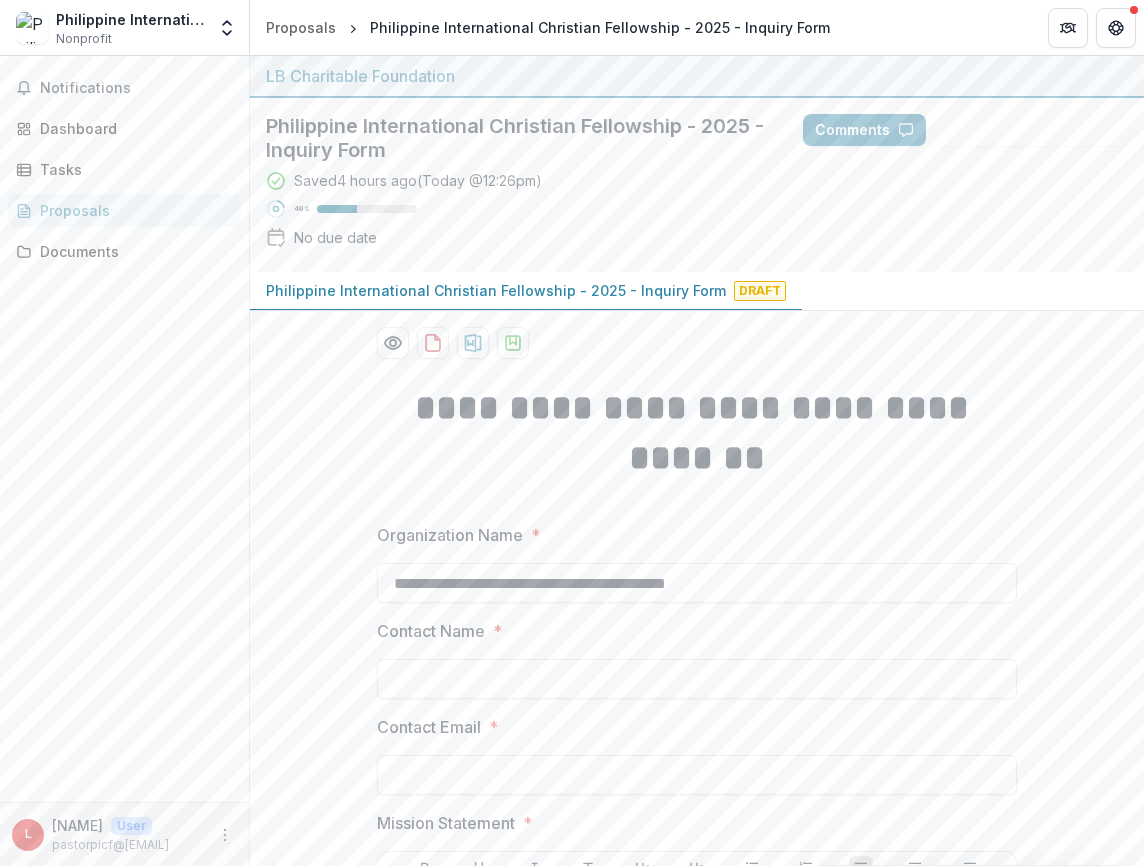 scroll, scrollTop: 0, scrollLeft: 0, axis: both 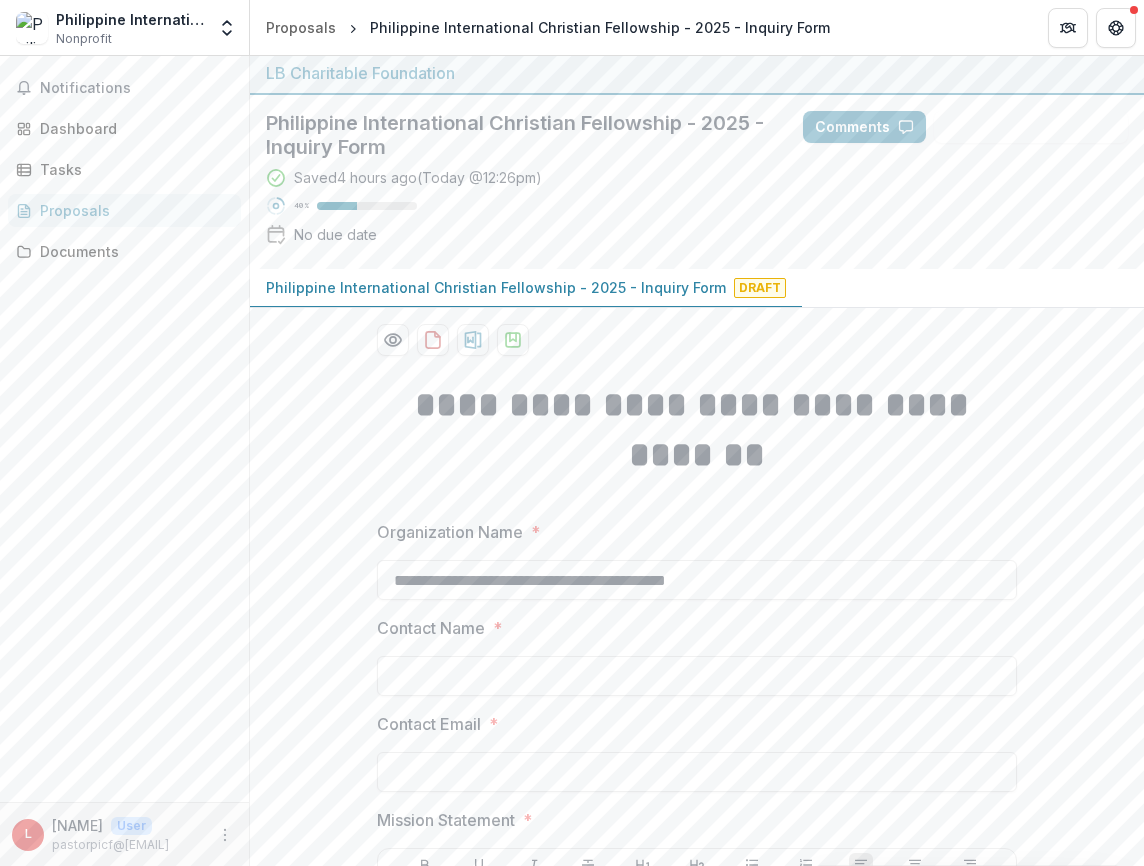 click on "Contact Name *" at bounding box center (691, 628) 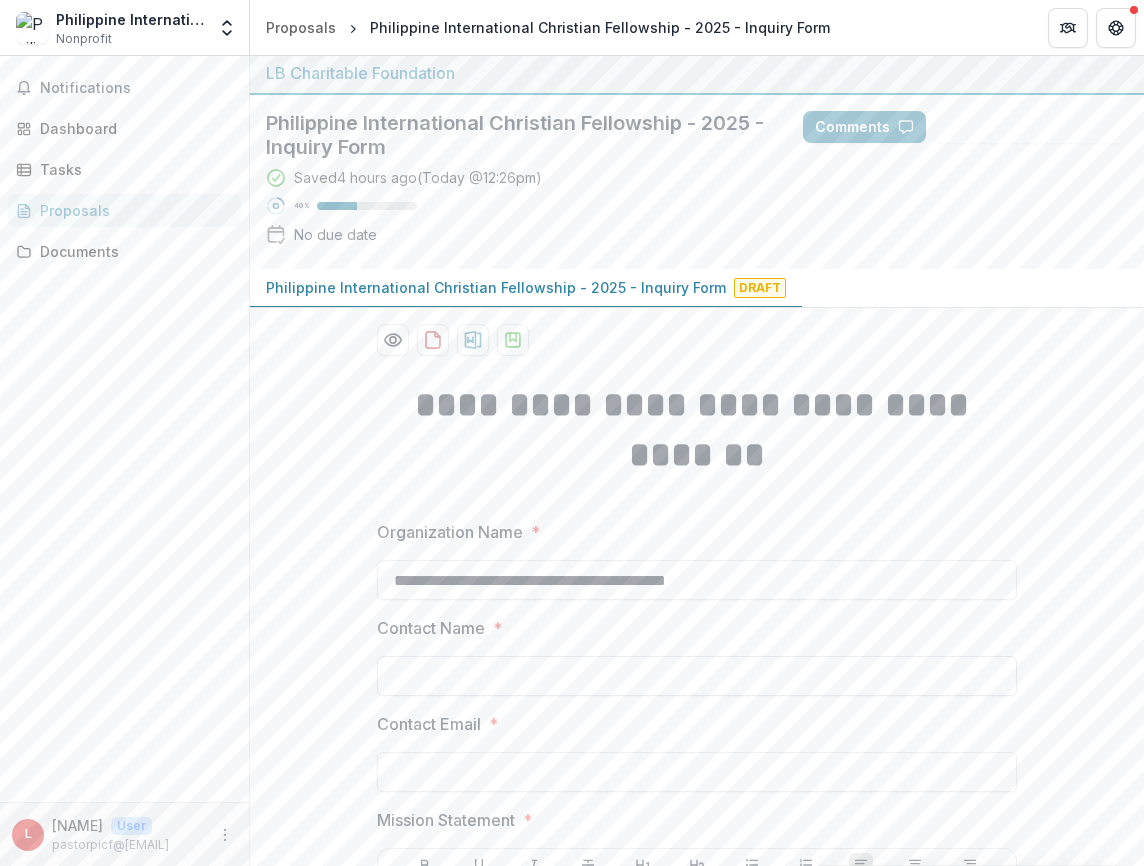 click on "Contact Name *" at bounding box center (697, 676) 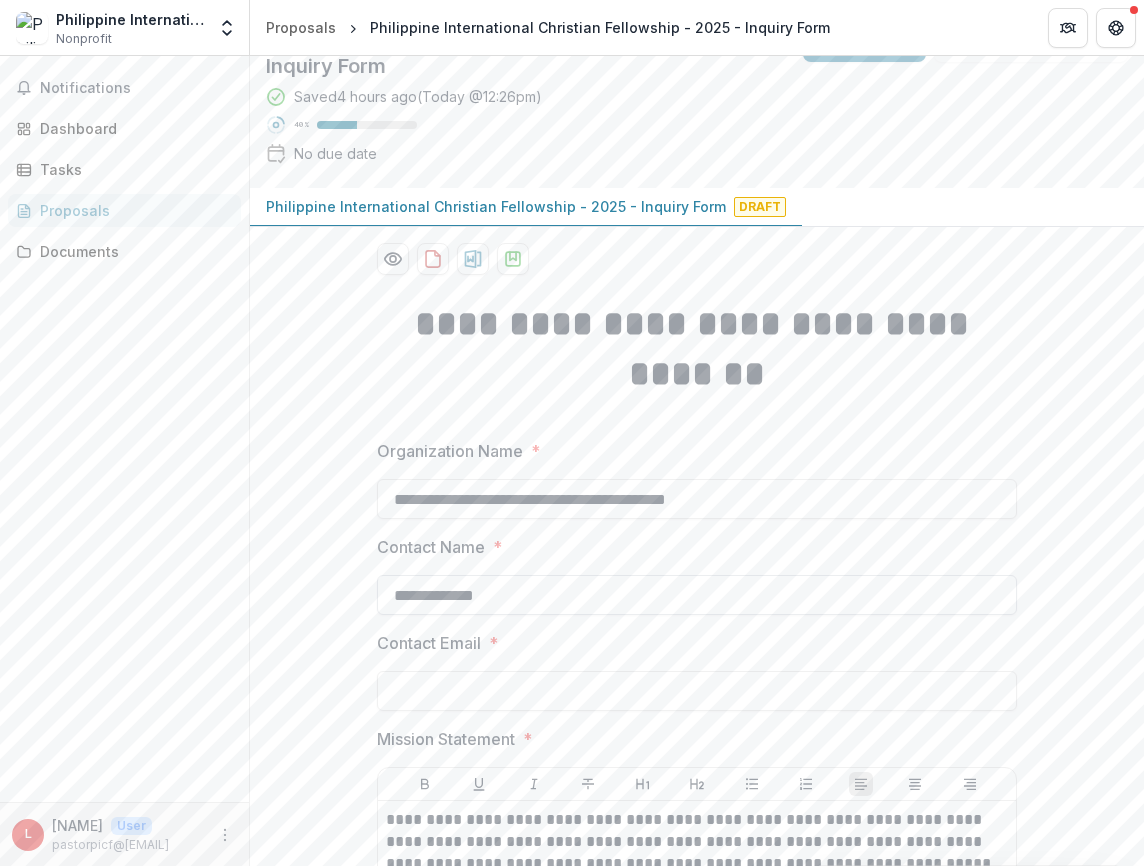 scroll, scrollTop: 93, scrollLeft: 0, axis: vertical 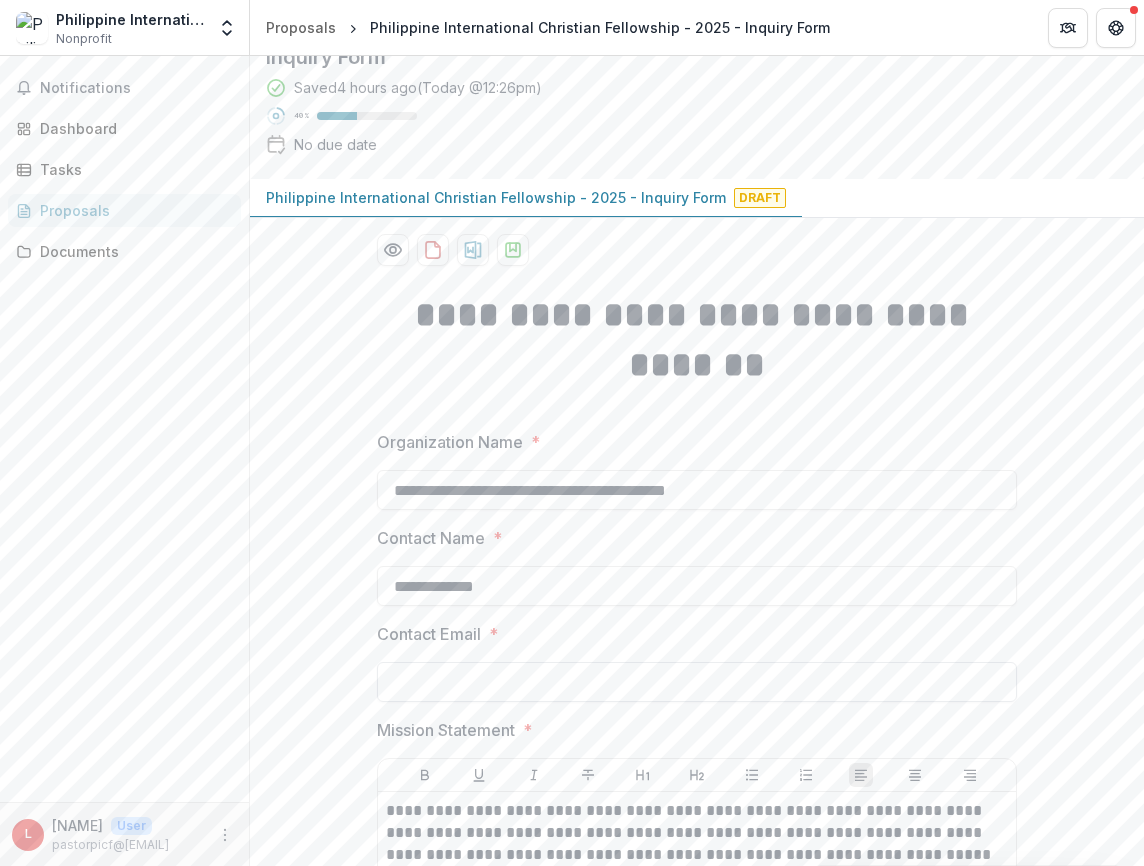type on "**********" 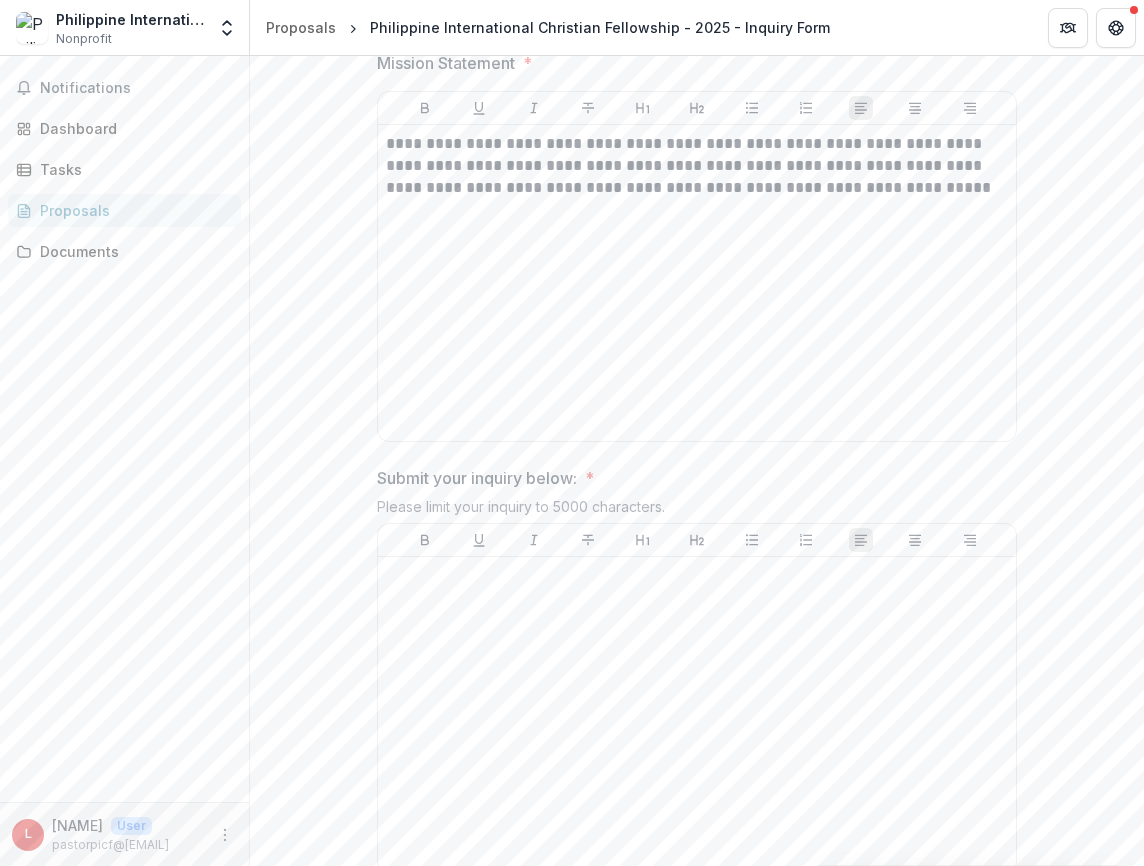 scroll, scrollTop: 763, scrollLeft: 0, axis: vertical 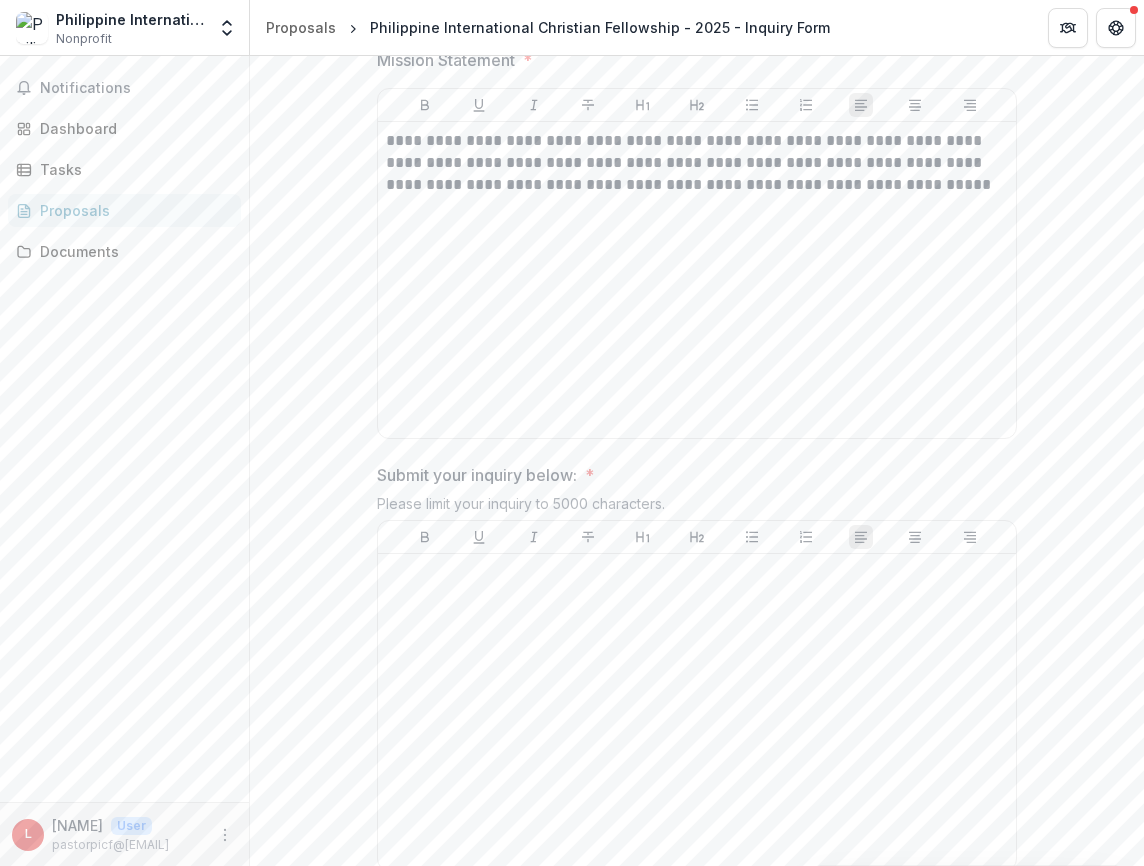 type on "**********" 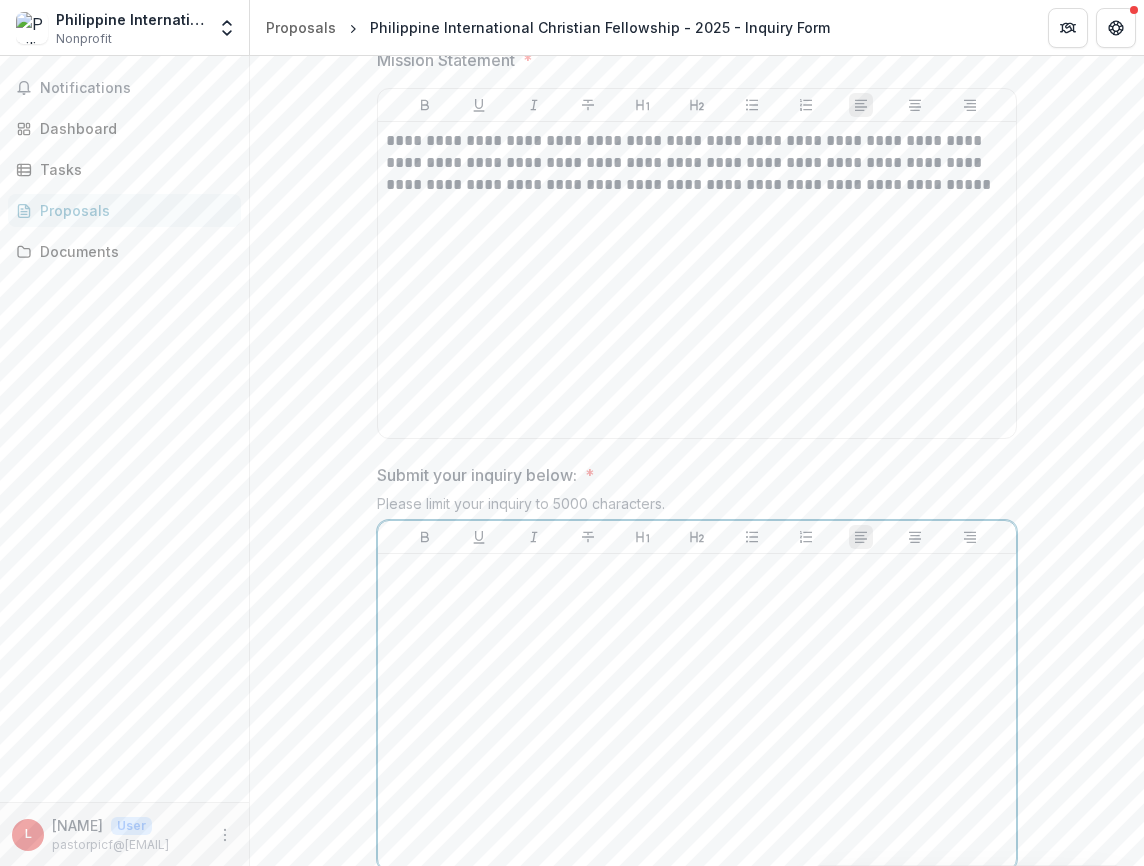 click at bounding box center (697, 573) 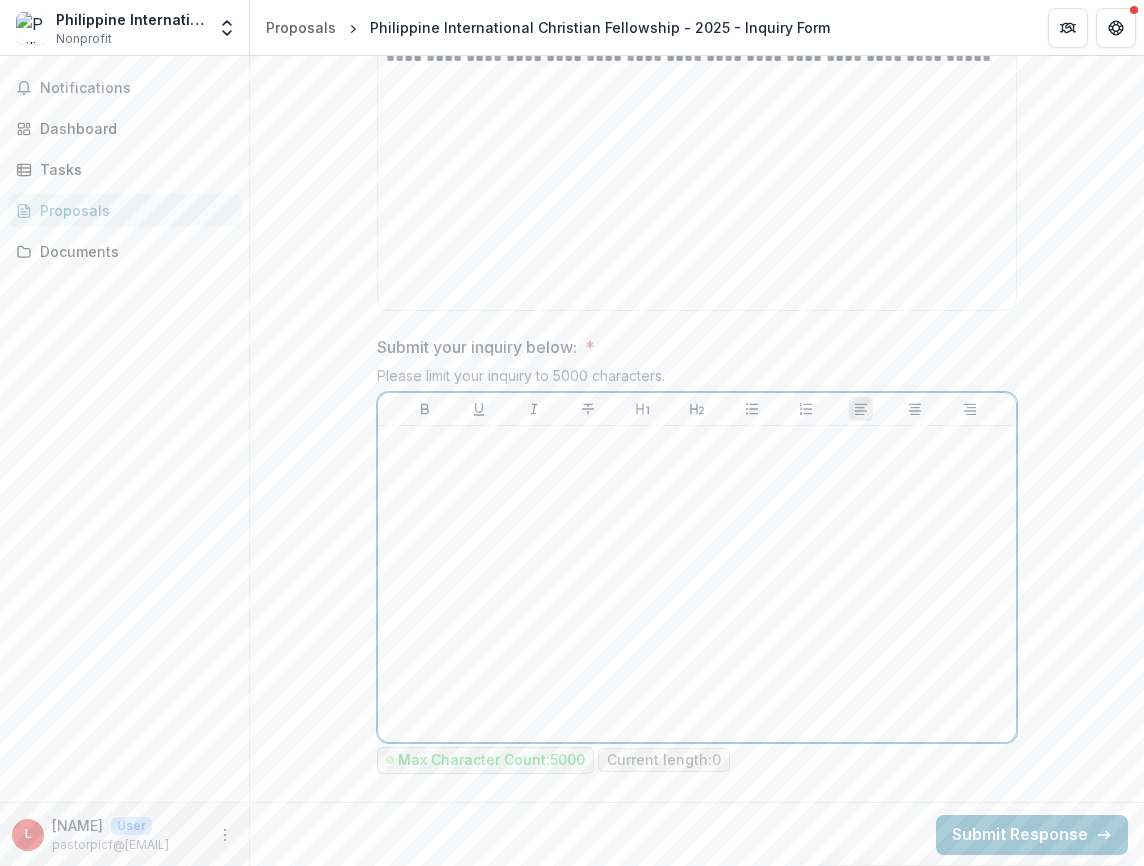 scroll, scrollTop: 889, scrollLeft: 0, axis: vertical 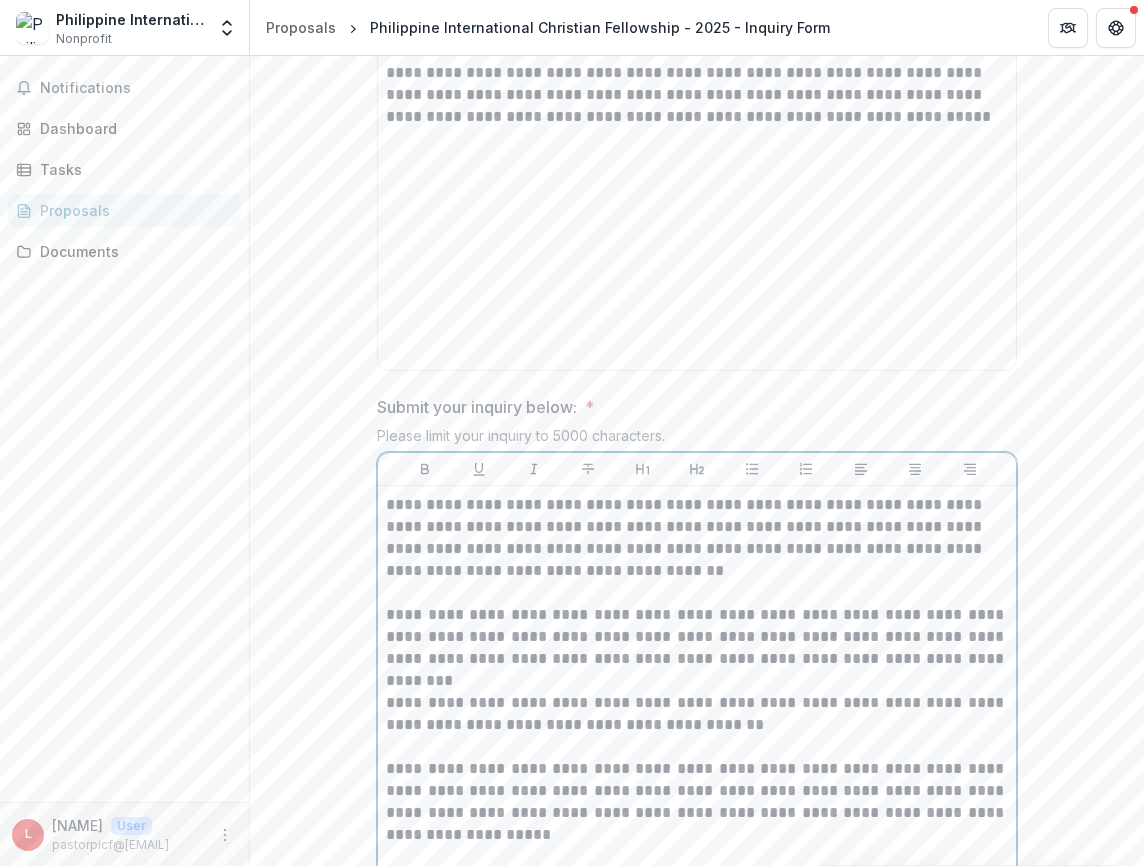 click on "**********" at bounding box center (697, 637) 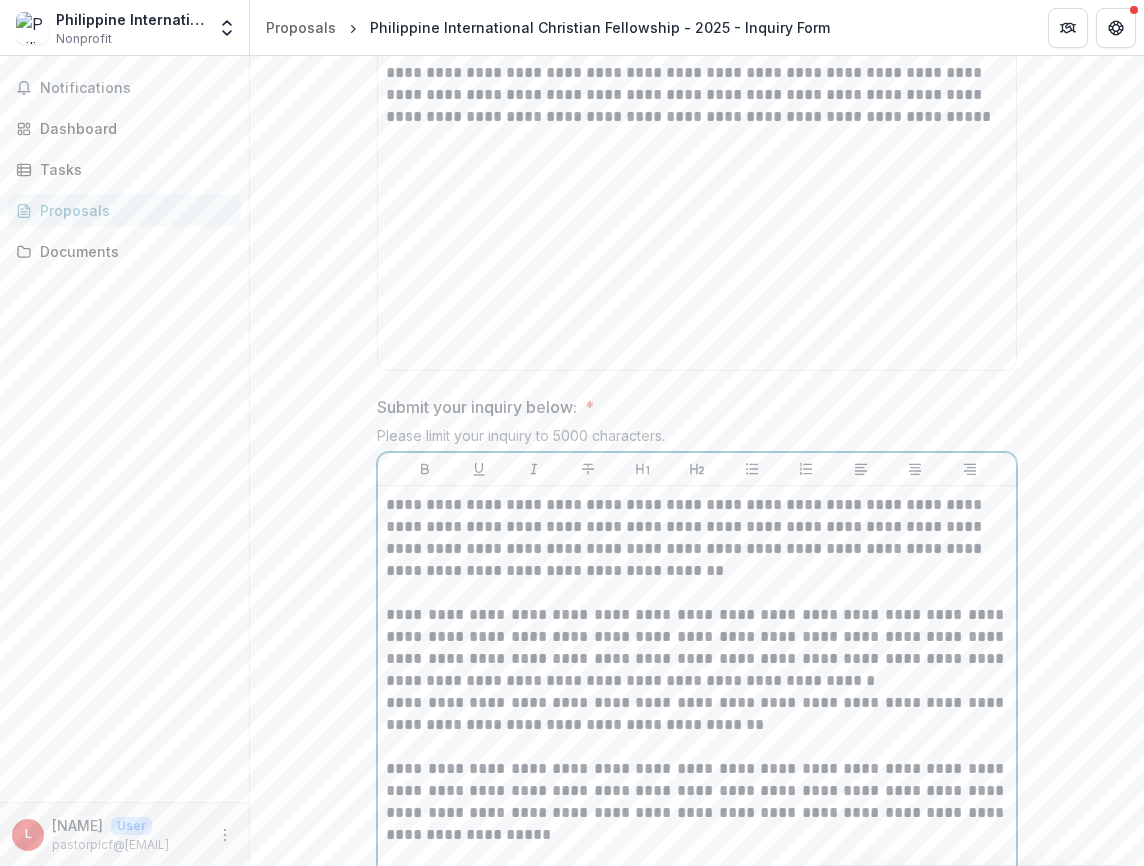 click on "**********" at bounding box center (697, 648) 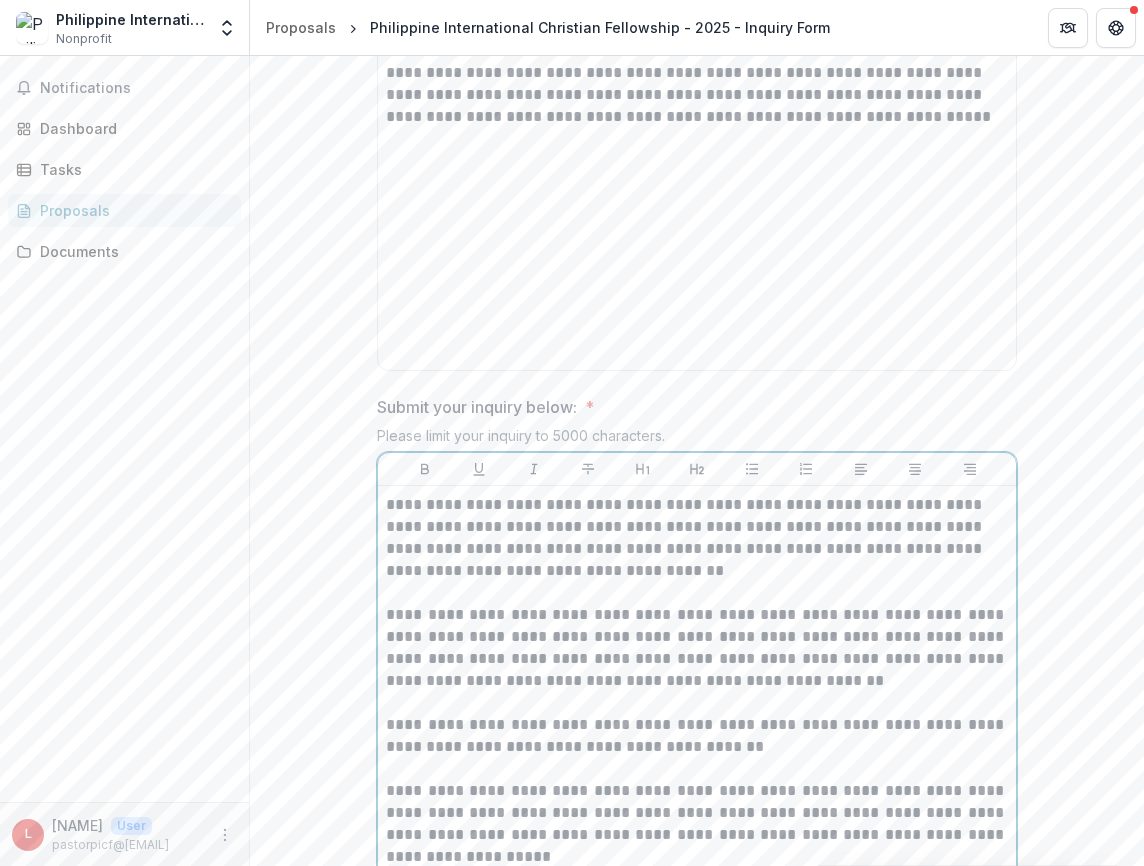 click on "**********" at bounding box center (697, 648) 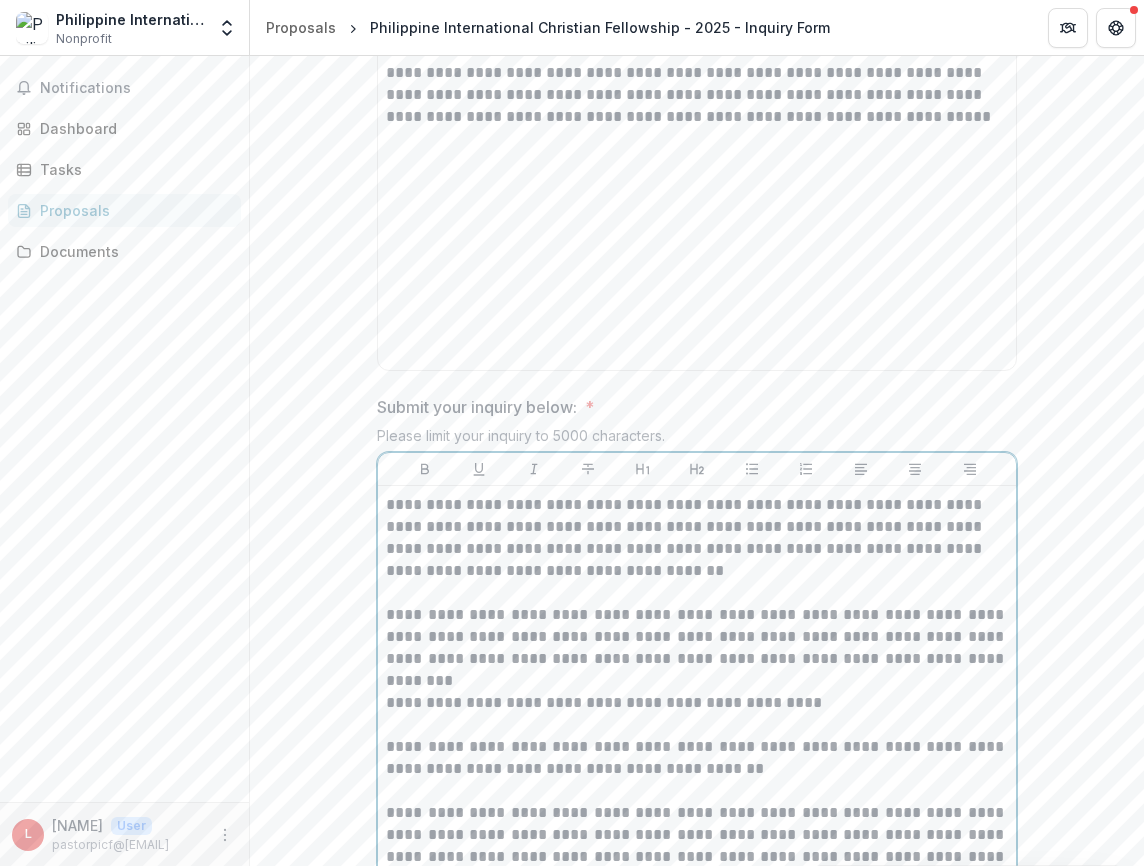 click on "**********" at bounding box center (697, 758) 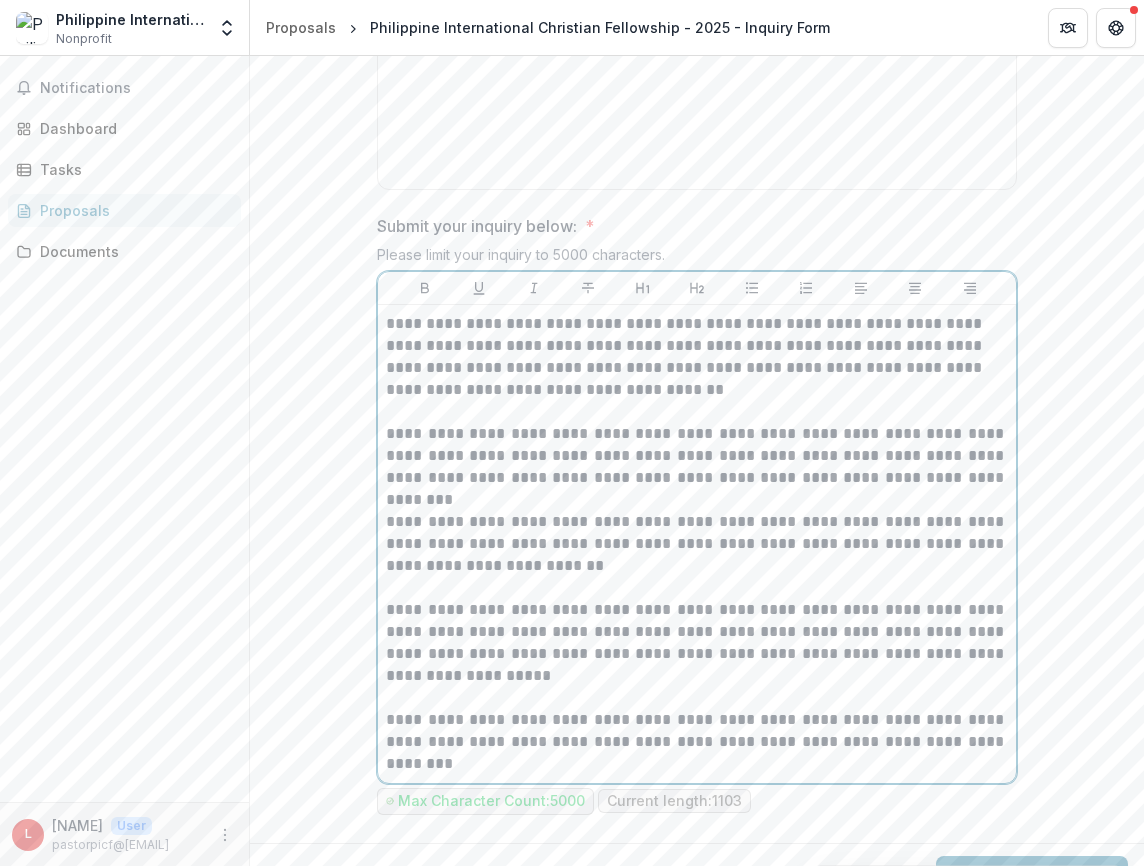scroll, scrollTop: 1014, scrollLeft: 0, axis: vertical 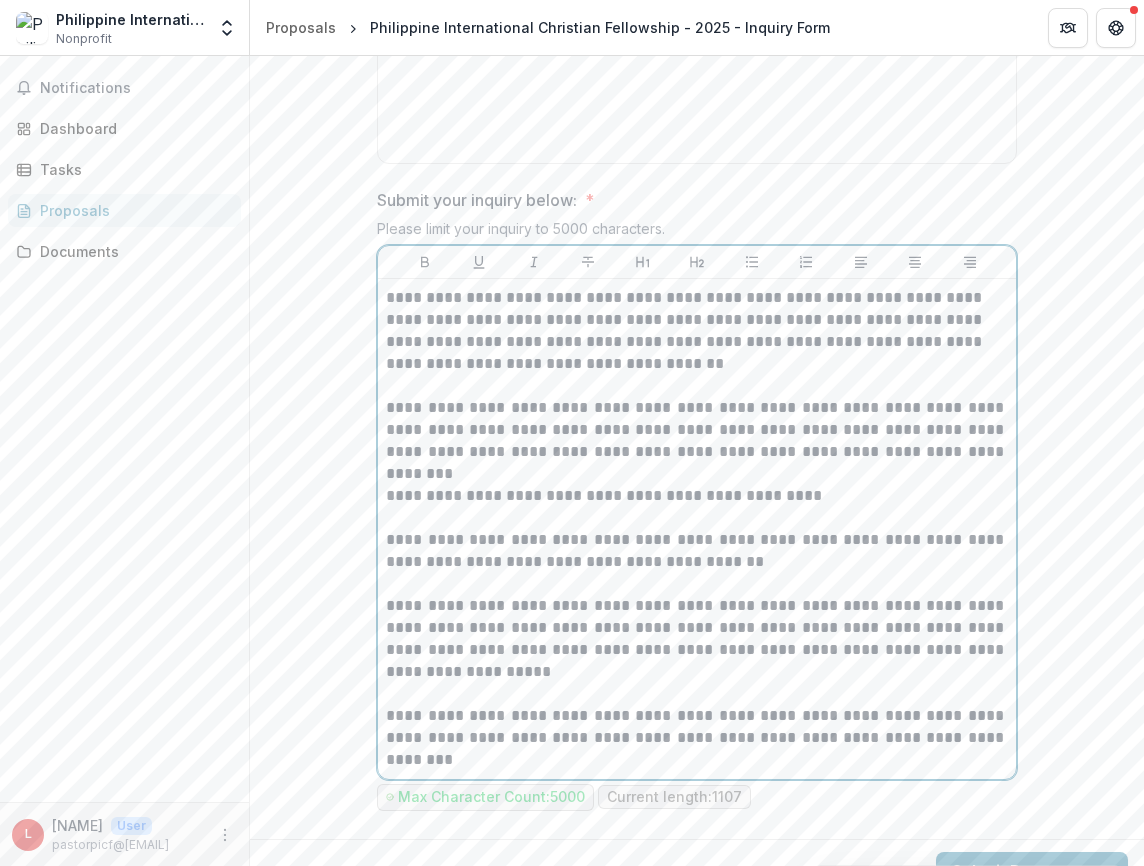 click on "**********" at bounding box center (697, 496) 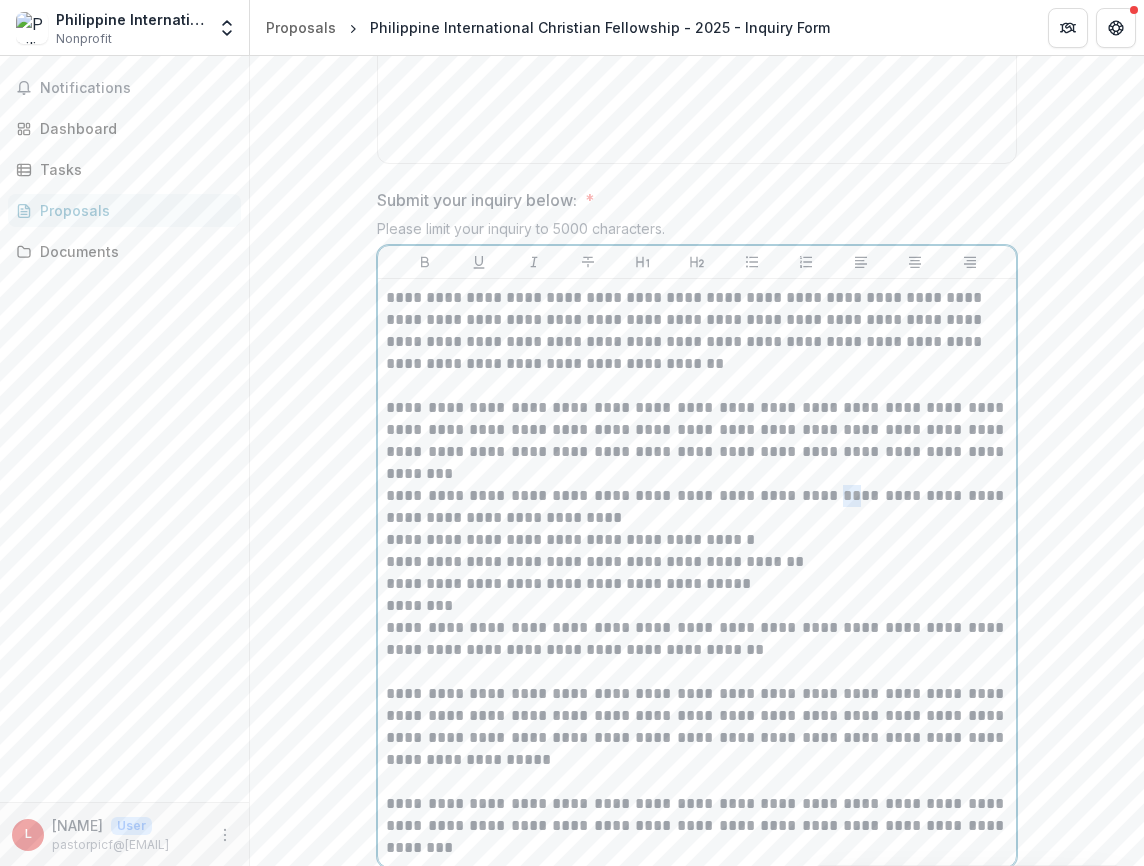 click on "**********" at bounding box center [697, 507] 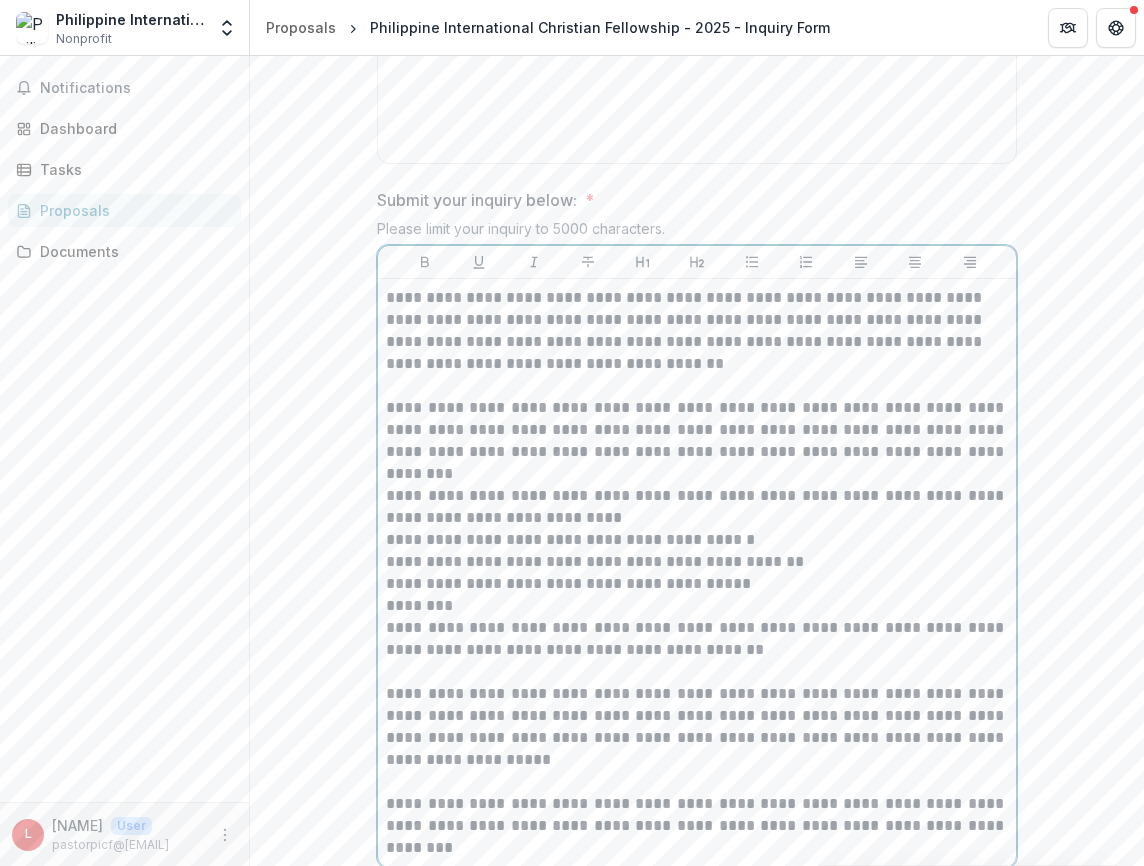 click on "**********" at bounding box center (697, 507) 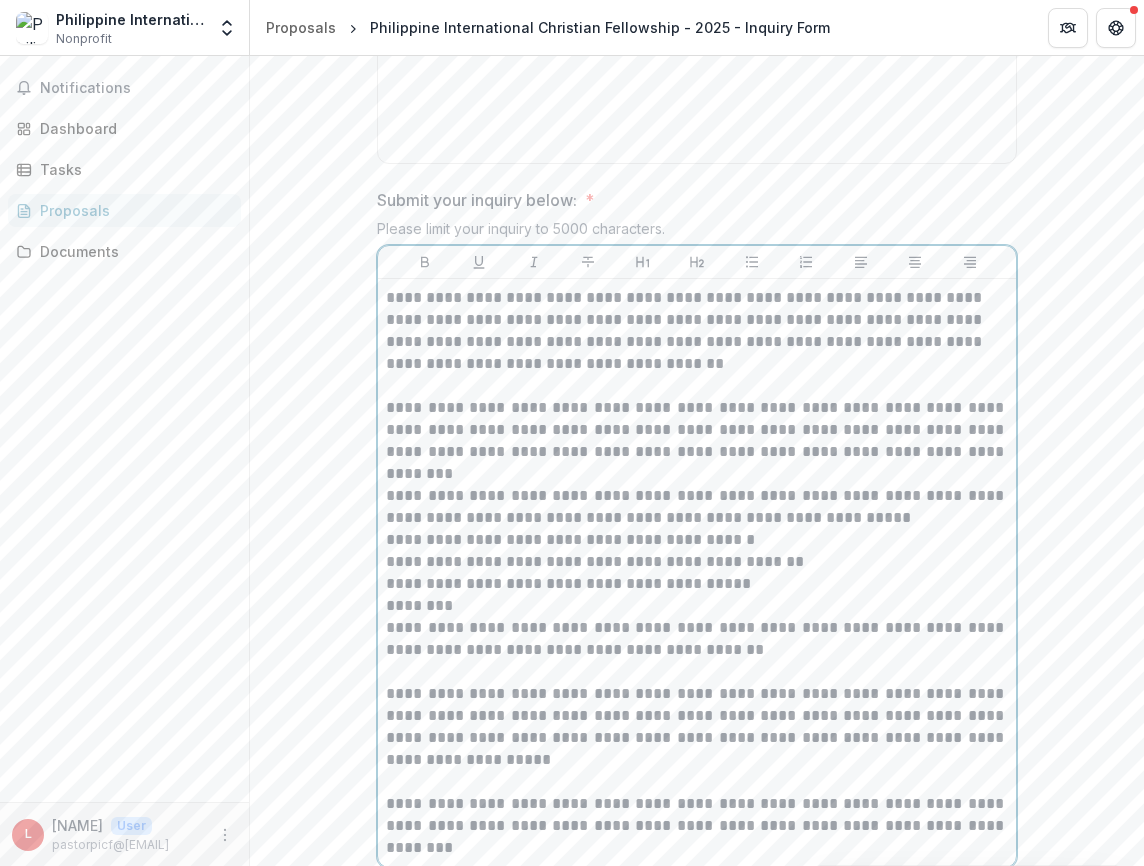 scroll, scrollTop: 1037, scrollLeft: 0, axis: vertical 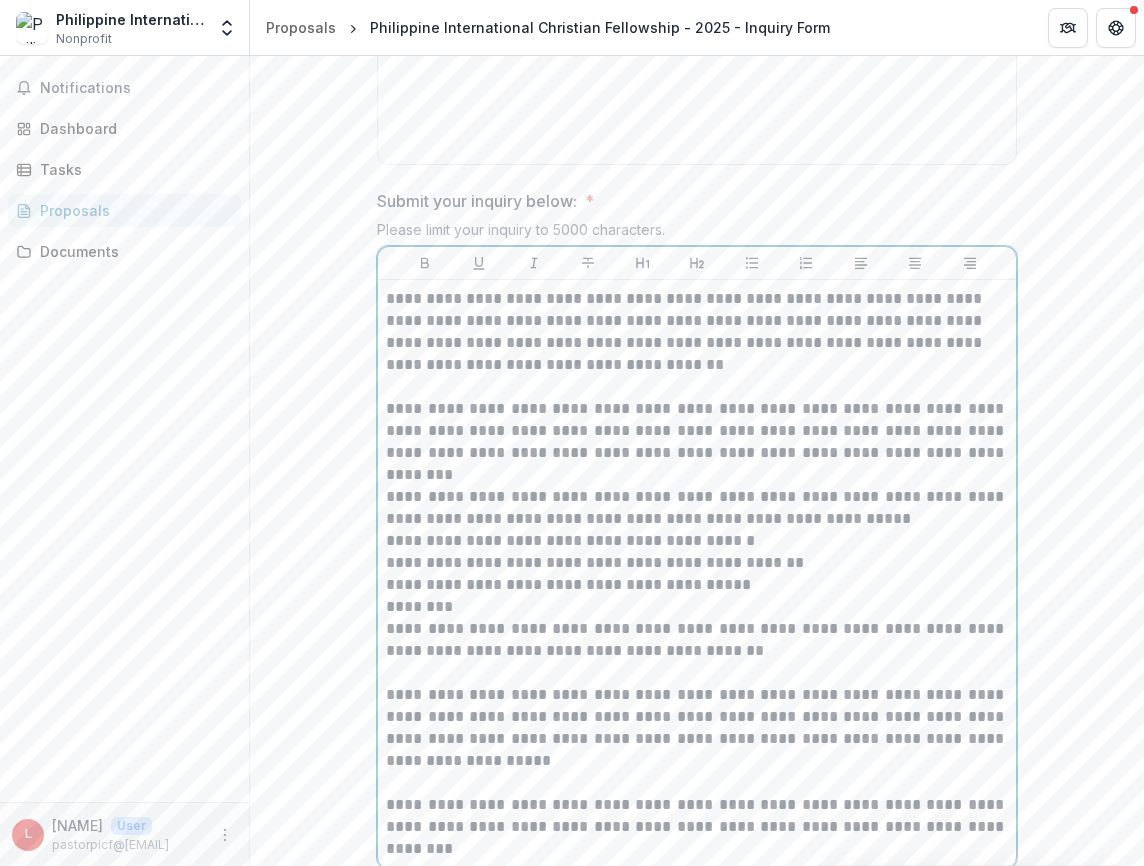 click on "**********" at bounding box center [697, 541] 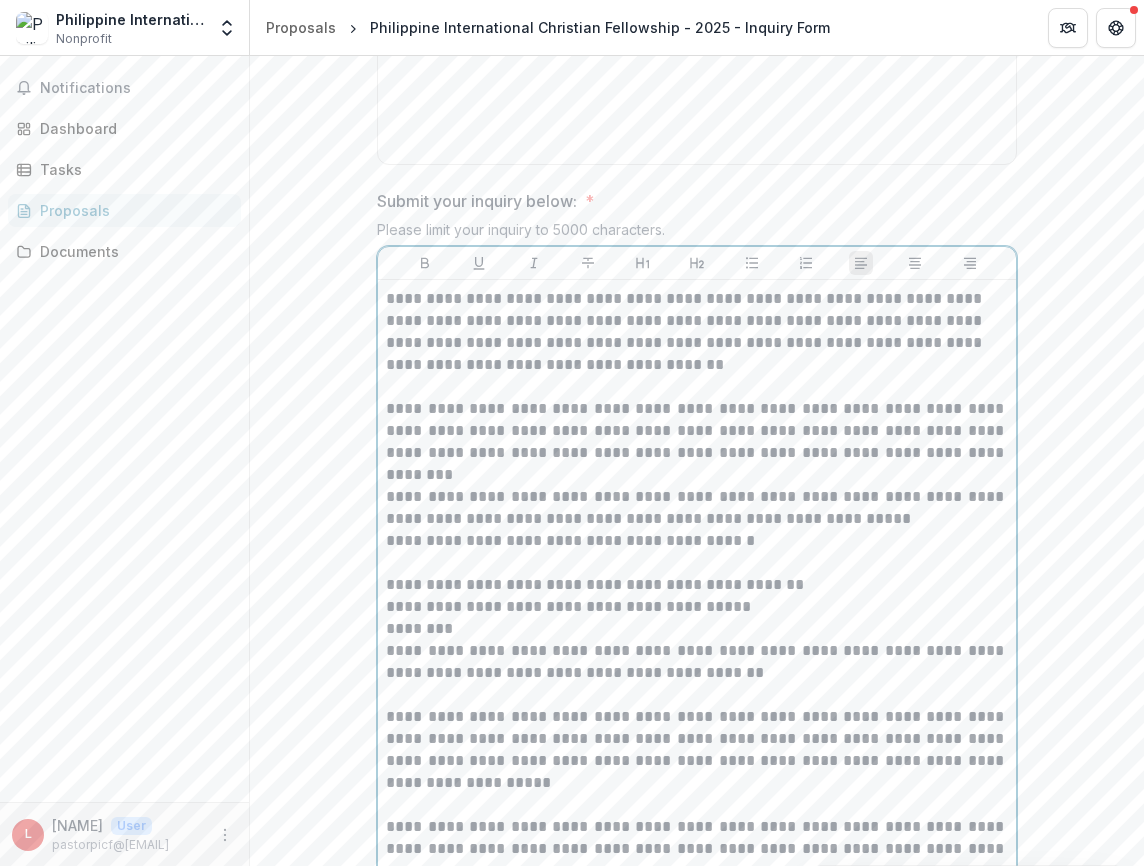 click on "********" at bounding box center (697, 629) 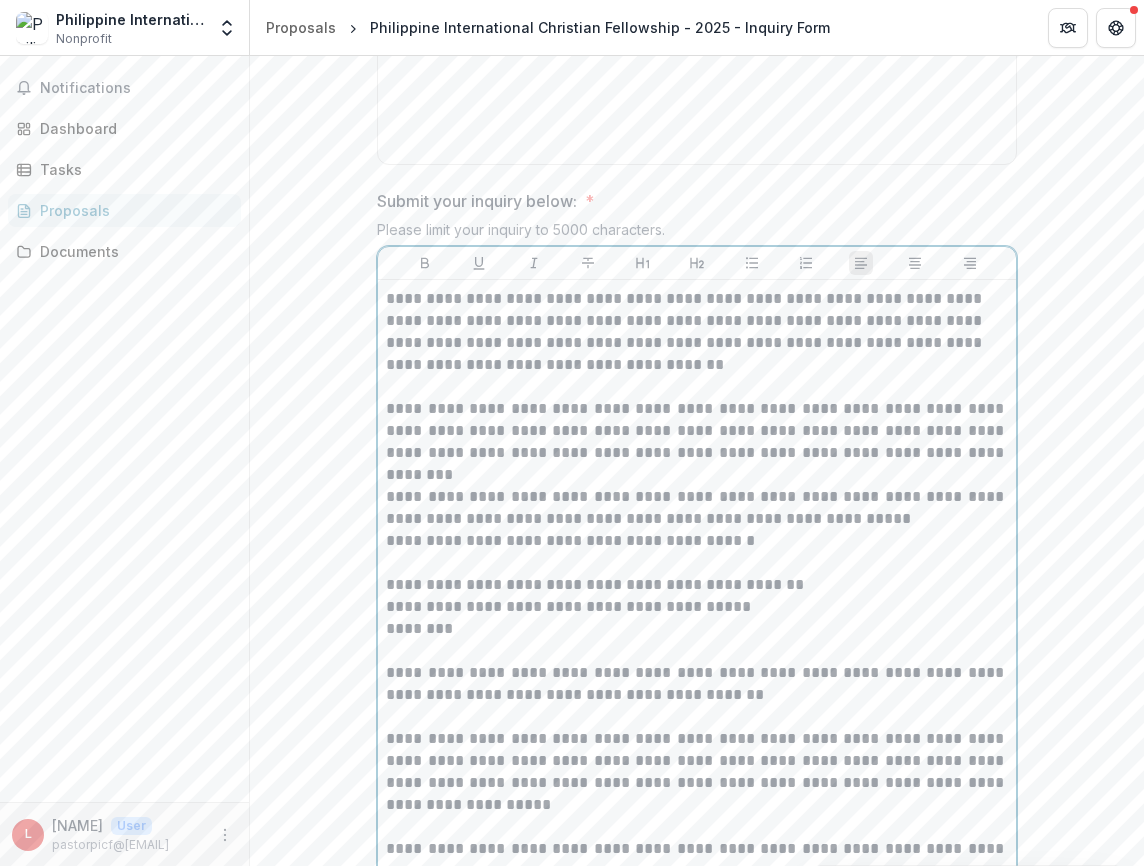 click on "**********" at bounding box center (697, 684) 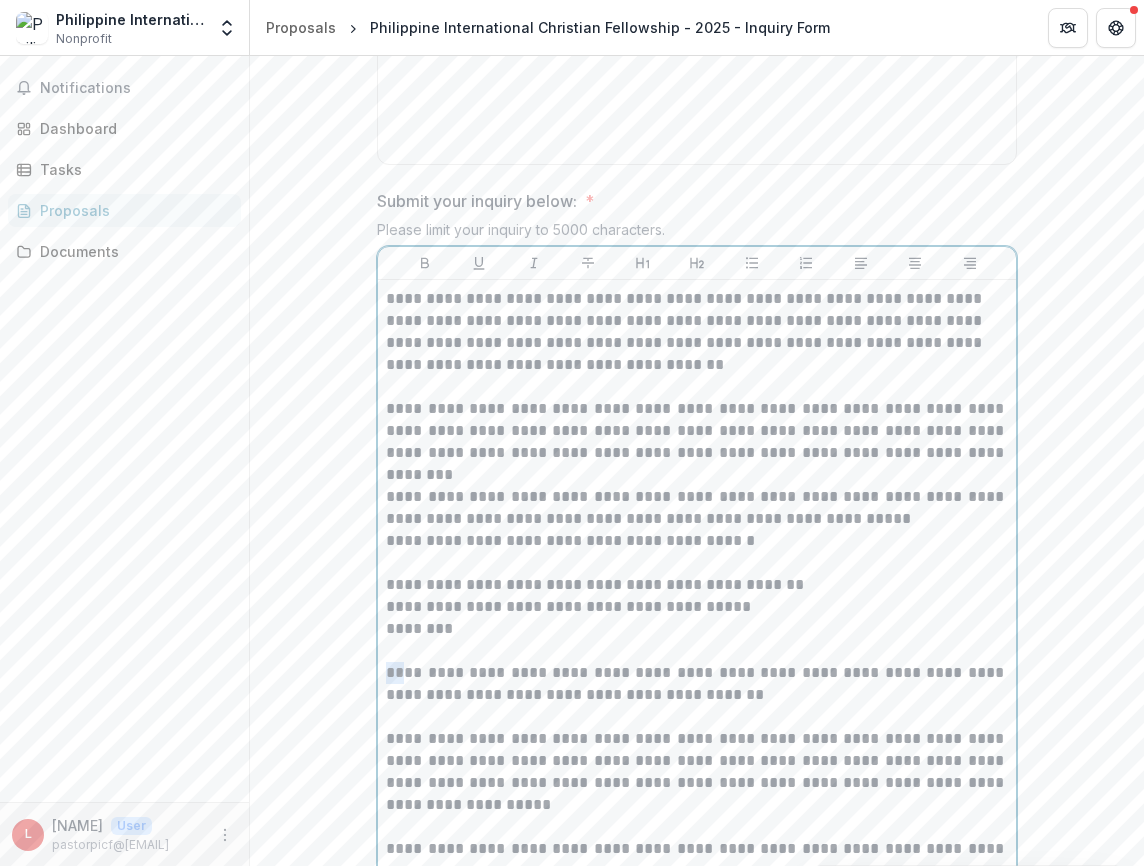 copy on "**" 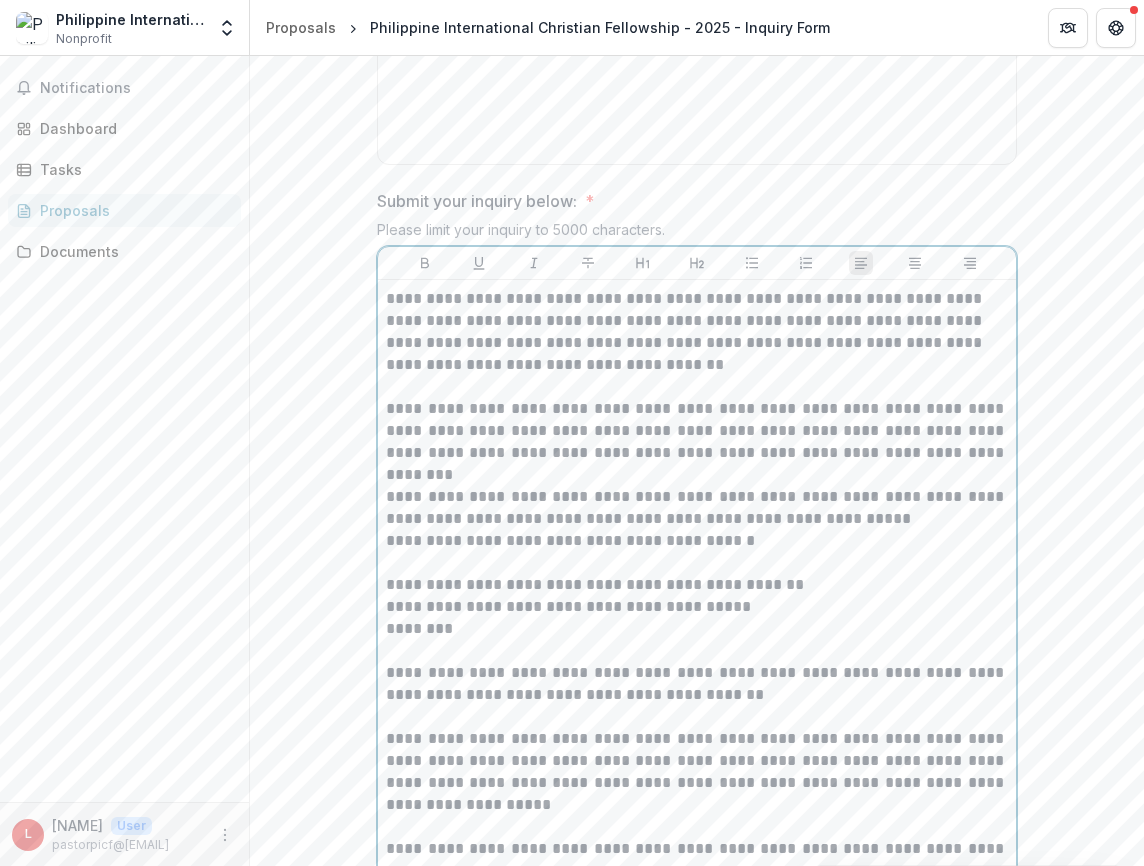 click on "********" at bounding box center [697, 629] 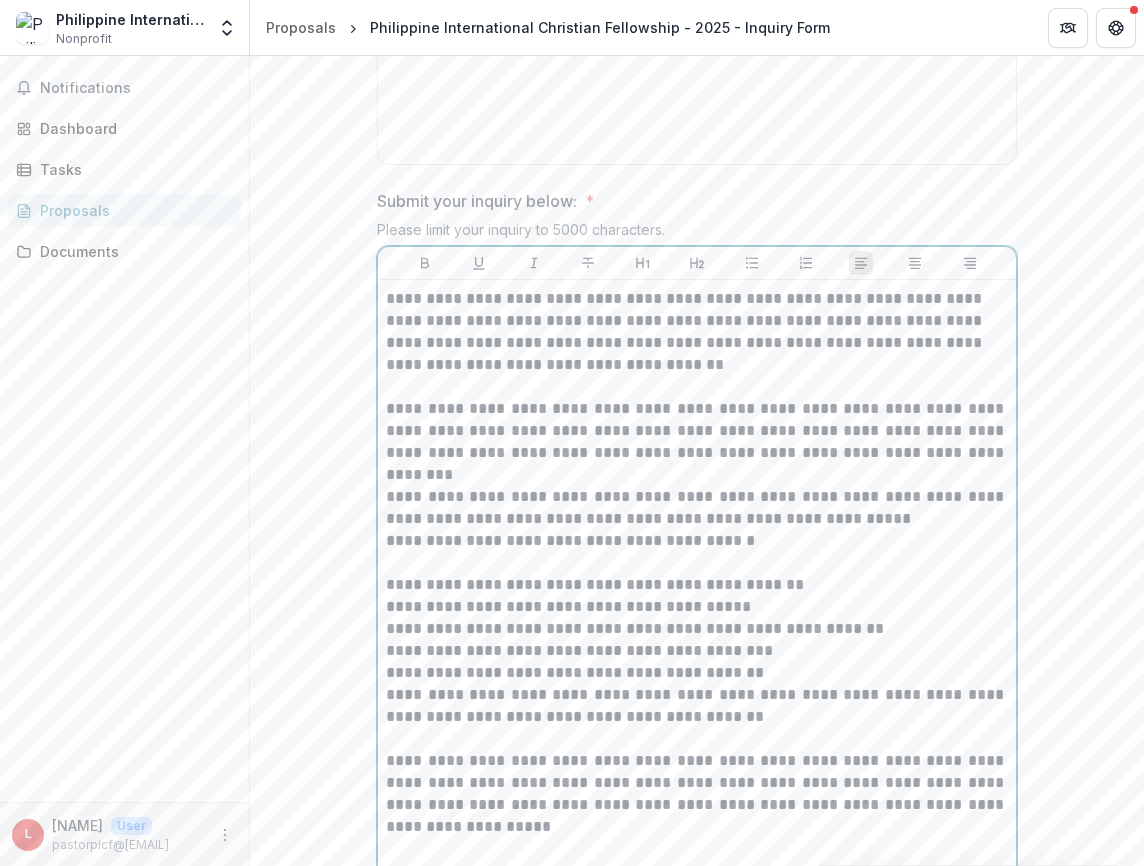click on "**********" at bounding box center (697, 629) 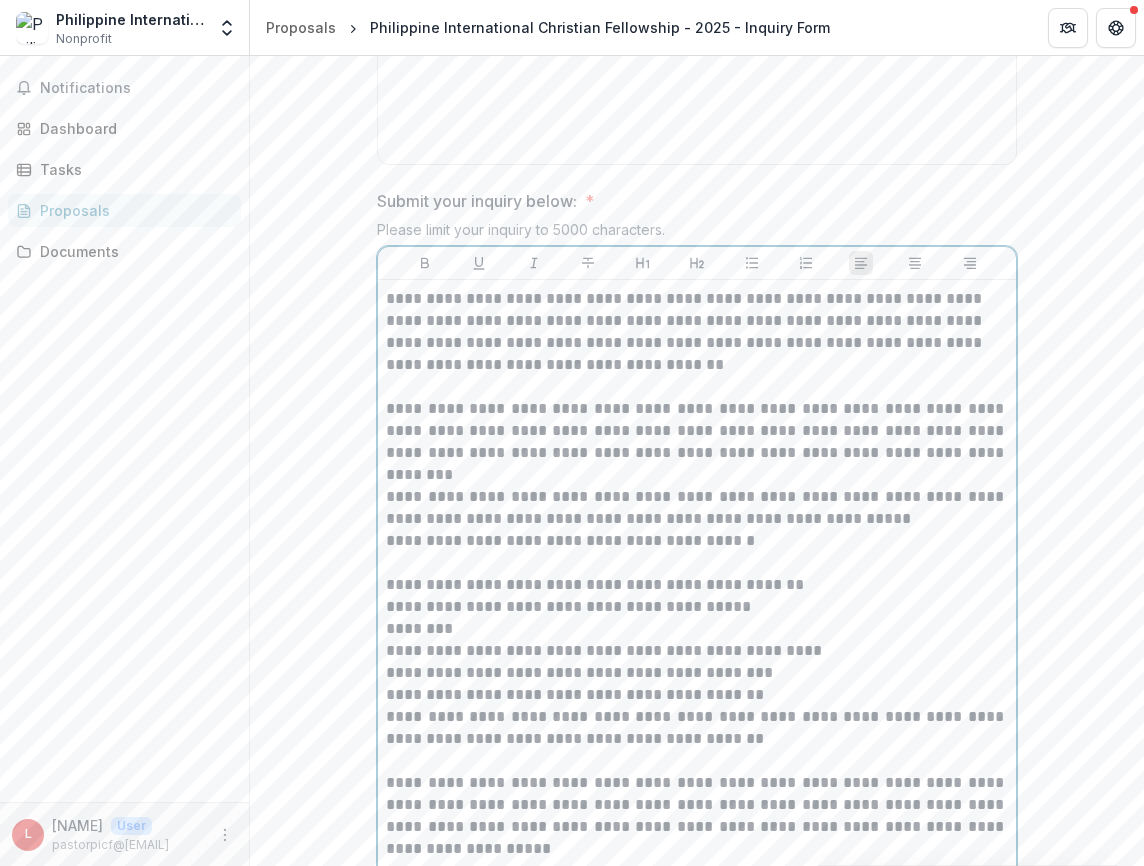 click on "**********" at bounding box center [697, 673] 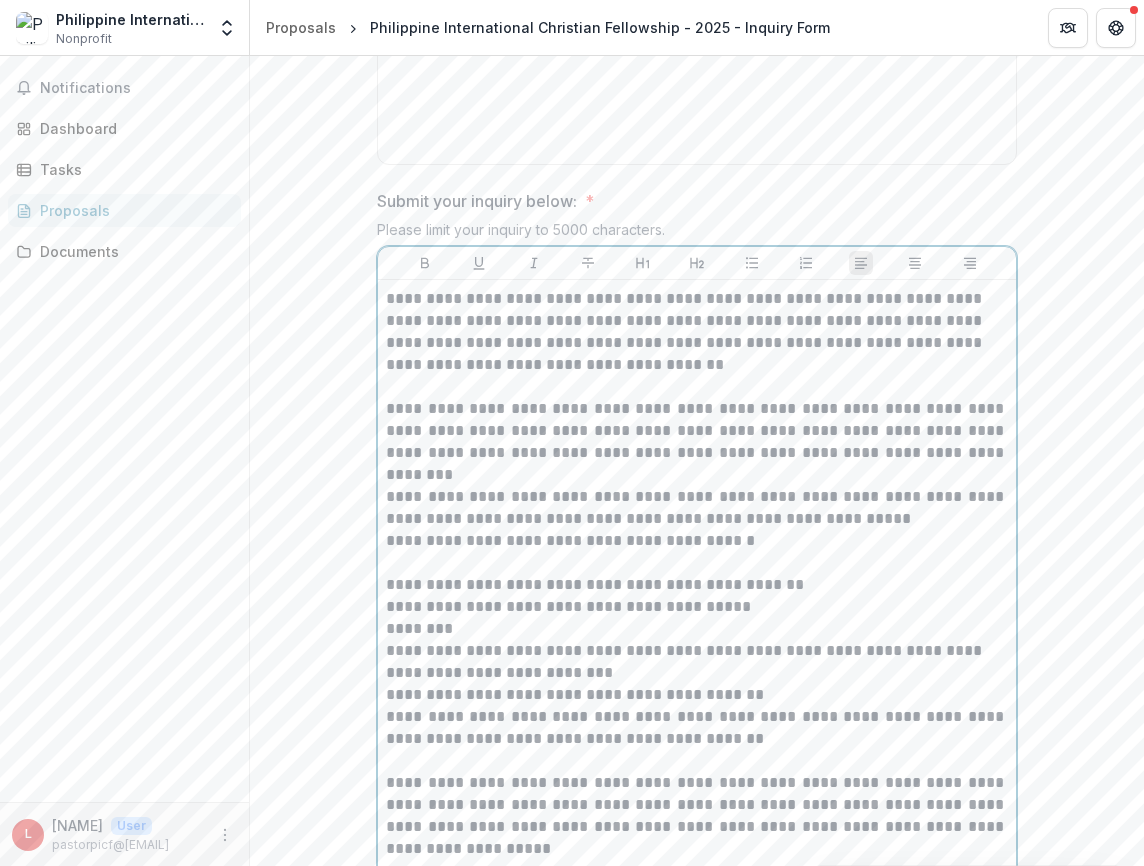 click on "**********" at bounding box center (697, 695) 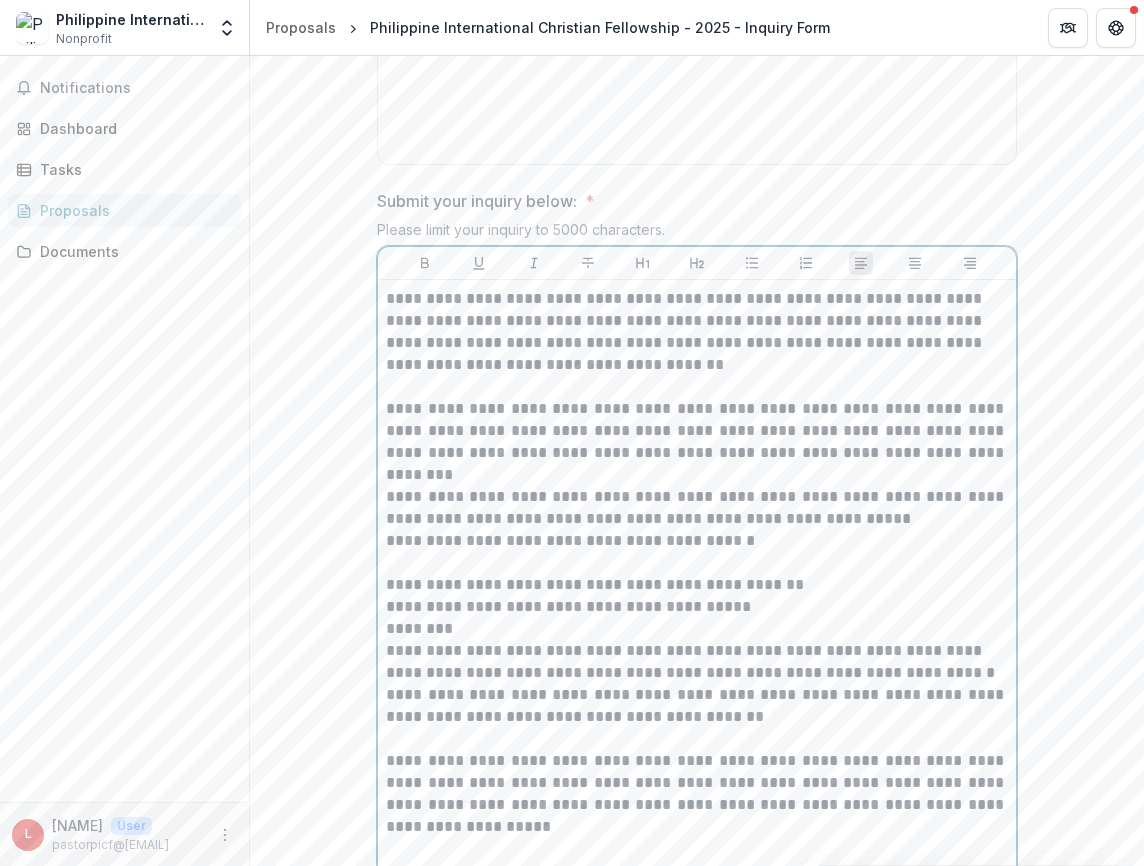 click on "**********" at bounding box center [697, 662] 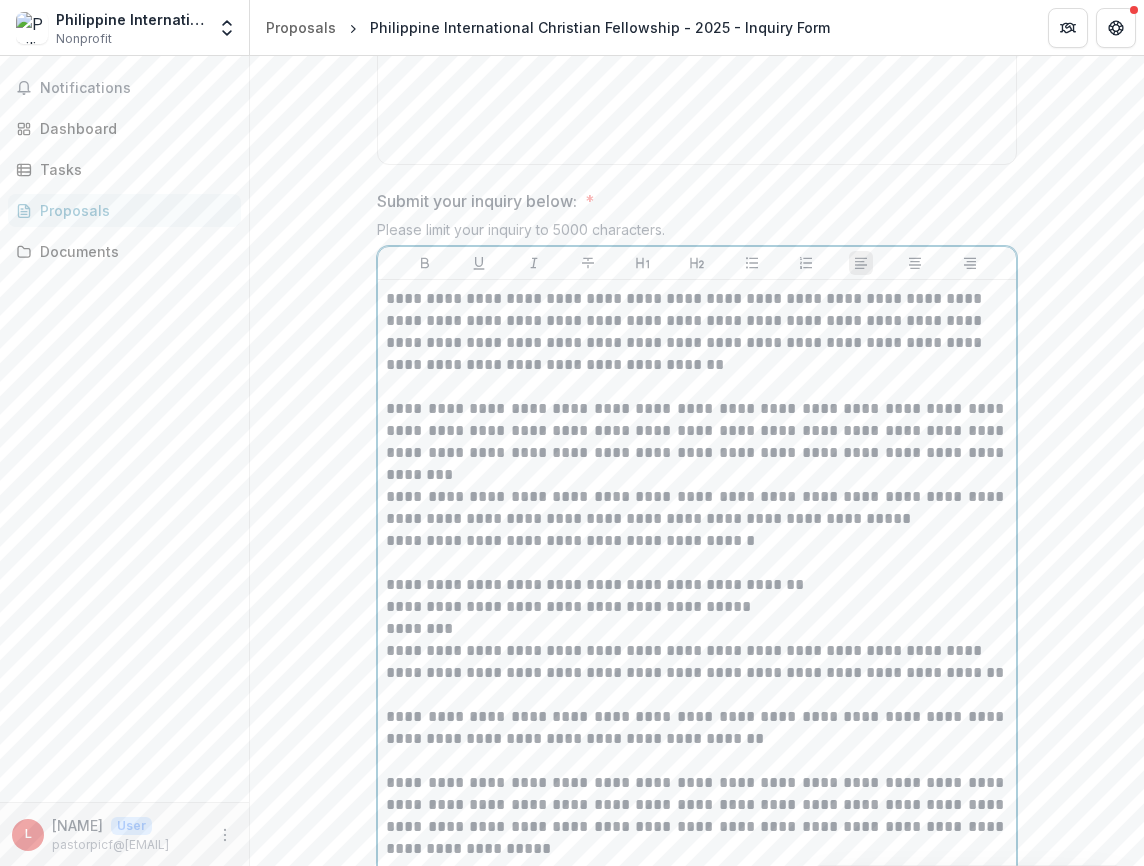 click on "**********" at bounding box center [697, 607] 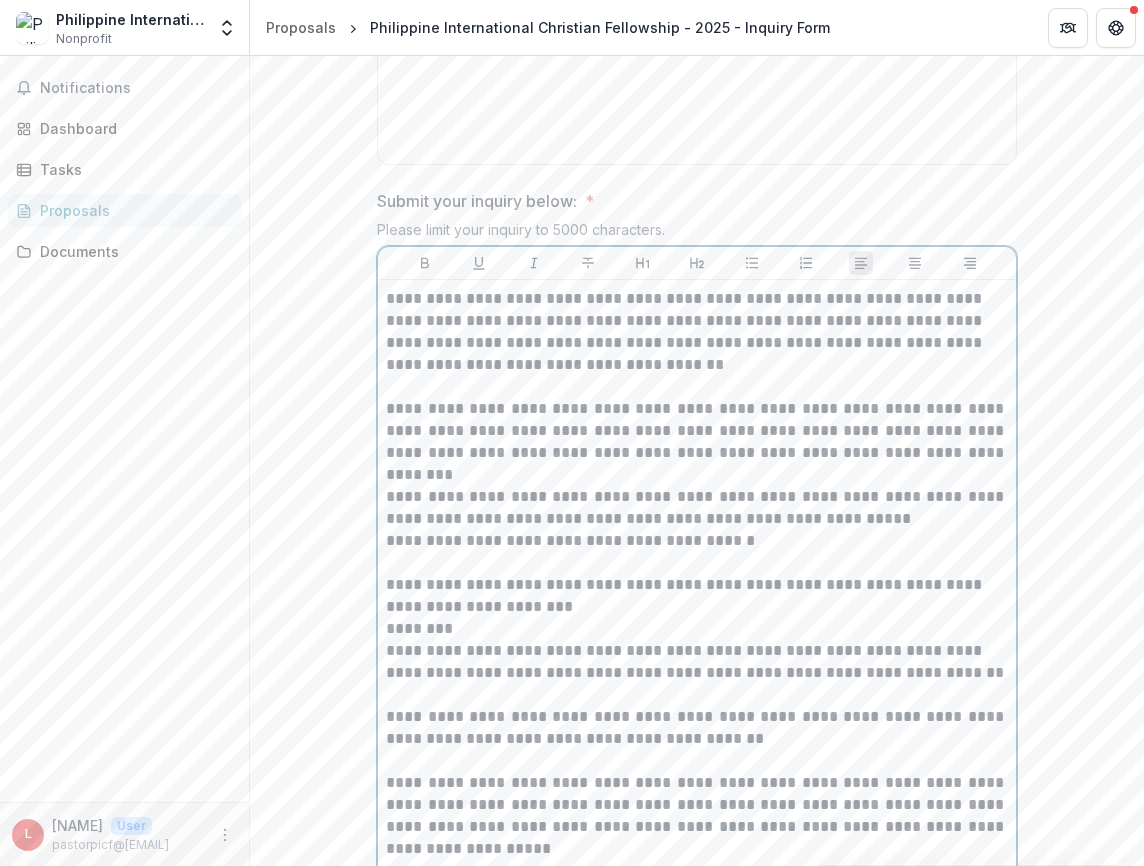 click on "********" at bounding box center (697, 629) 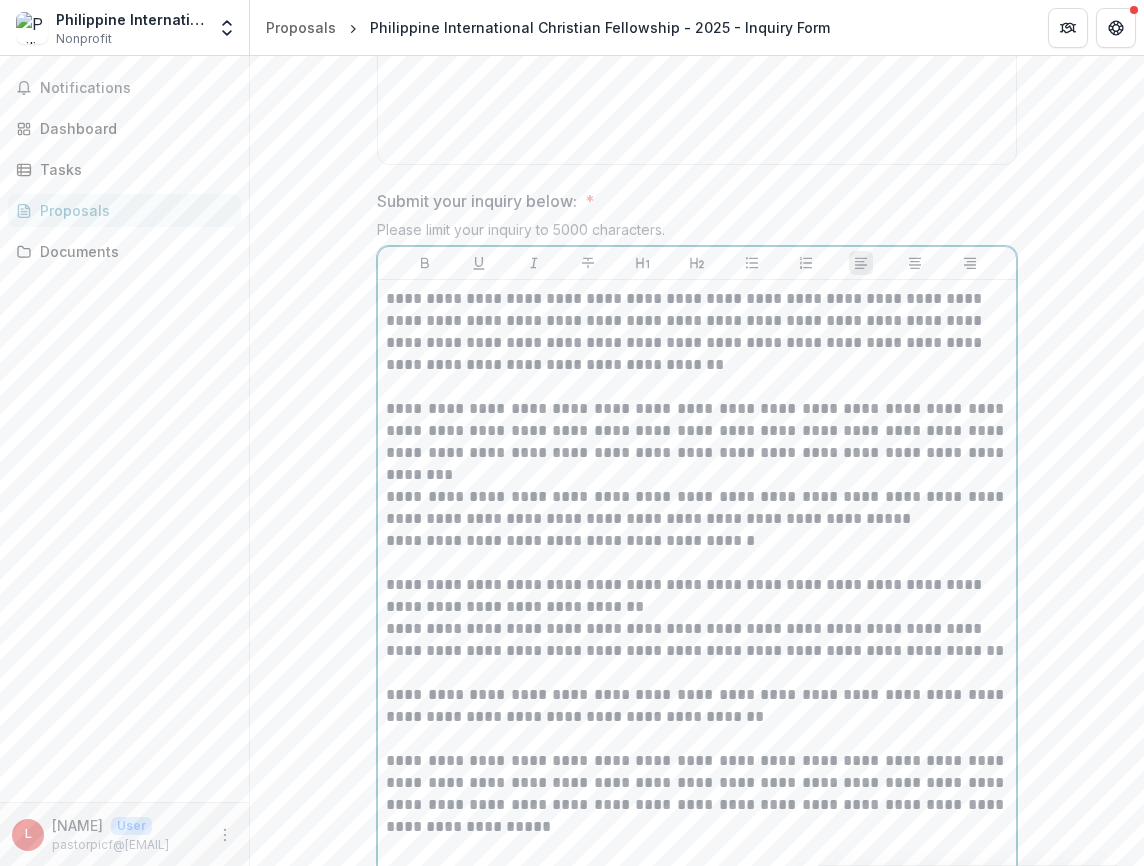 click on "**********" at bounding box center [697, 596] 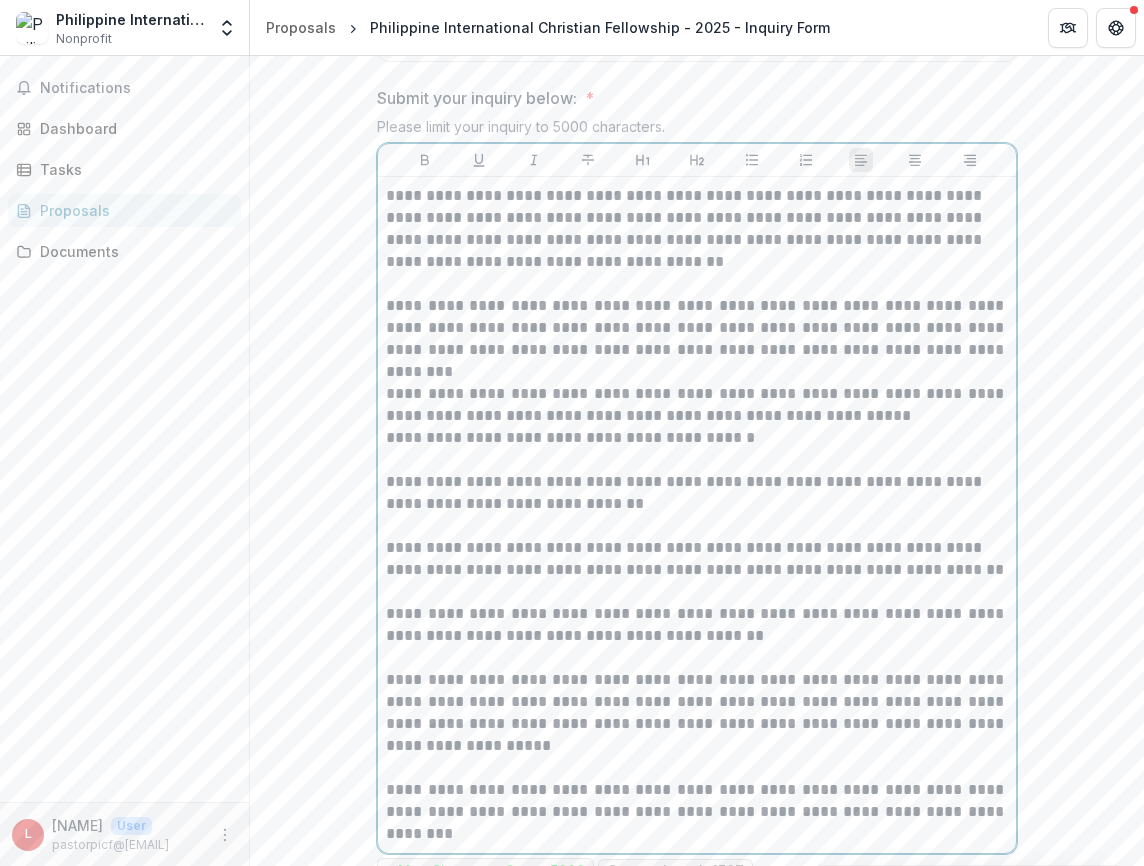 scroll, scrollTop: 1105, scrollLeft: 0, axis: vertical 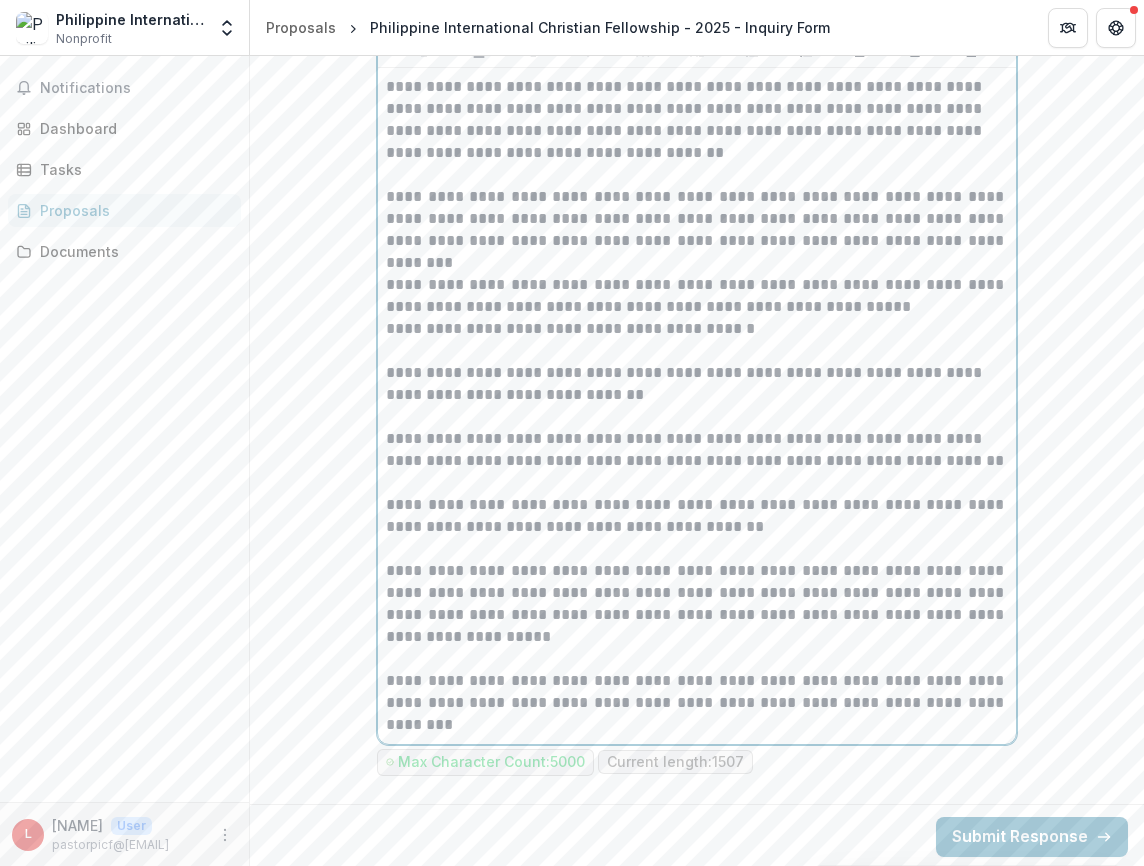 click on "**********" at bounding box center (697, 692) 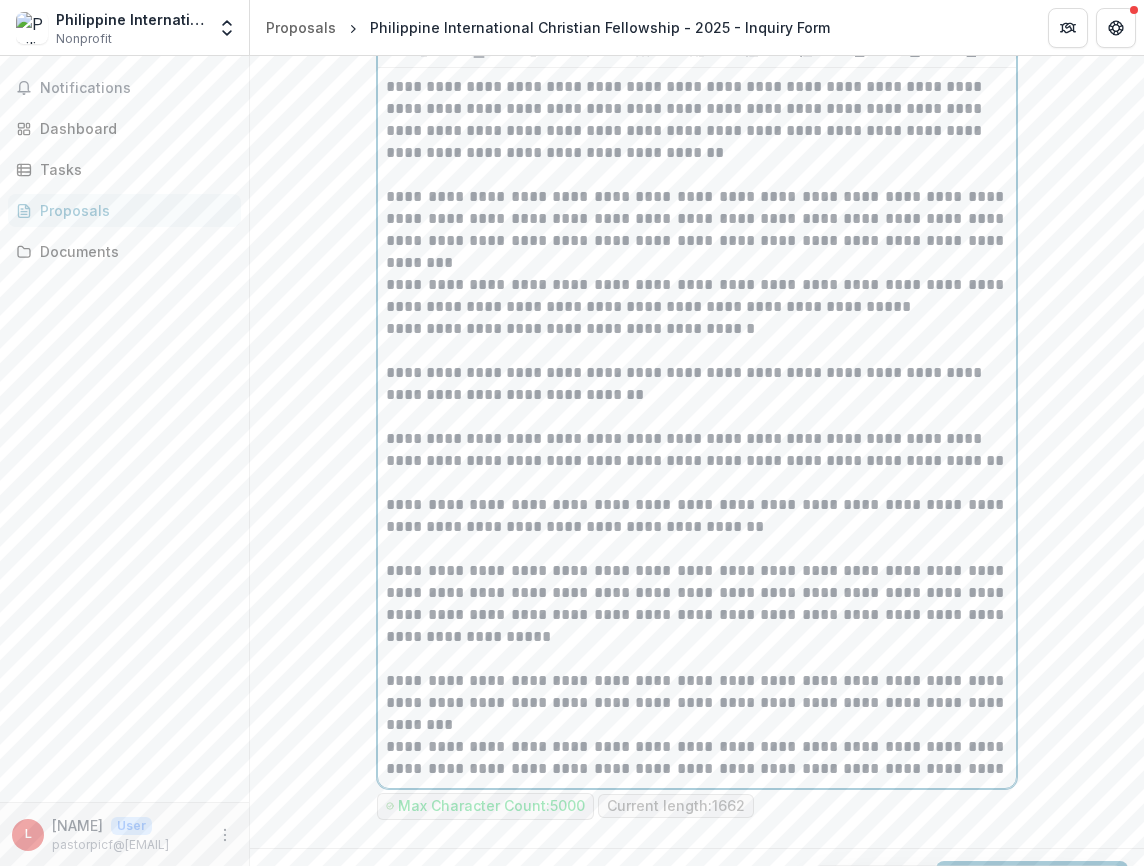 click on "**********" at bounding box center [697, 758] 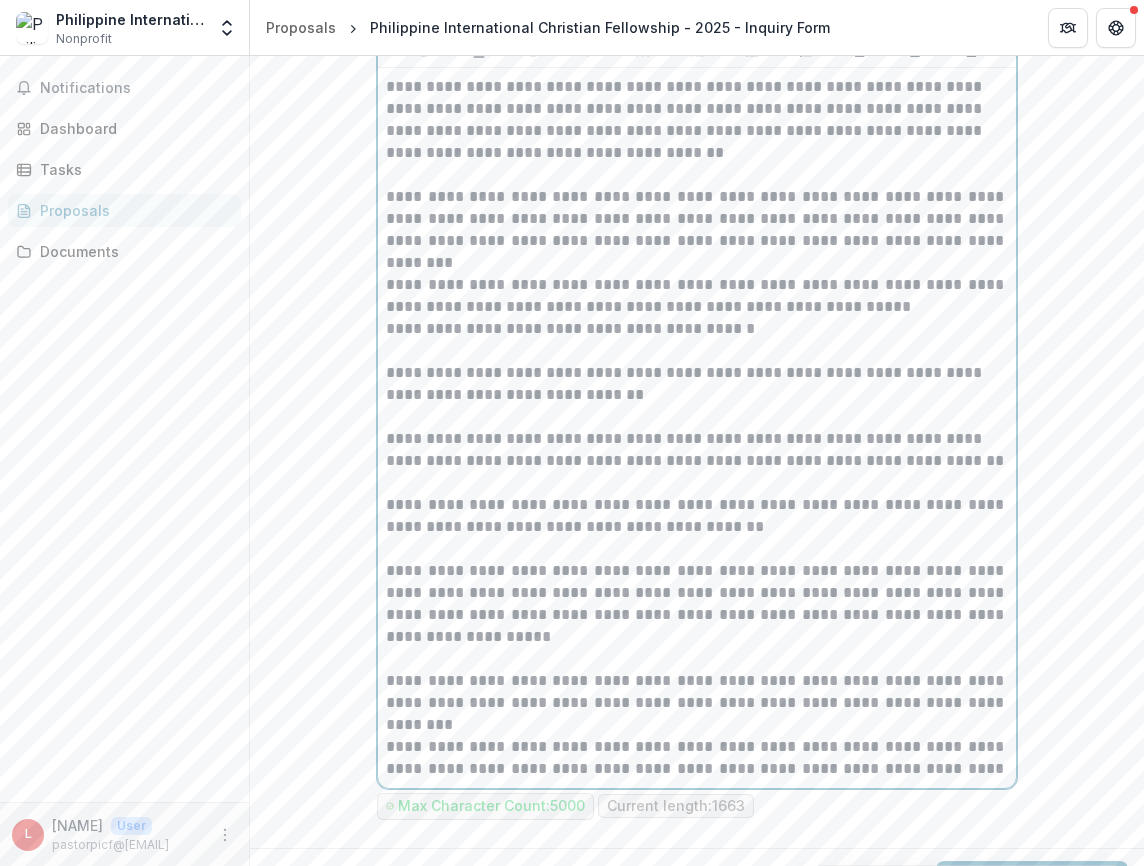 click on "**********" at bounding box center [697, 758] 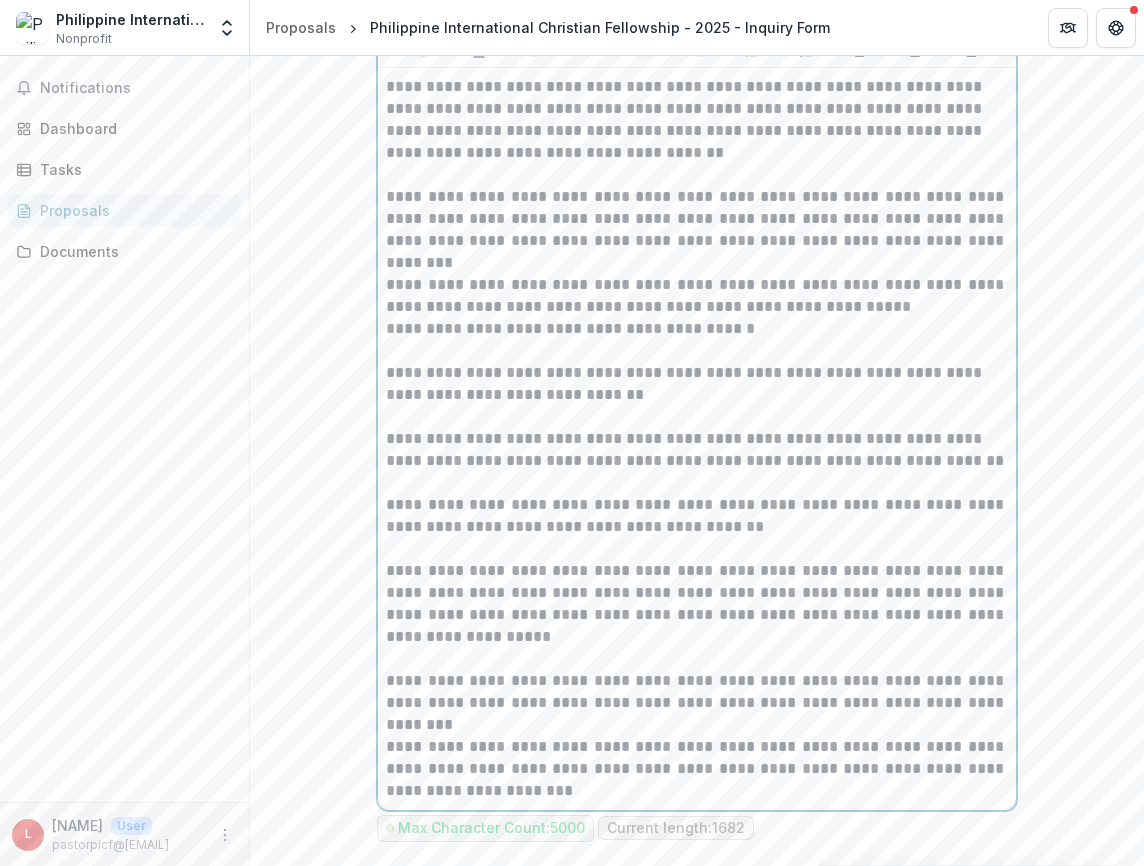 click on "**********" at bounding box center (697, 769) 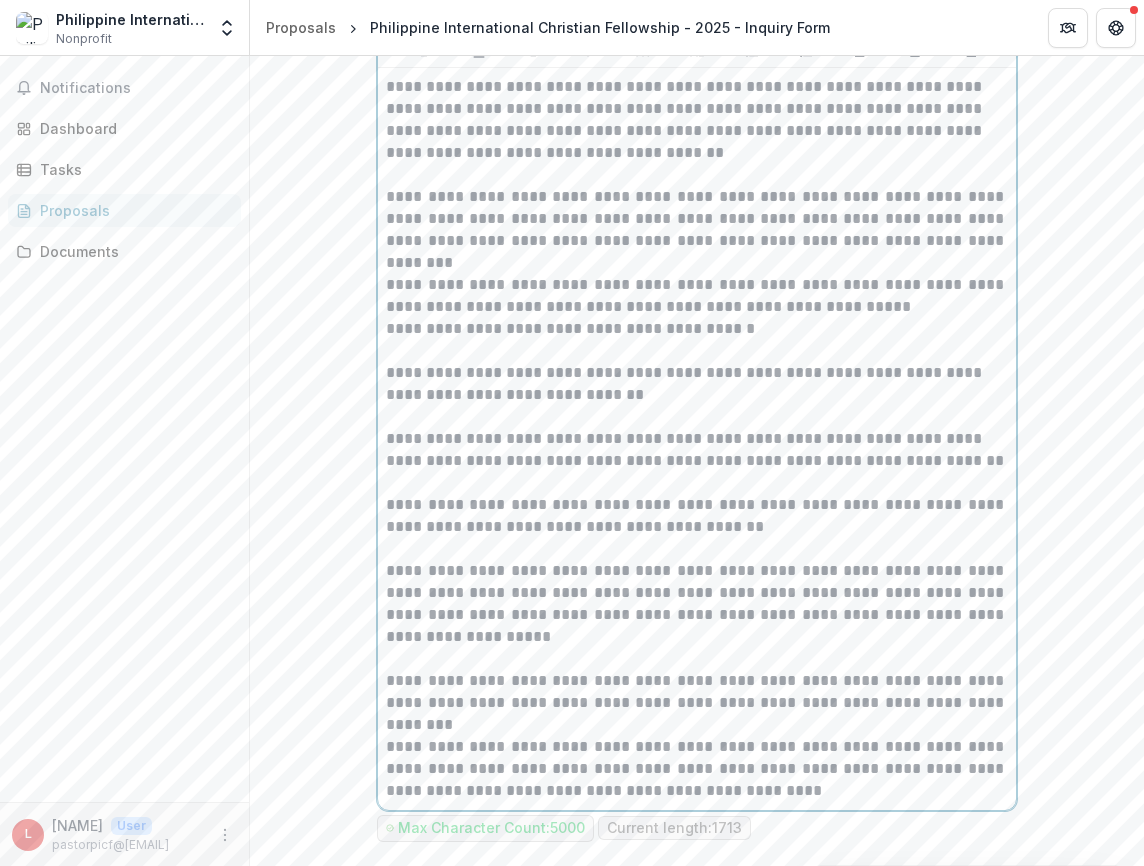 click on "**********" at bounding box center (697, 769) 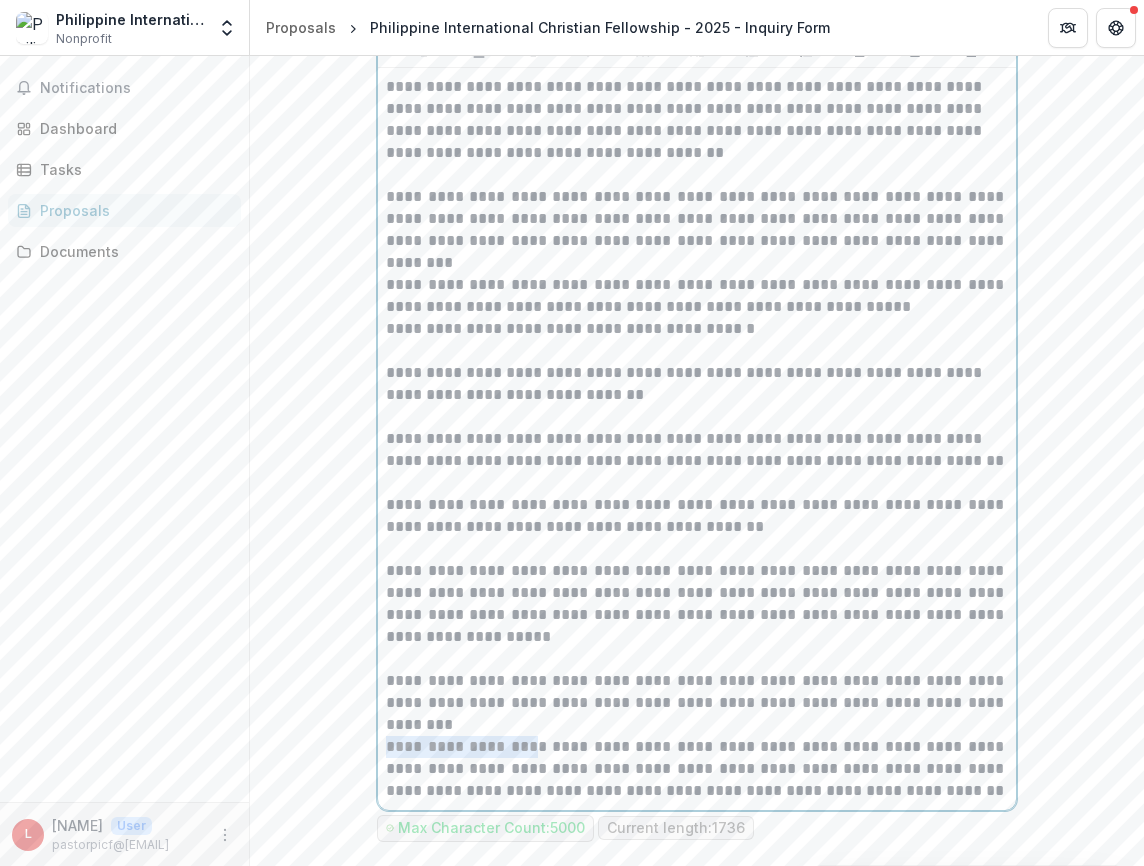 drag, startPoint x: 509, startPoint y: 749, endPoint x: 463, endPoint y: 766, distance: 49.0408 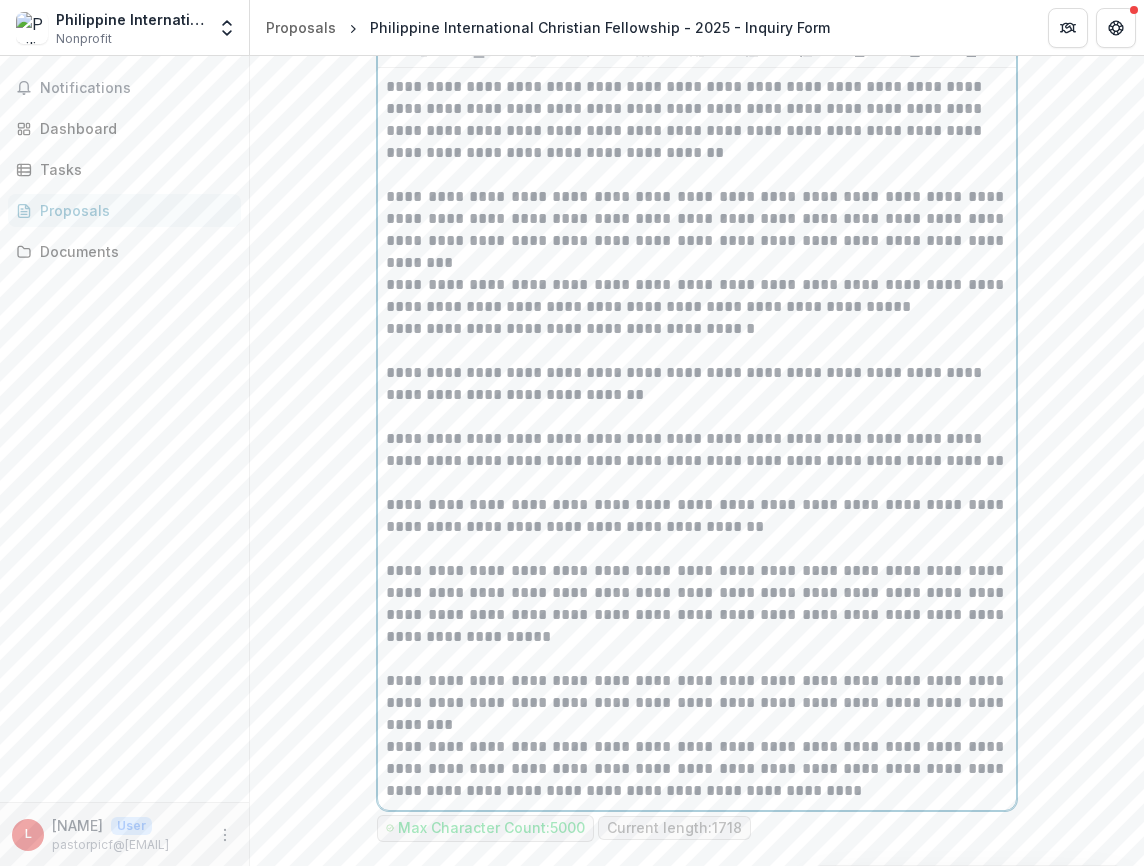 click on "**********" at bounding box center [697, 769] 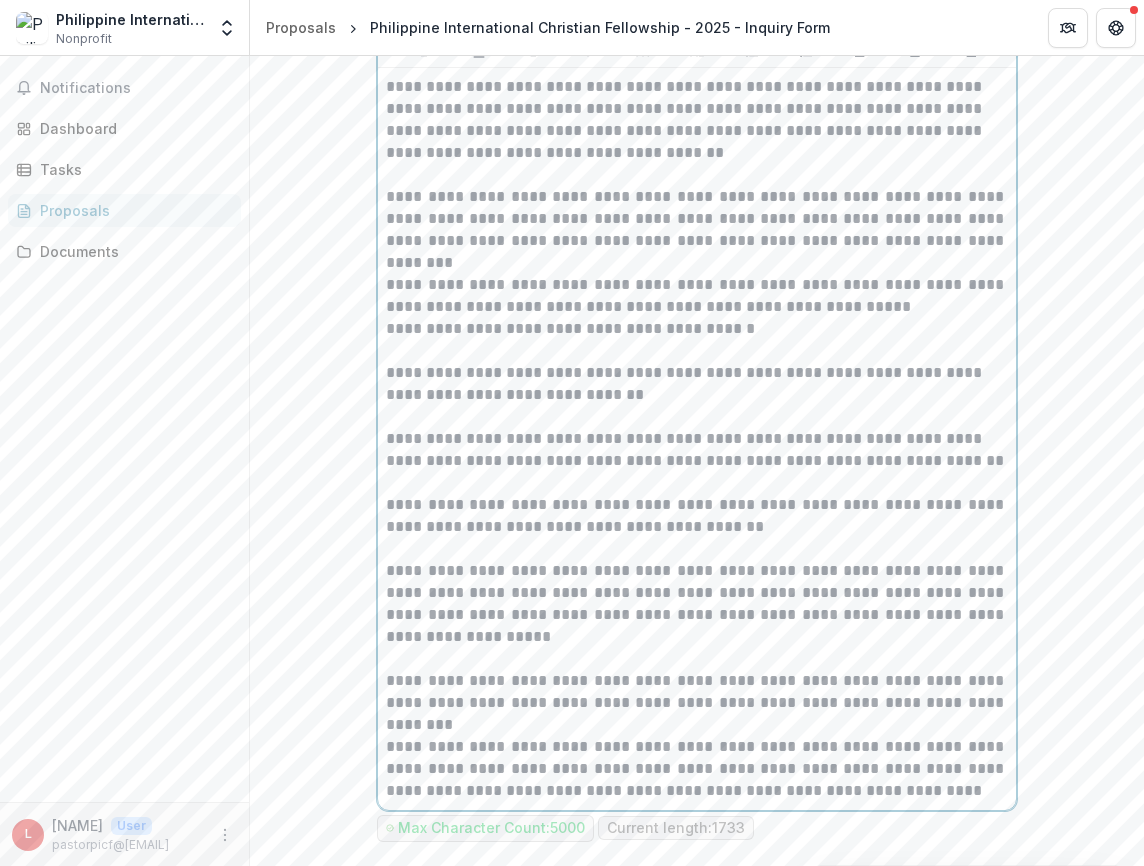 click on "**********" at bounding box center (697, 769) 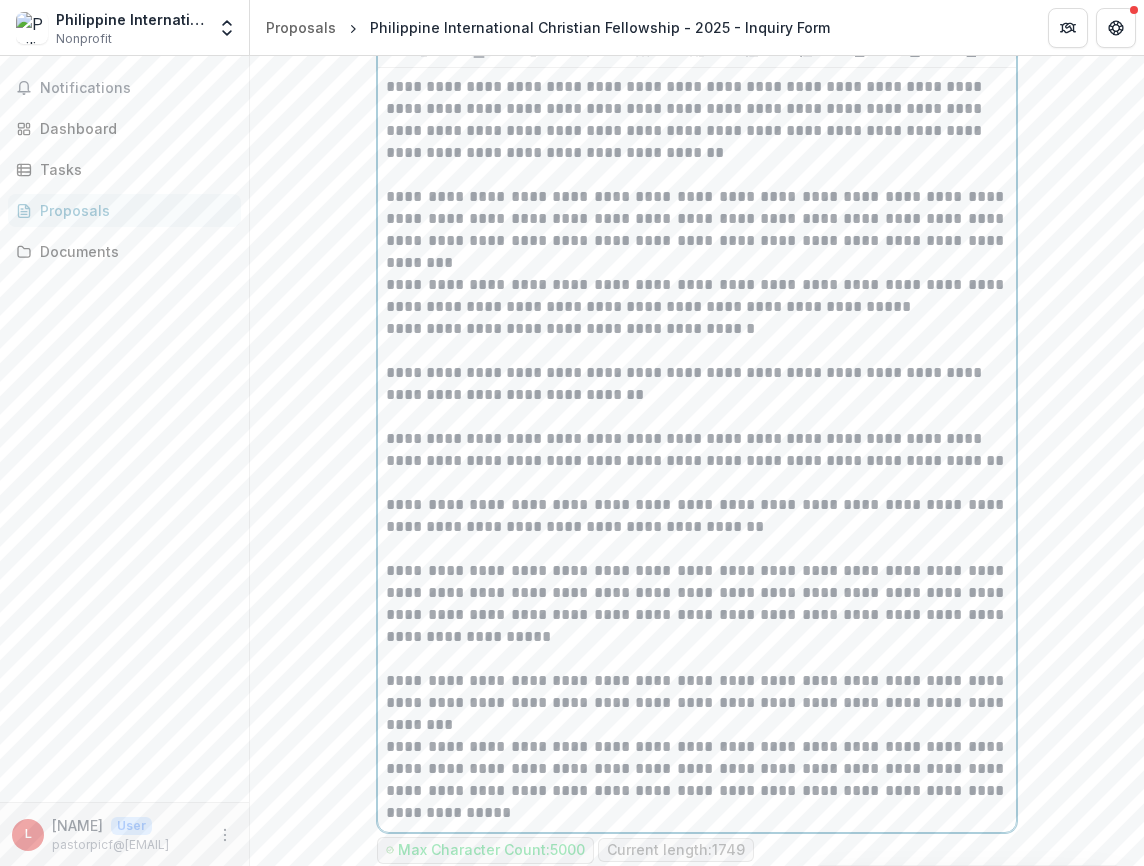 click on "**********" at bounding box center [697, 780] 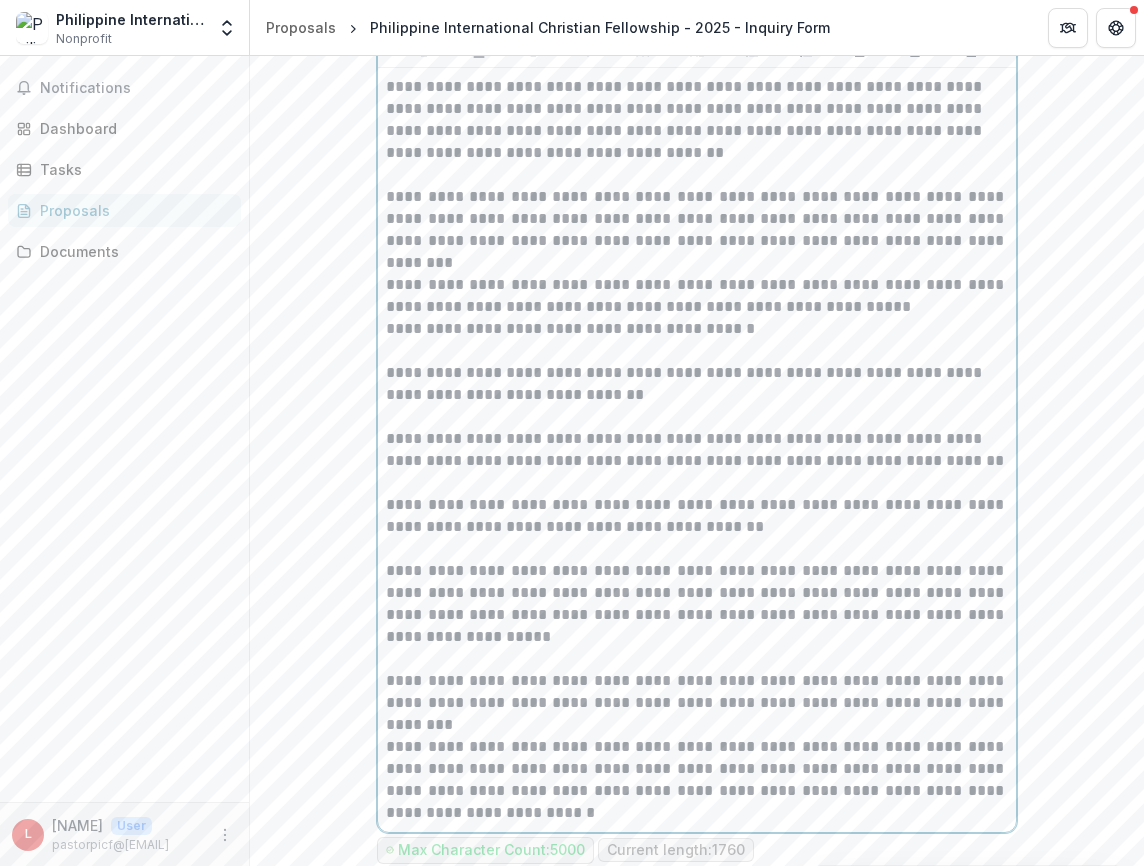 click on "**********" at bounding box center [697, 780] 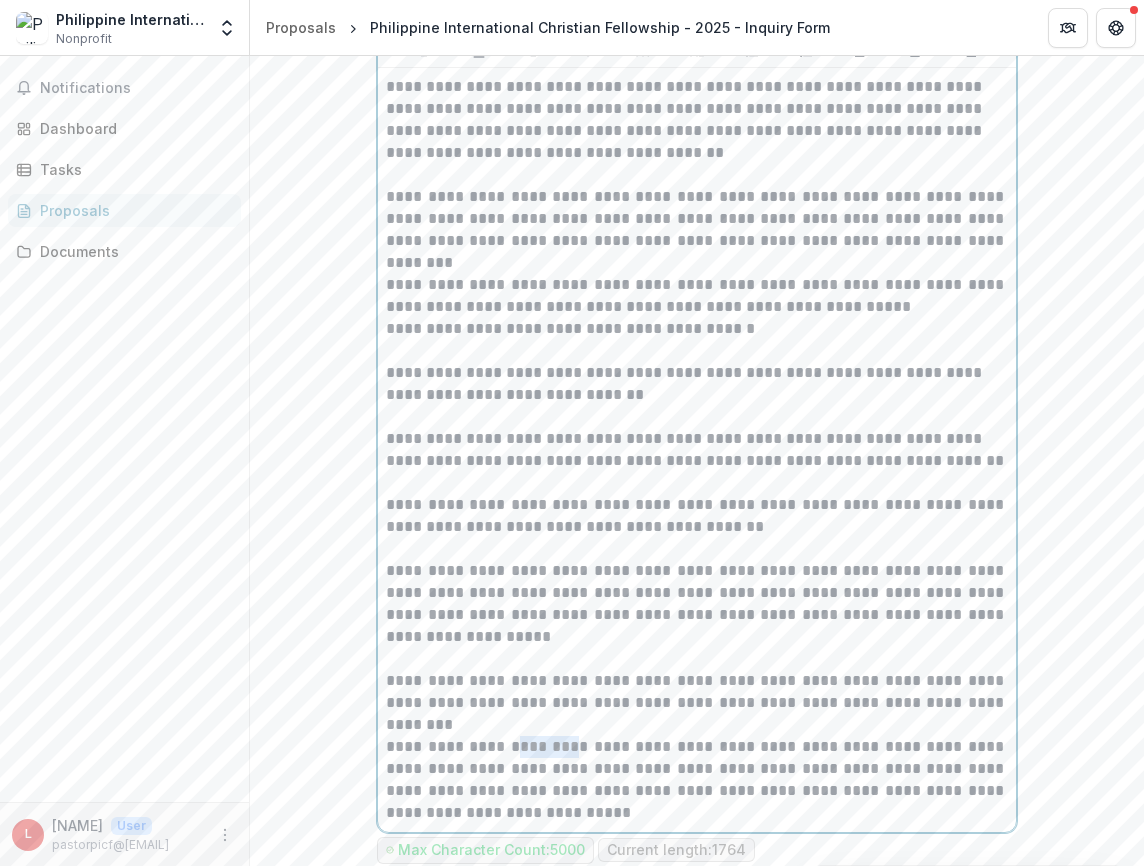 drag, startPoint x: 567, startPoint y: 748, endPoint x: 511, endPoint y: 751, distance: 56.0803 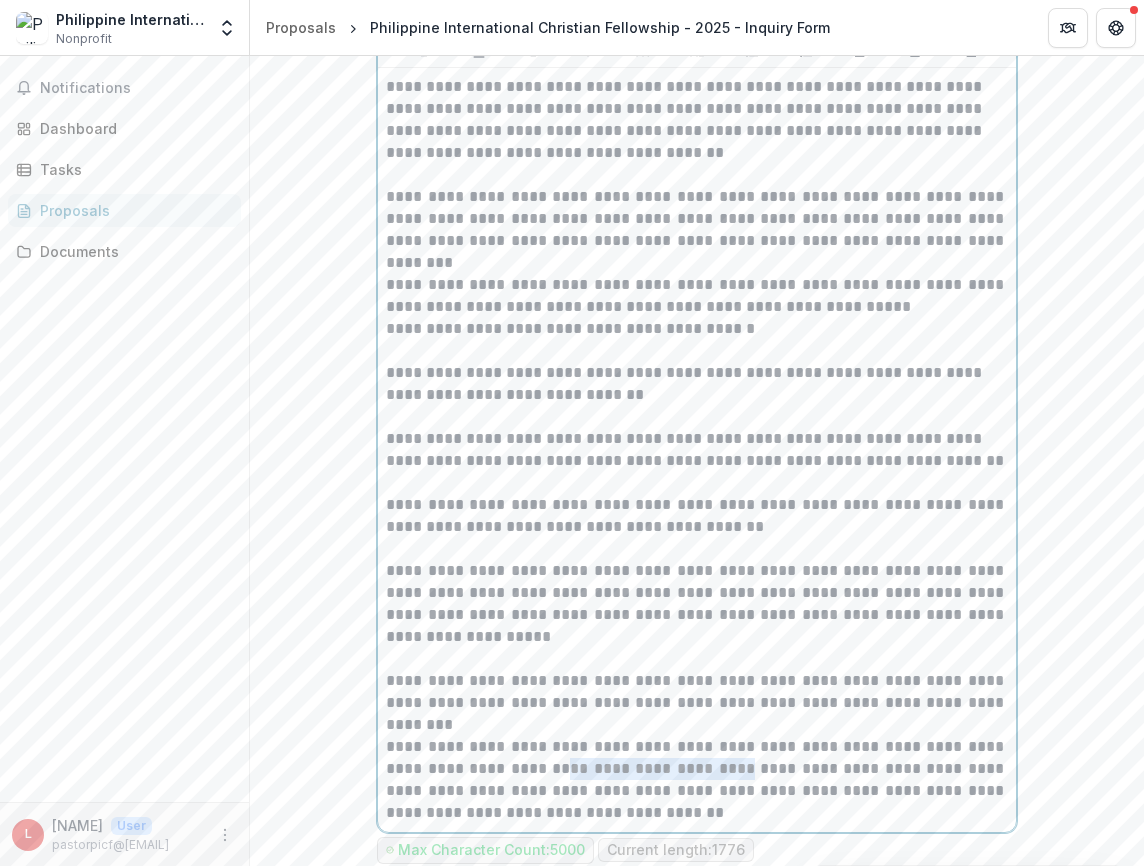 drag, startPoint x: 534, startPoint y: 770, endPoint x: 695, endPoint y: 774, distance: 161.04968 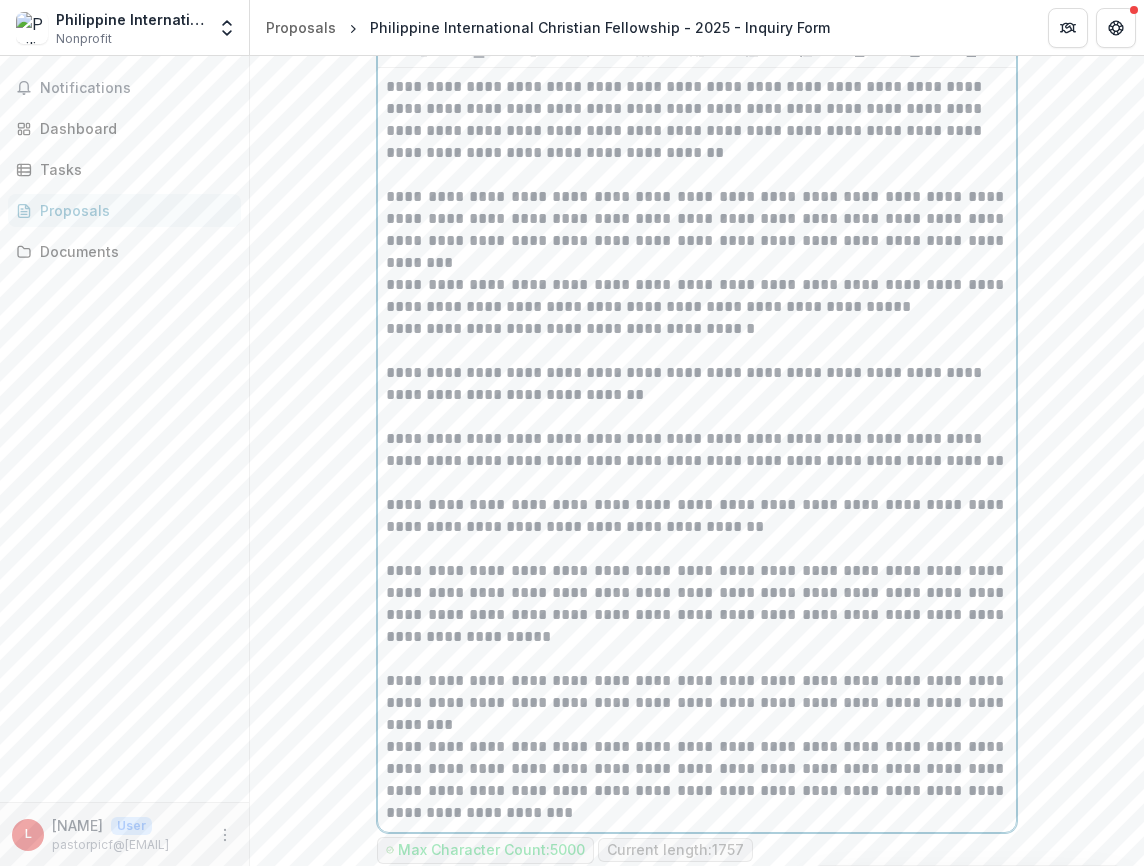 click on "**********" at bounding box center [697, 780] 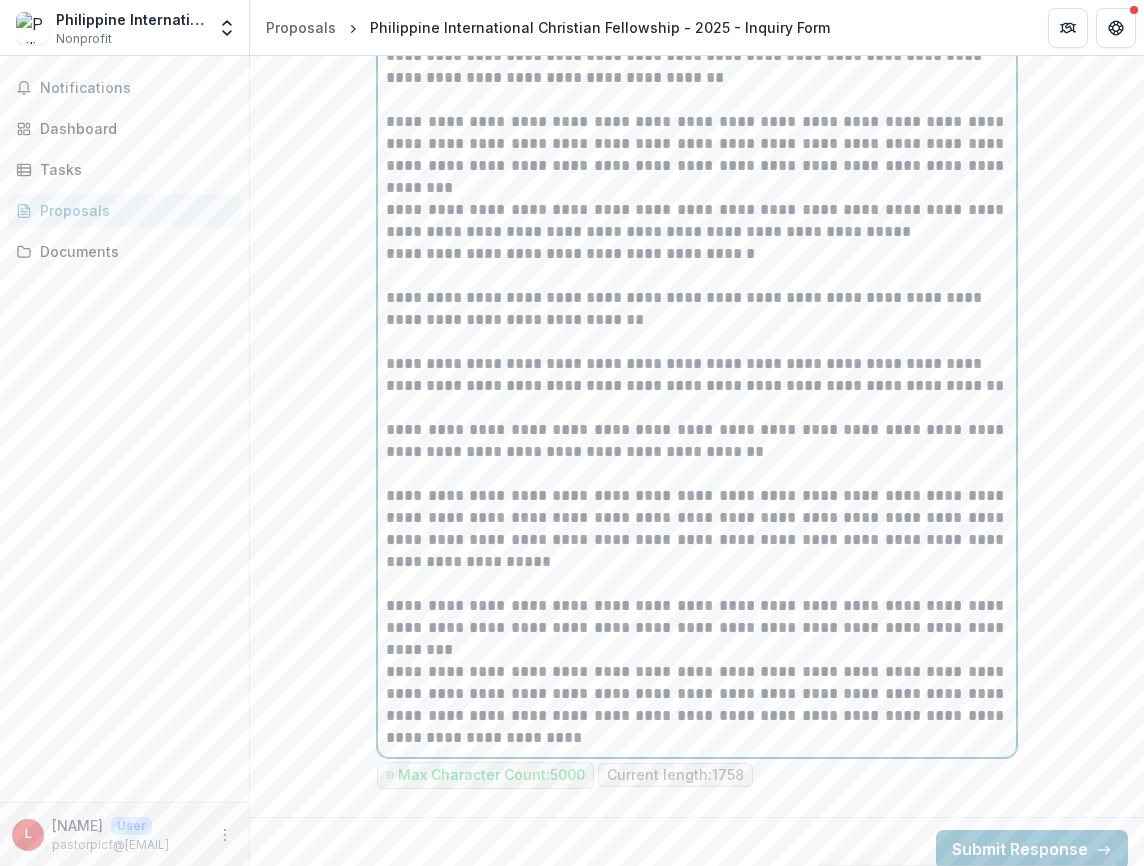 scroll, scrollTop: 1326, scrollLeft: 0, axis: vertical 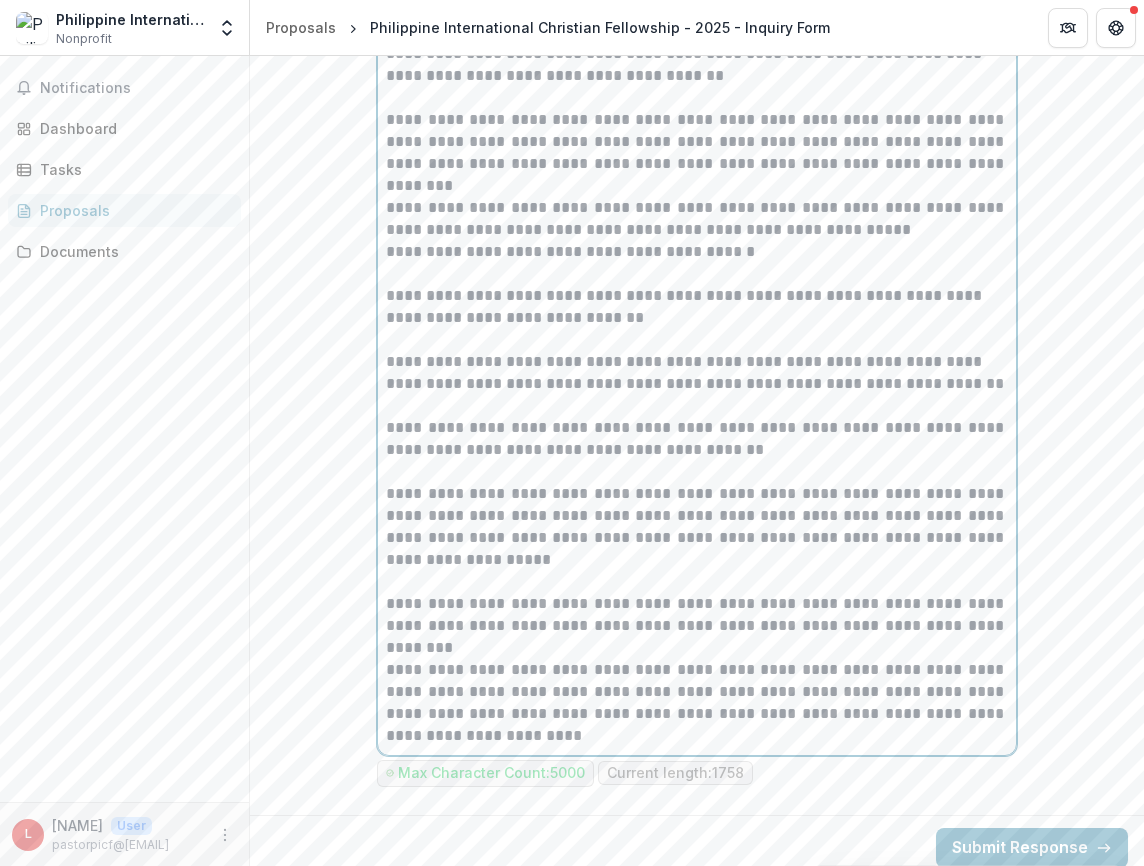click on "**********" at bounding box center (697, 703) 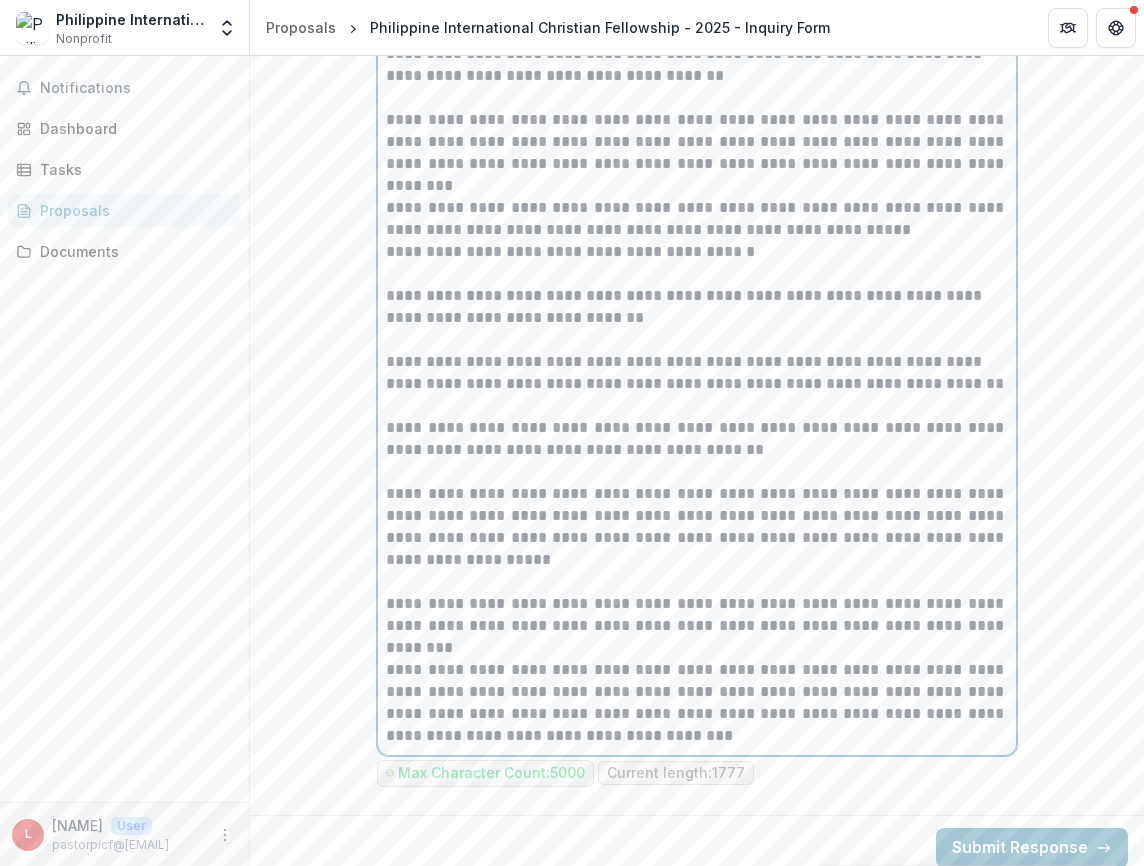 click on "**********" at bounding box center (697, 703) 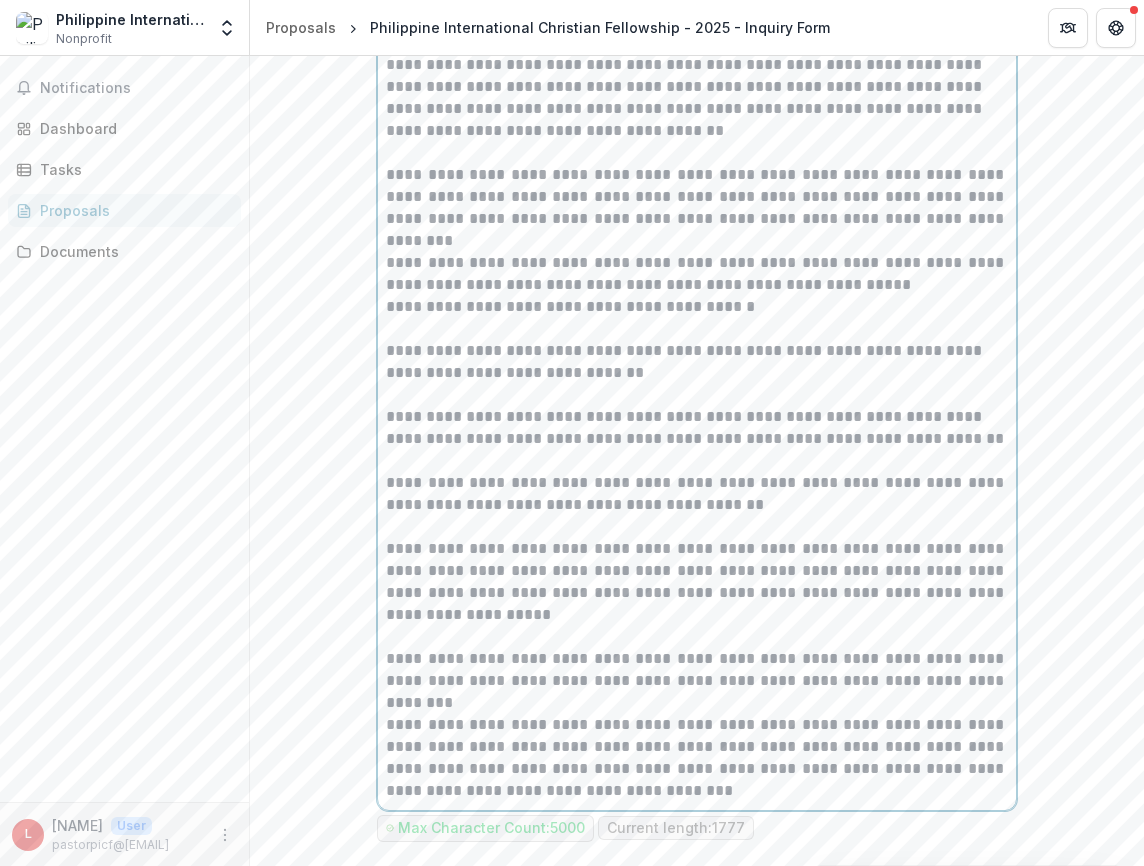 scroll, scrollTop: 1265, scrollLeft: 0, axis: vertical 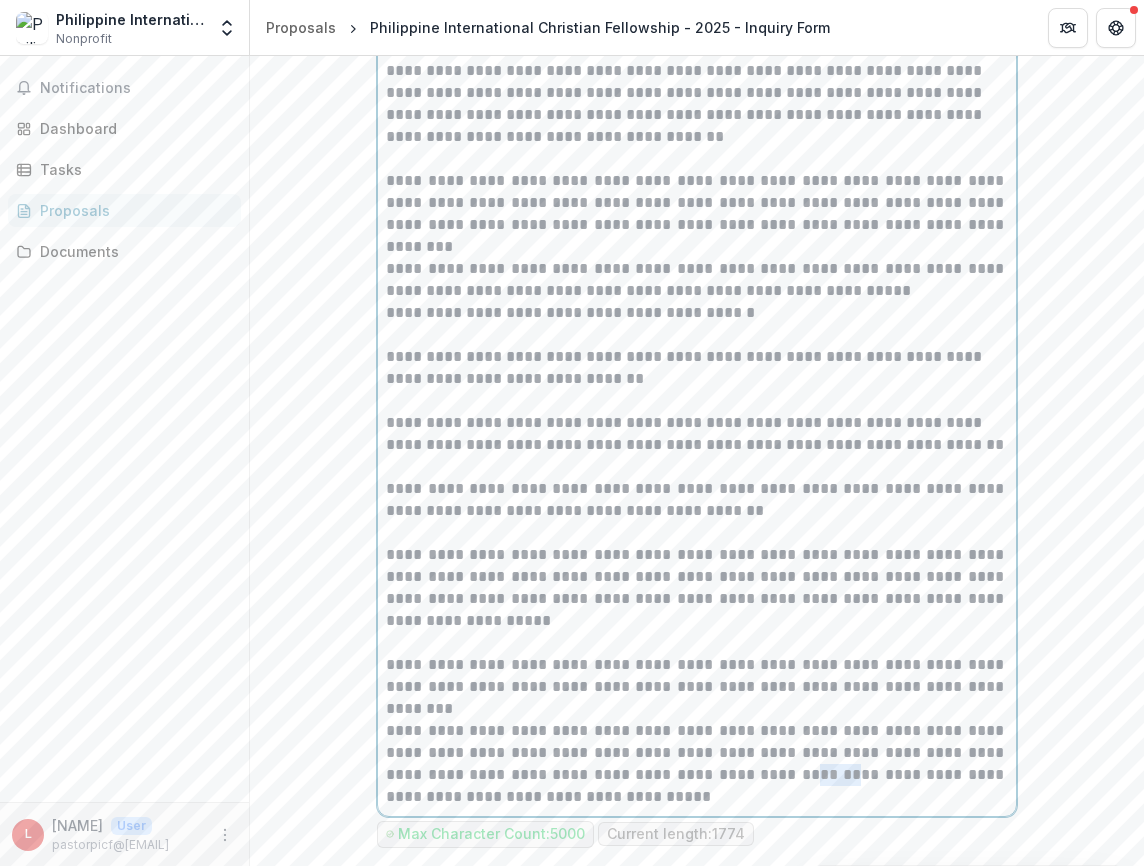 drag, startPoint x: 812, startPoint y: 779, endPoint x: 843, endPoint y: 781, distance: 31.06445 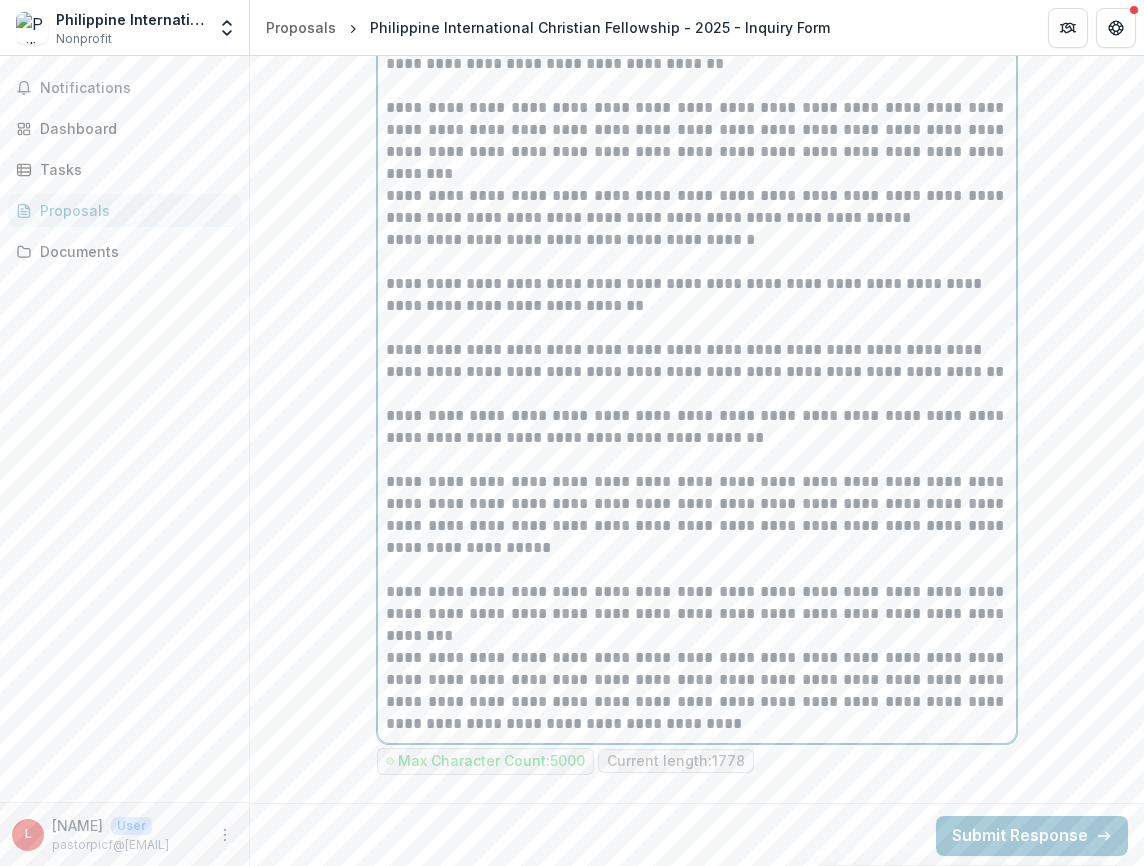 scroll, scrollTop: 1337, scrollLeft: 0, axis: vertical 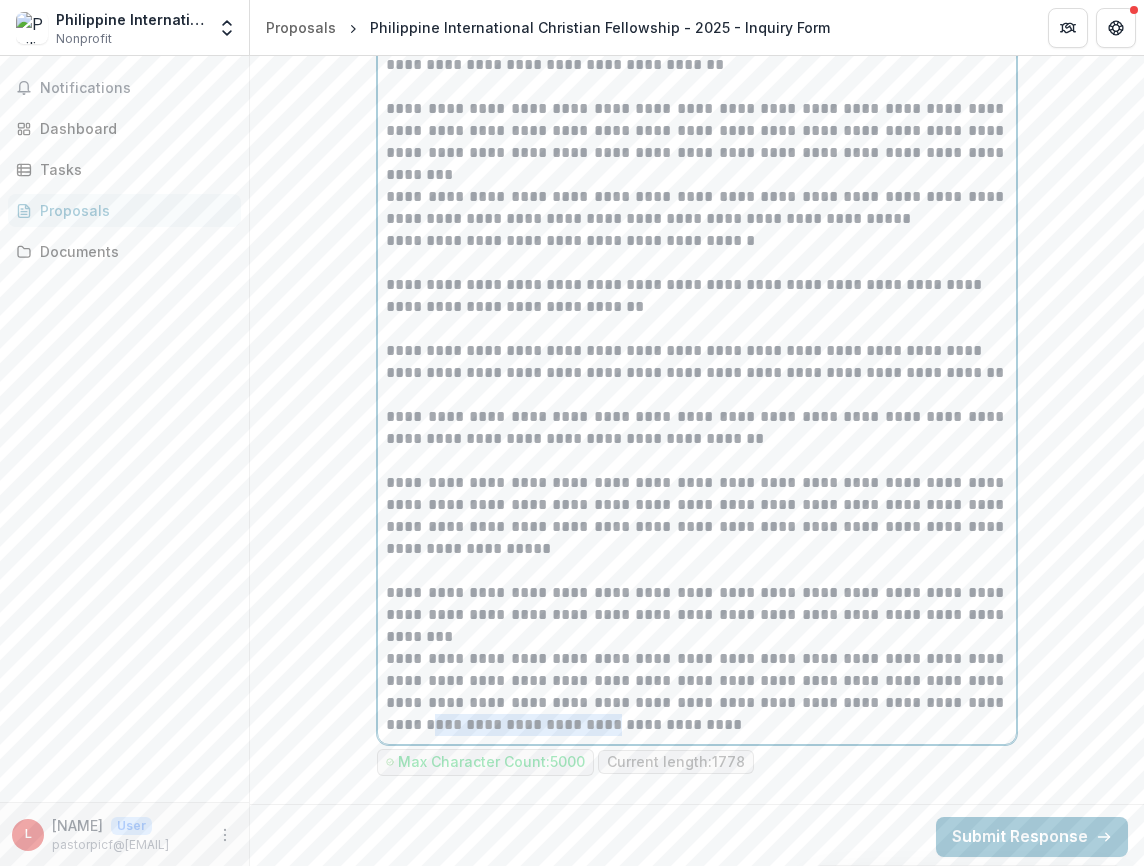 drag, startPoint x: 475, startPoint y: 729, endPoint x: 648, endPoint y: 733, distance: 173.04623 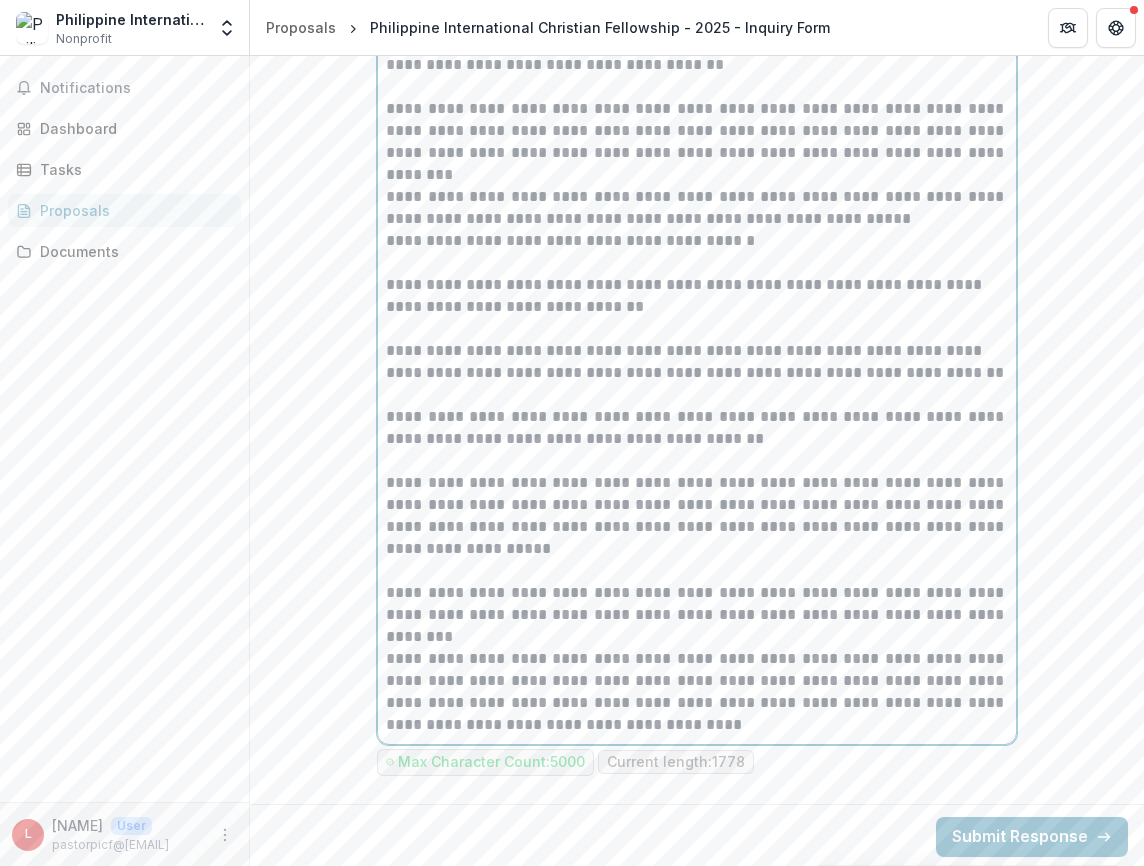 click on "**********" at bounding box center (697, 692) 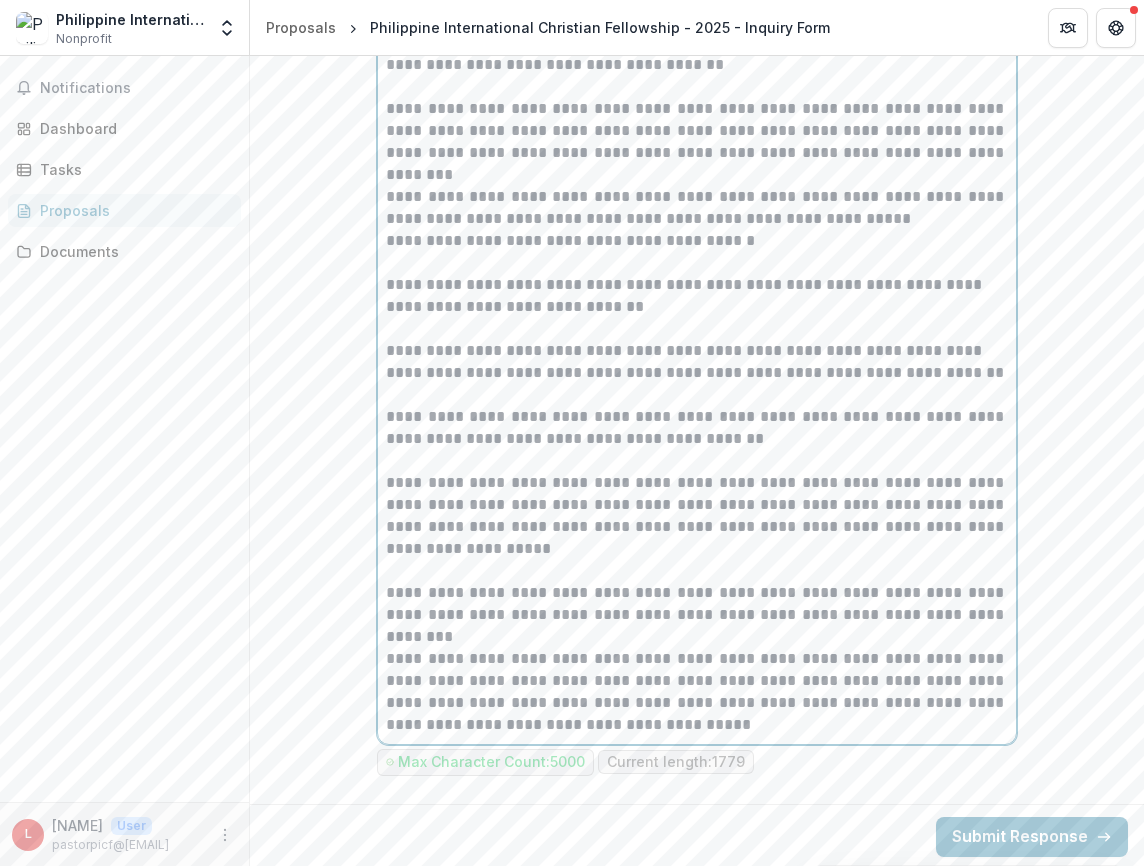 click on "**********" at bounding box center [697, 692] 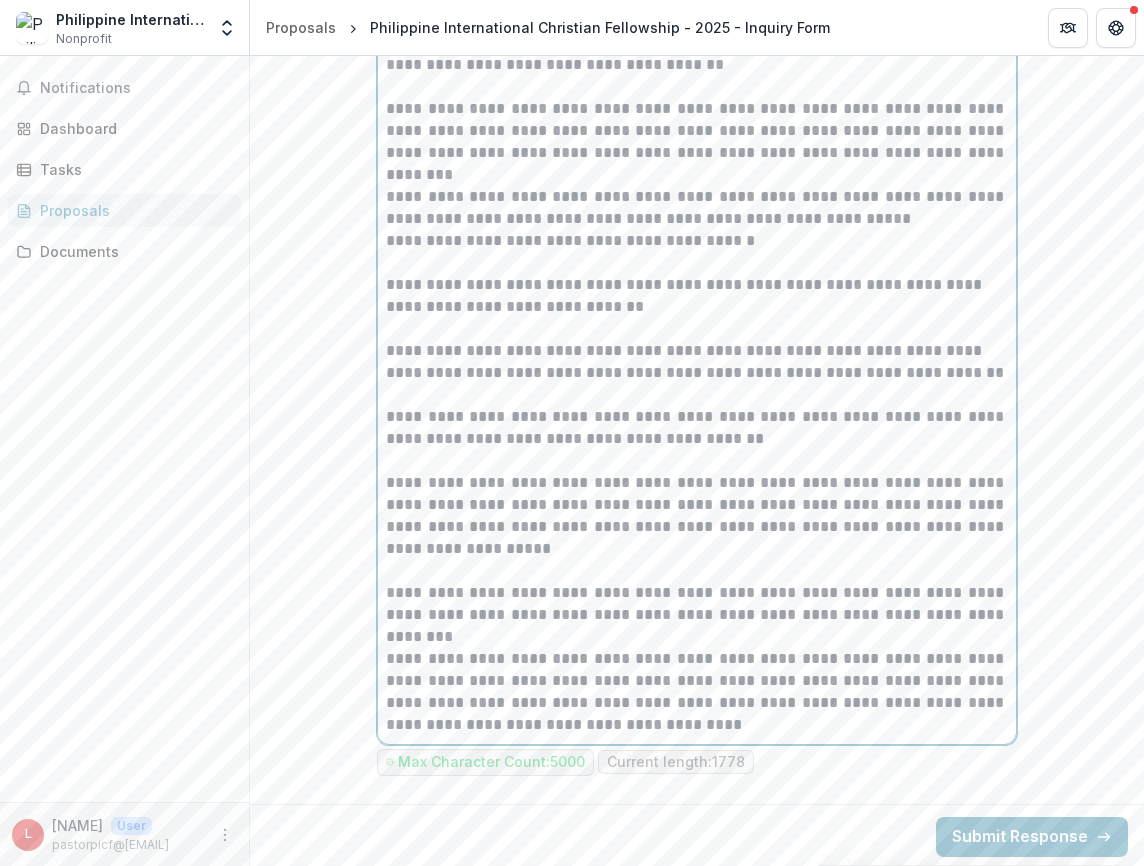 click on "**********" at bounding box center (697, 692) 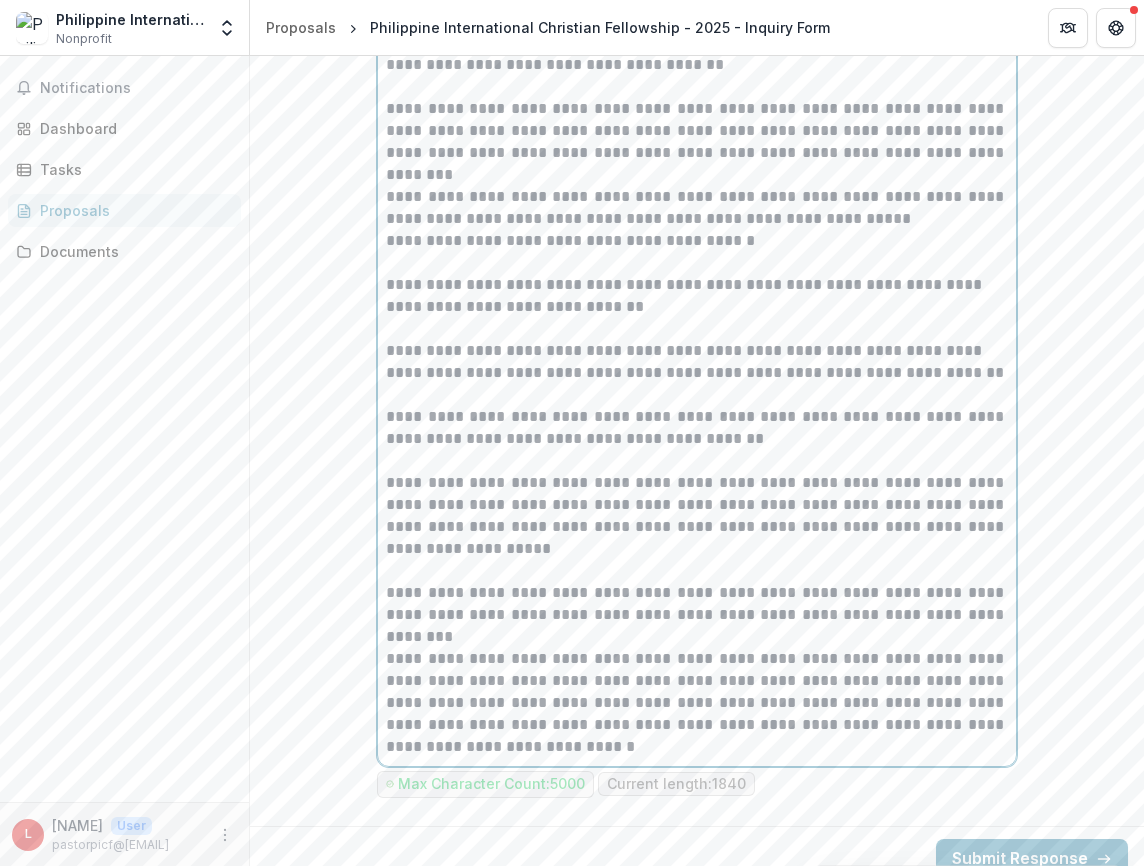 scroll, scrollTop: 1342, scrollLeft: 0, axis: vertical 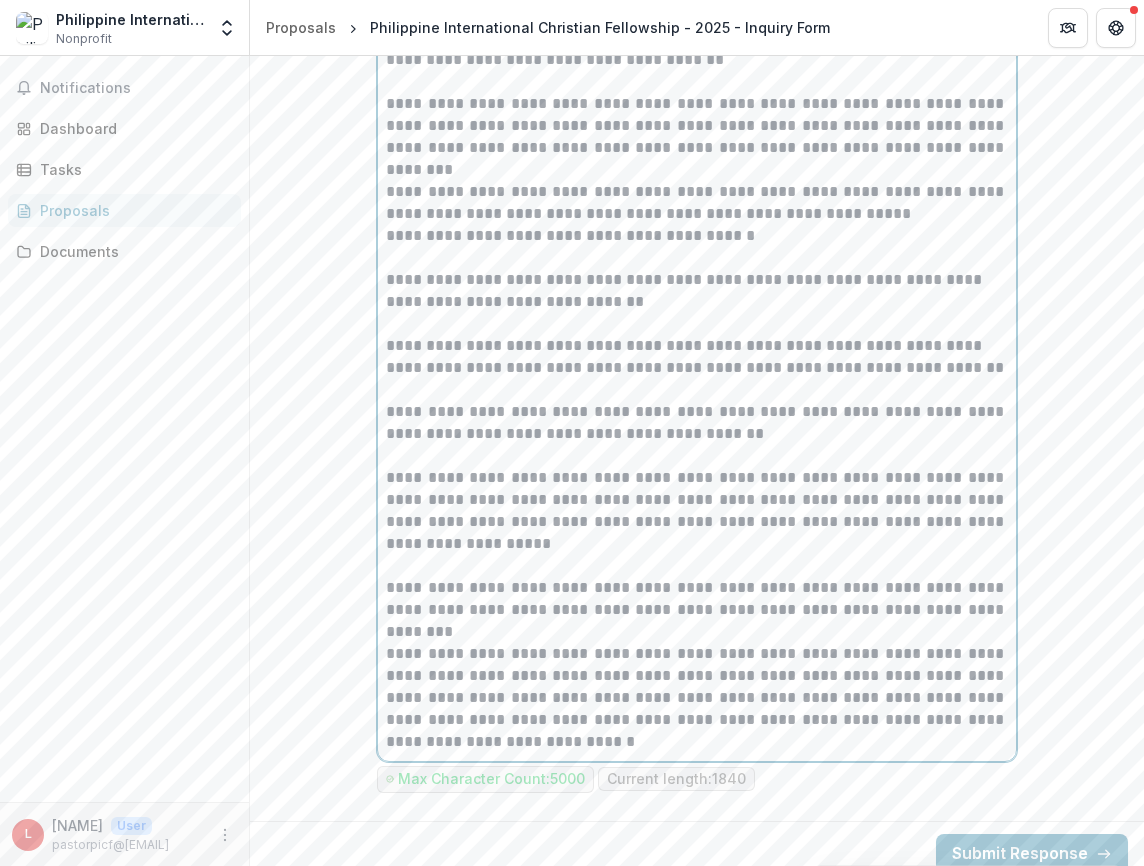 click on "**********" at bounding box center (697, 698) 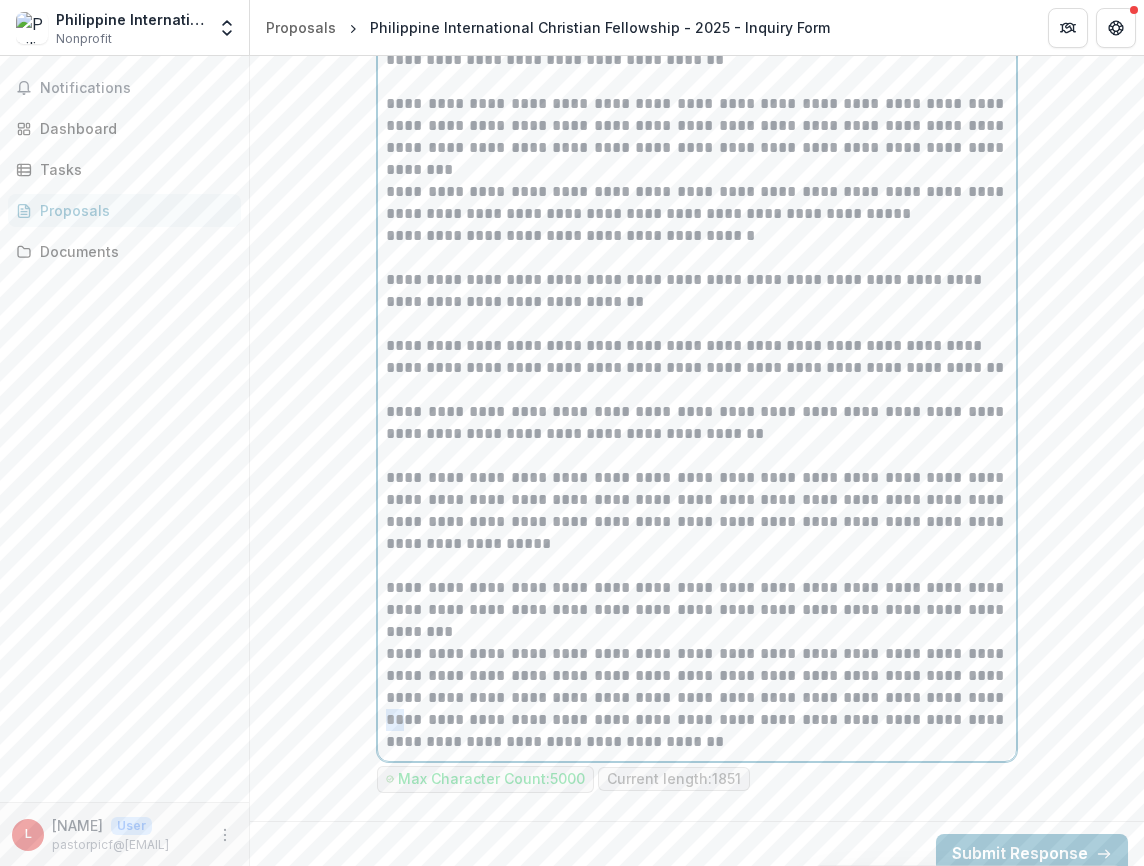 drag, startPoint x: 402, startPoint y: 722, endPoint x: 373, endPoint y: 723, distance: 29.017237 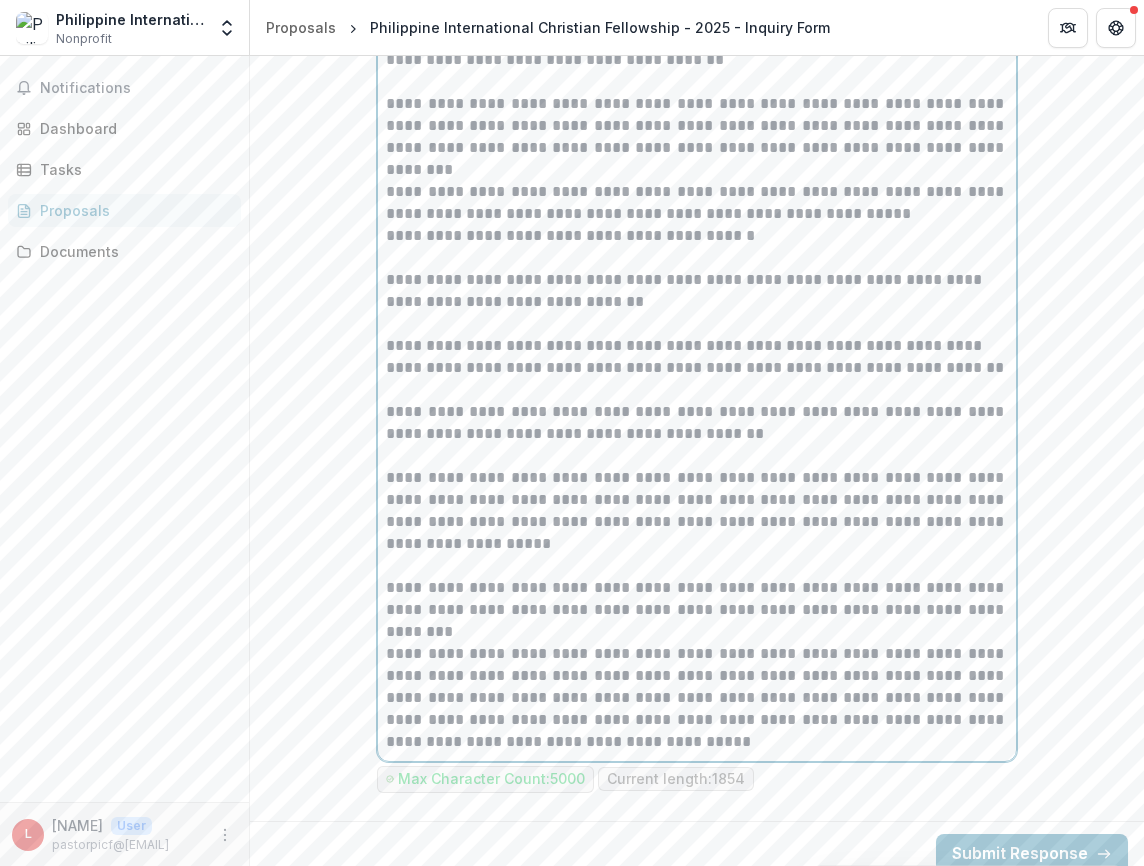 click on "**********" at bounding box center (697, 698) 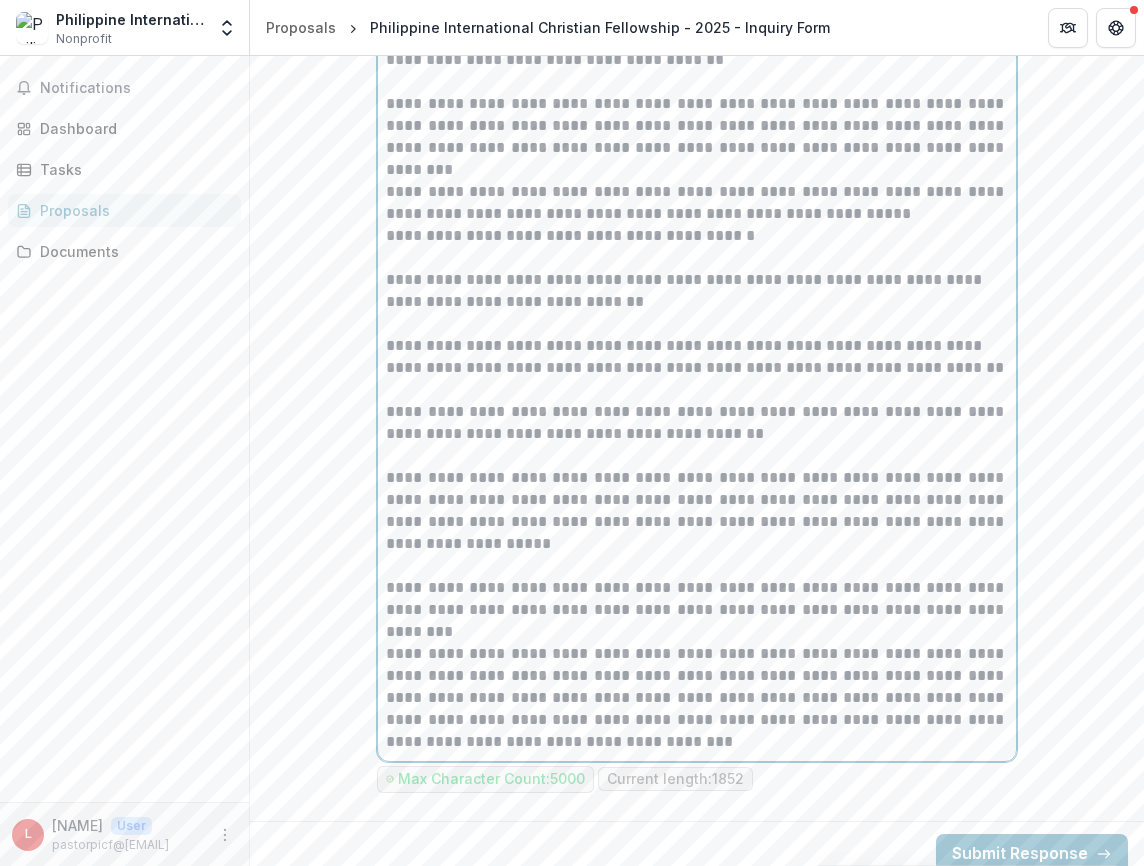 click on "**********" at bounding box center [697, 698] 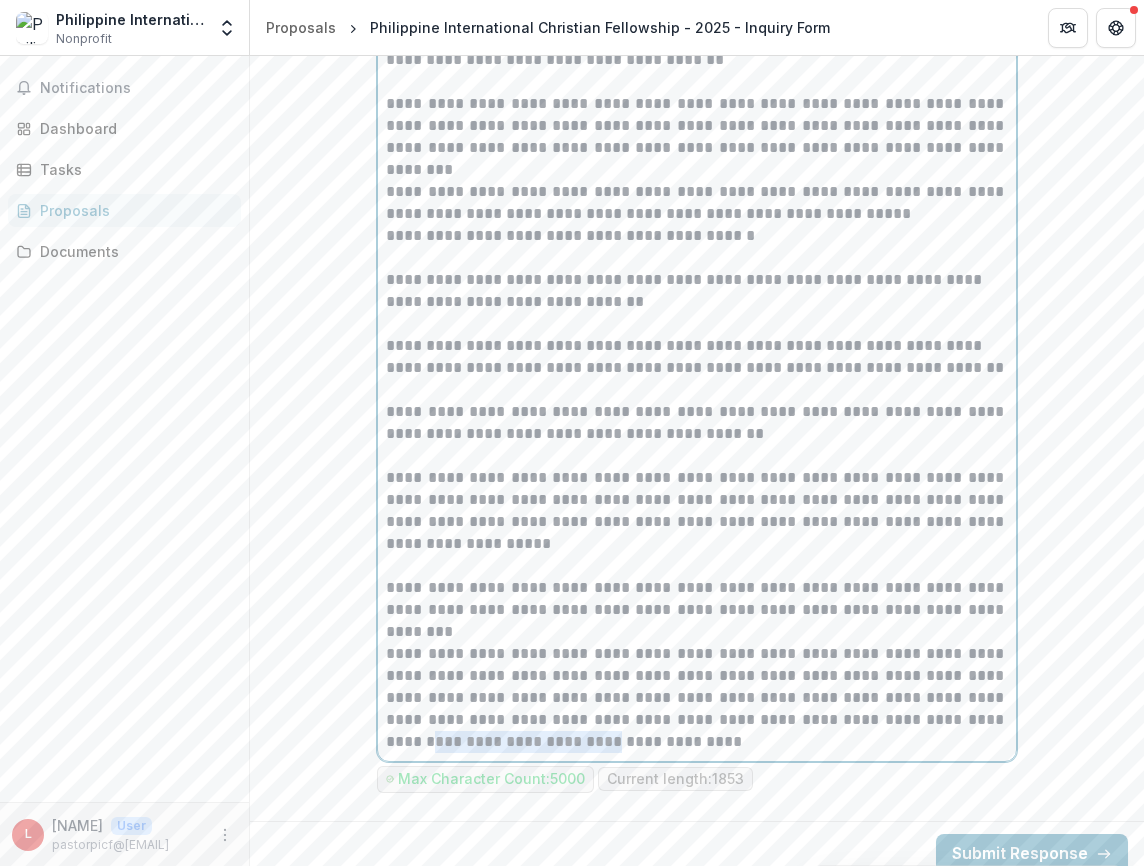 drag, startPoint x: 384, startPoint y: 745, endPoint x: 559, endPoint y: 746, distance: 175.00285 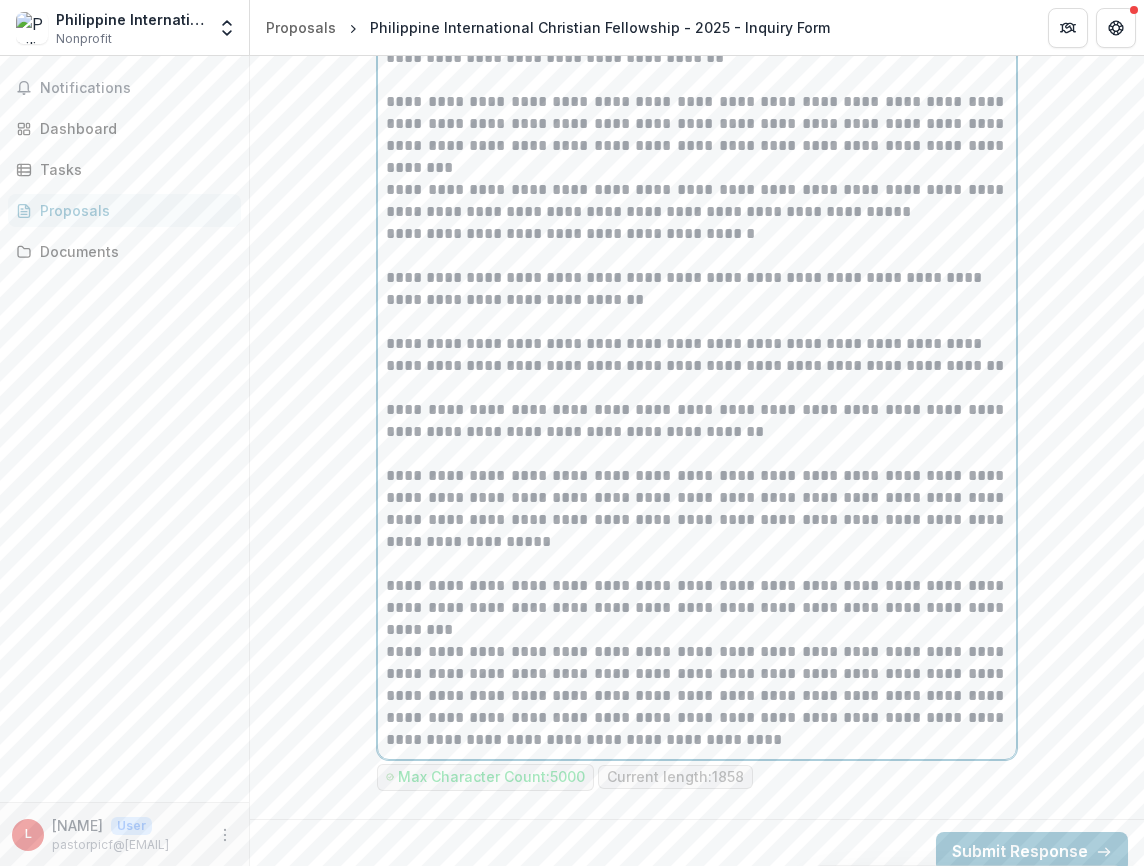 scroll, scrollTop: 1346, scrollLeft: 0, axis: vertical 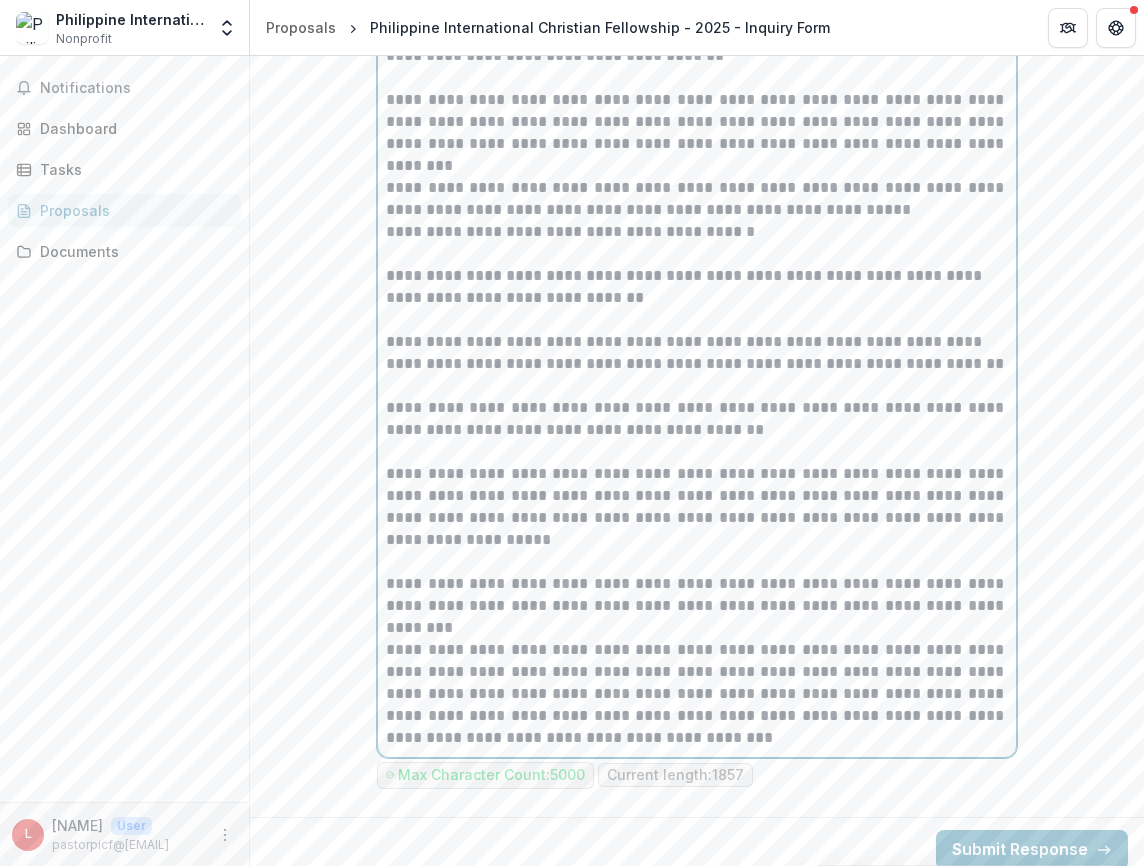 click on "**********" at bounding box center [697, 694] 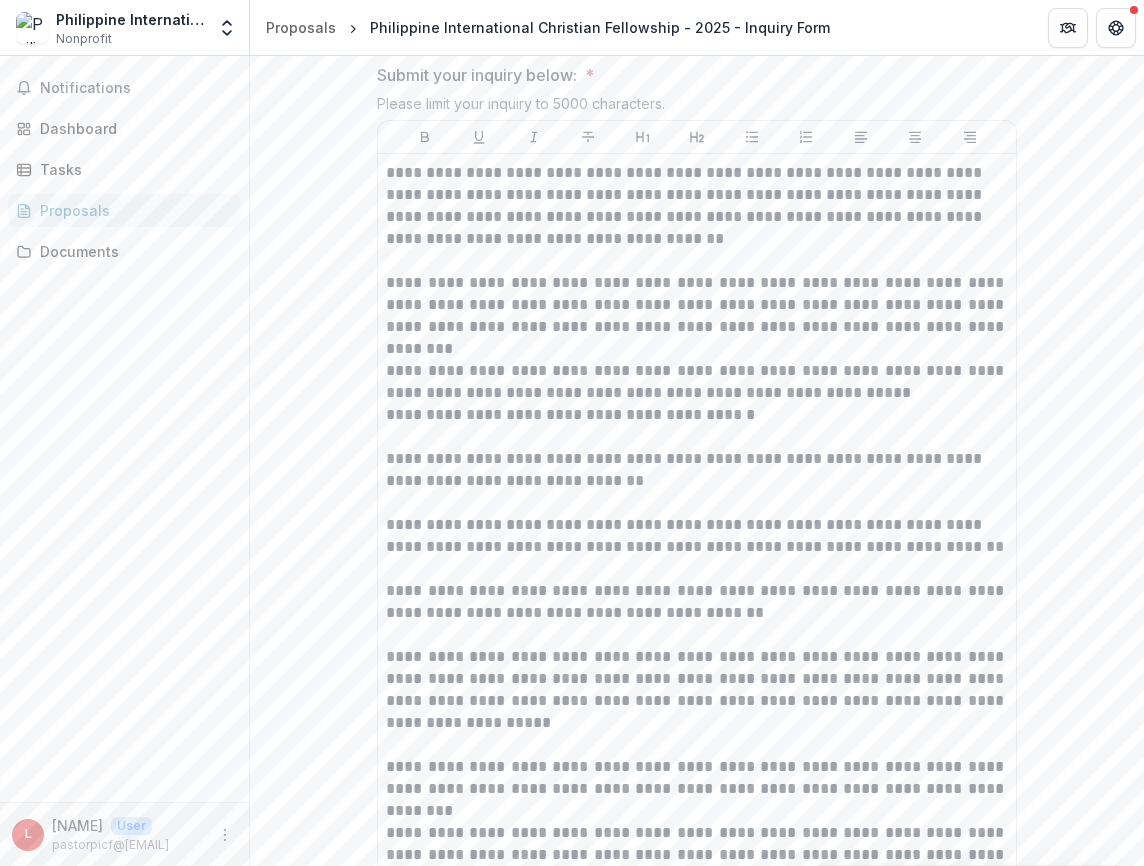 scroll, scrollTop: 1165, scrollLeft: 0, axis: vertical 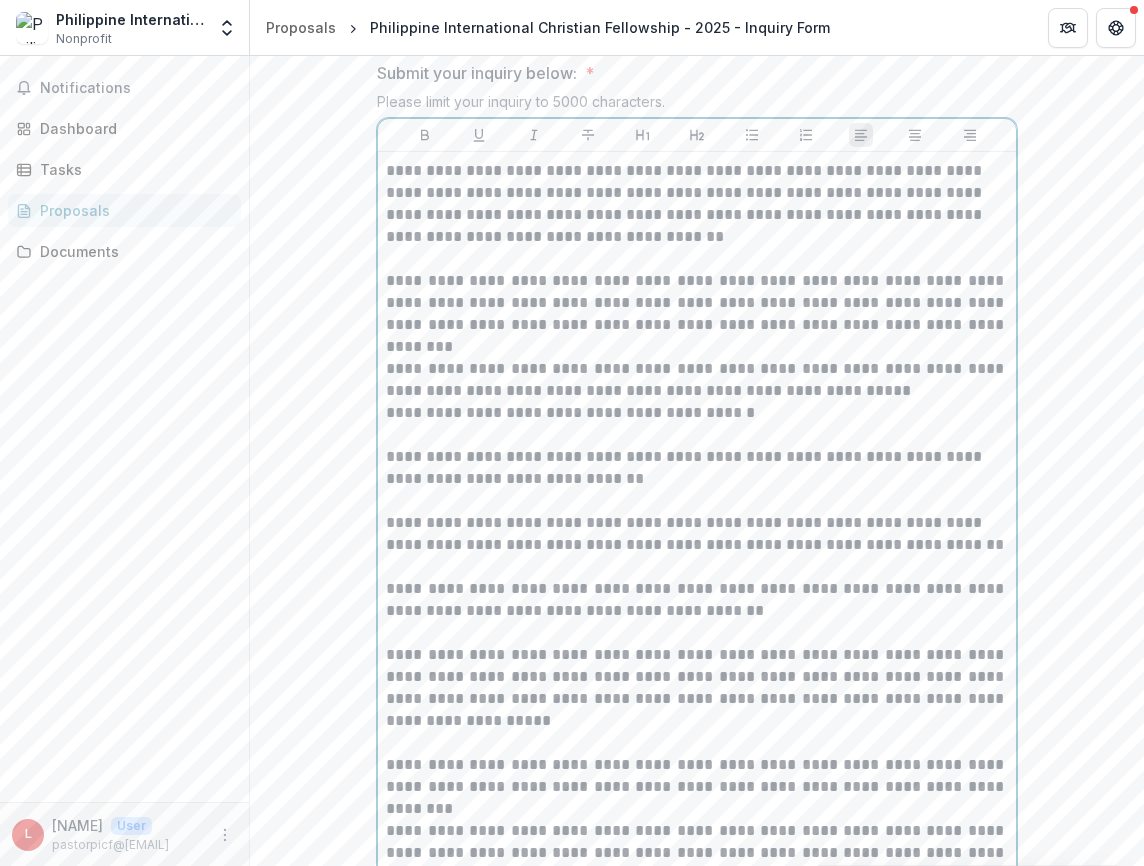 click on "**********" at bounding box center [697, 413] 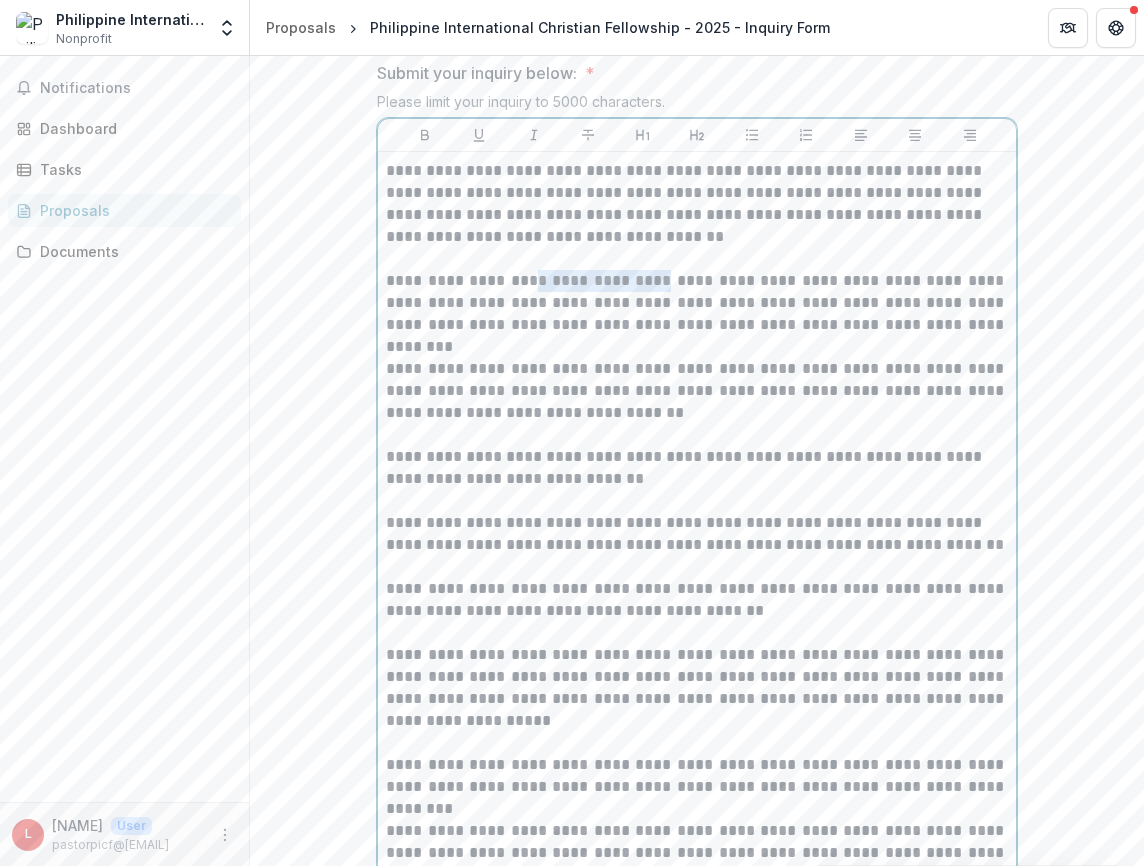 drag, startPoint x: 532, startPoint y: 283, endPoint x: 673, endPoint y: 286, distance: 141.0319 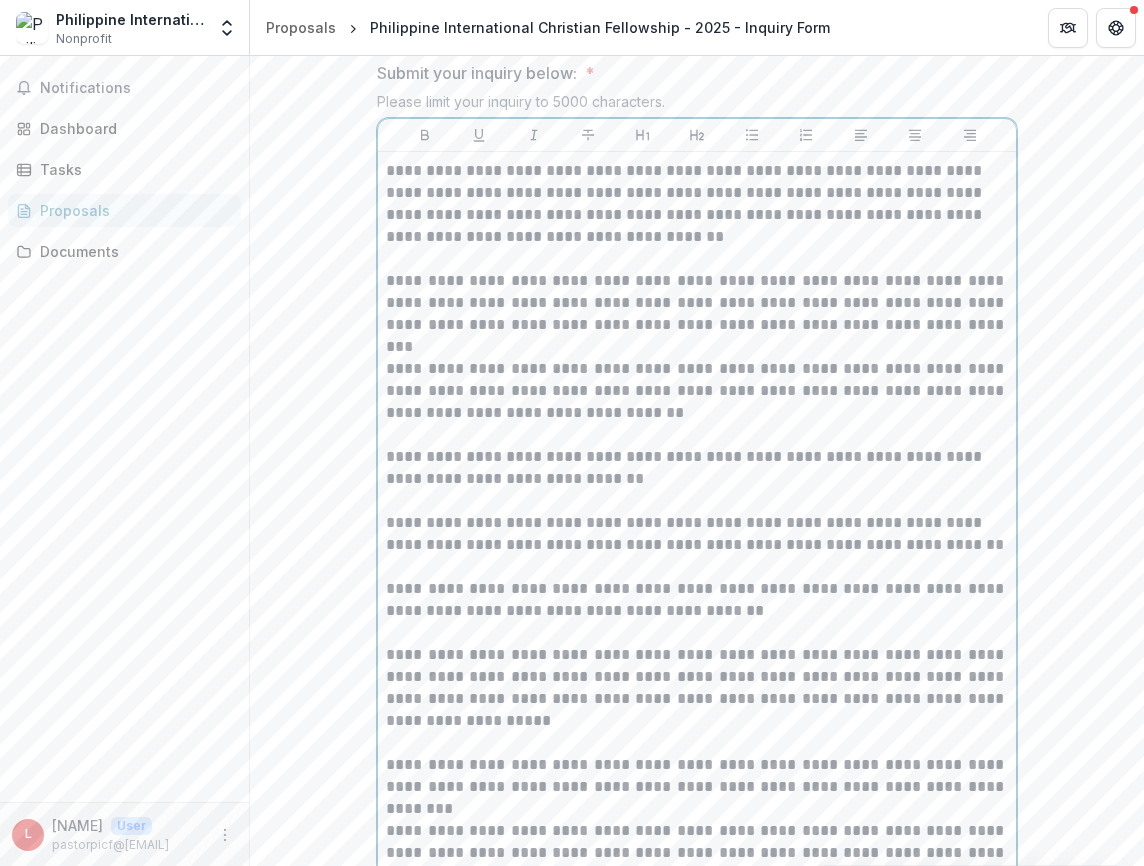 click on "**********" at bounding box center (697, 303) 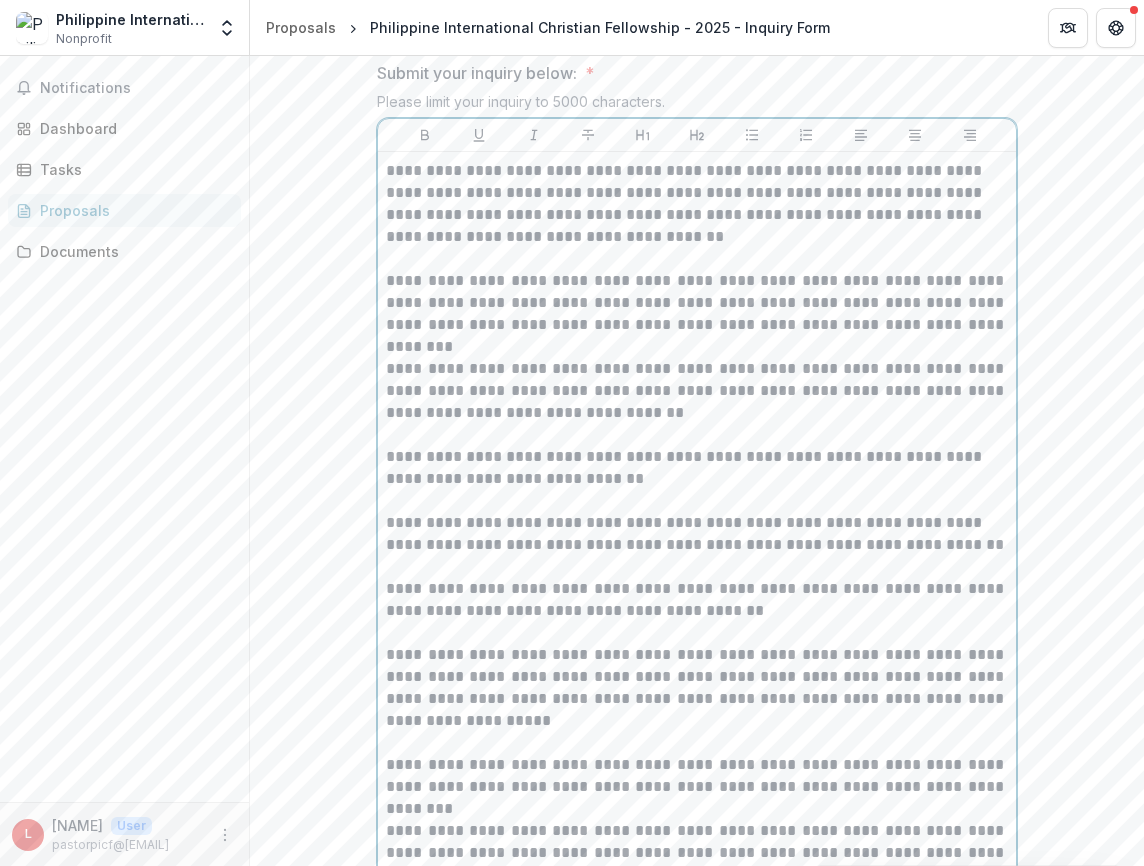 click on "**********" at bounding box center [697, 303] 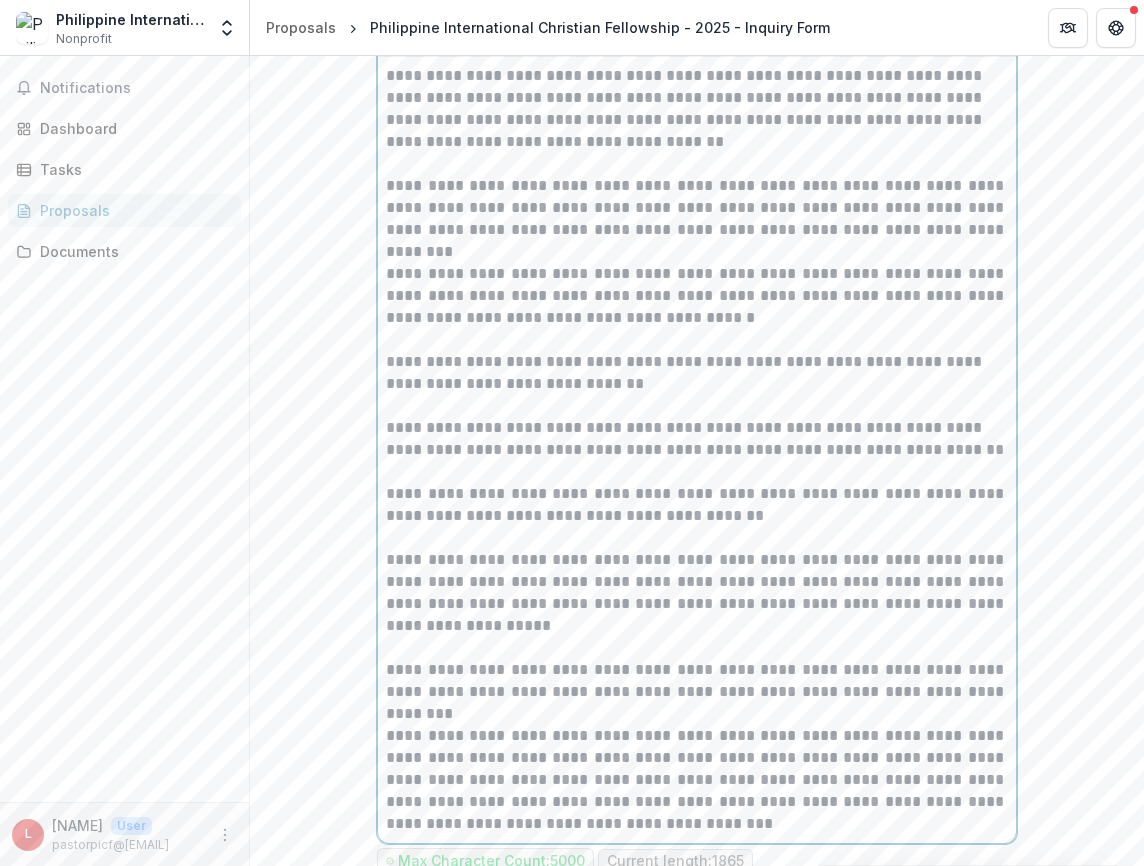 scroll, scrollTop: 1264, scrollLeft: 0, axis: vertical 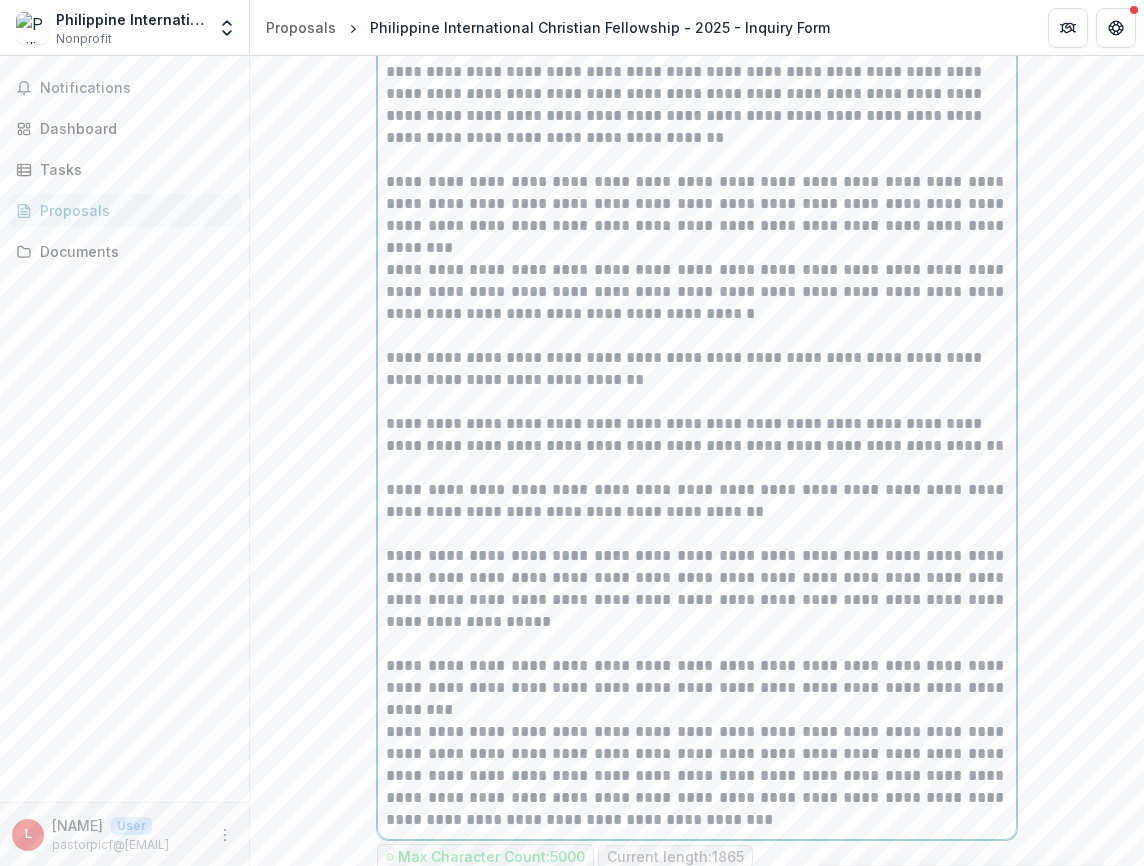click on "**********" at bounding box center (697, 501) 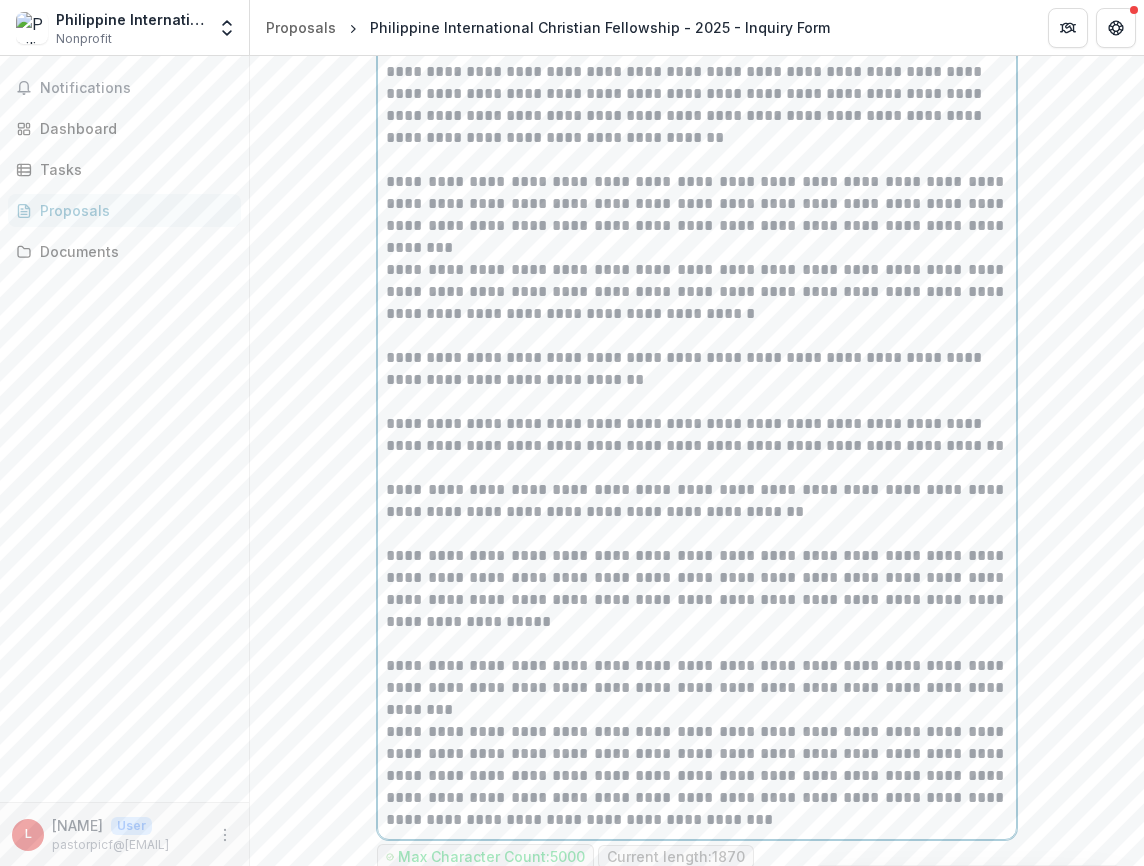 click on "**********" at bounding box center [697, 589] 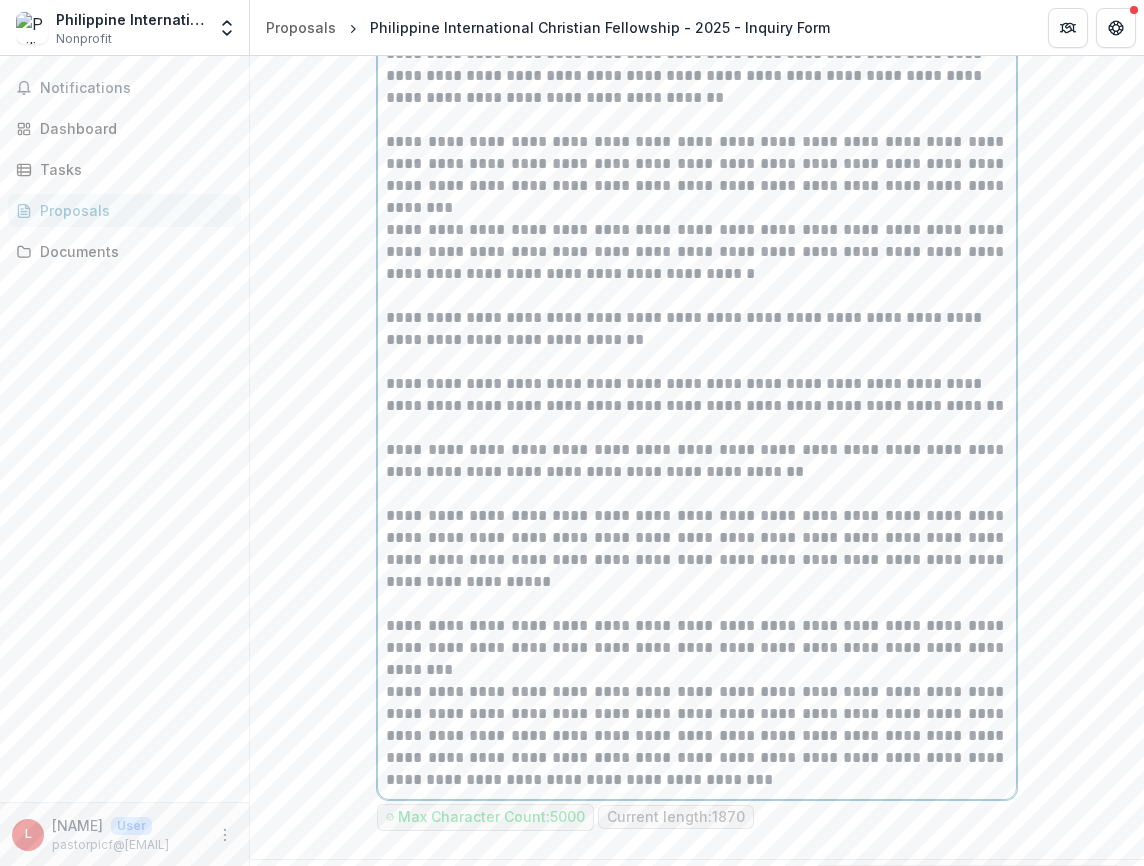 scroll, scrollTop: 1316, scrollLeft: 0, axis: vertical 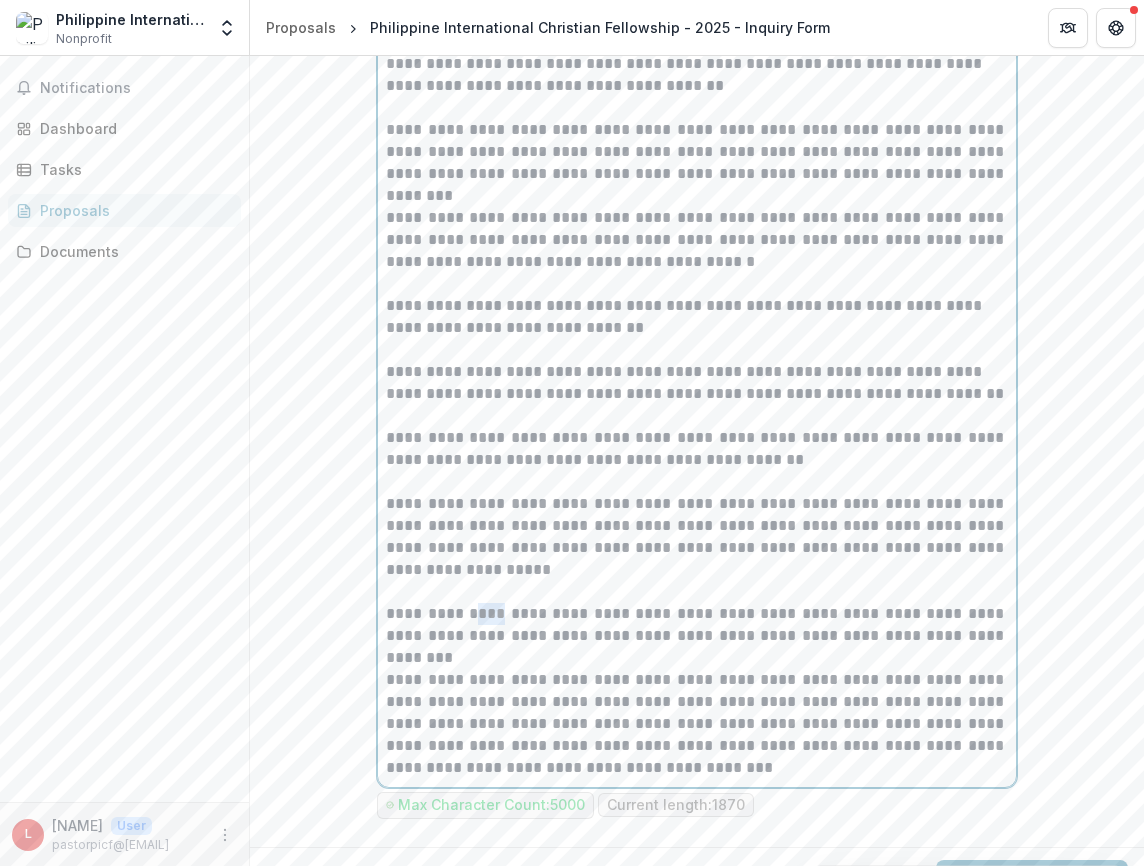 drag, startPoint x: 478, startPoint y: 618, endPoint x: 504, endPoint y: 618, distance: 26 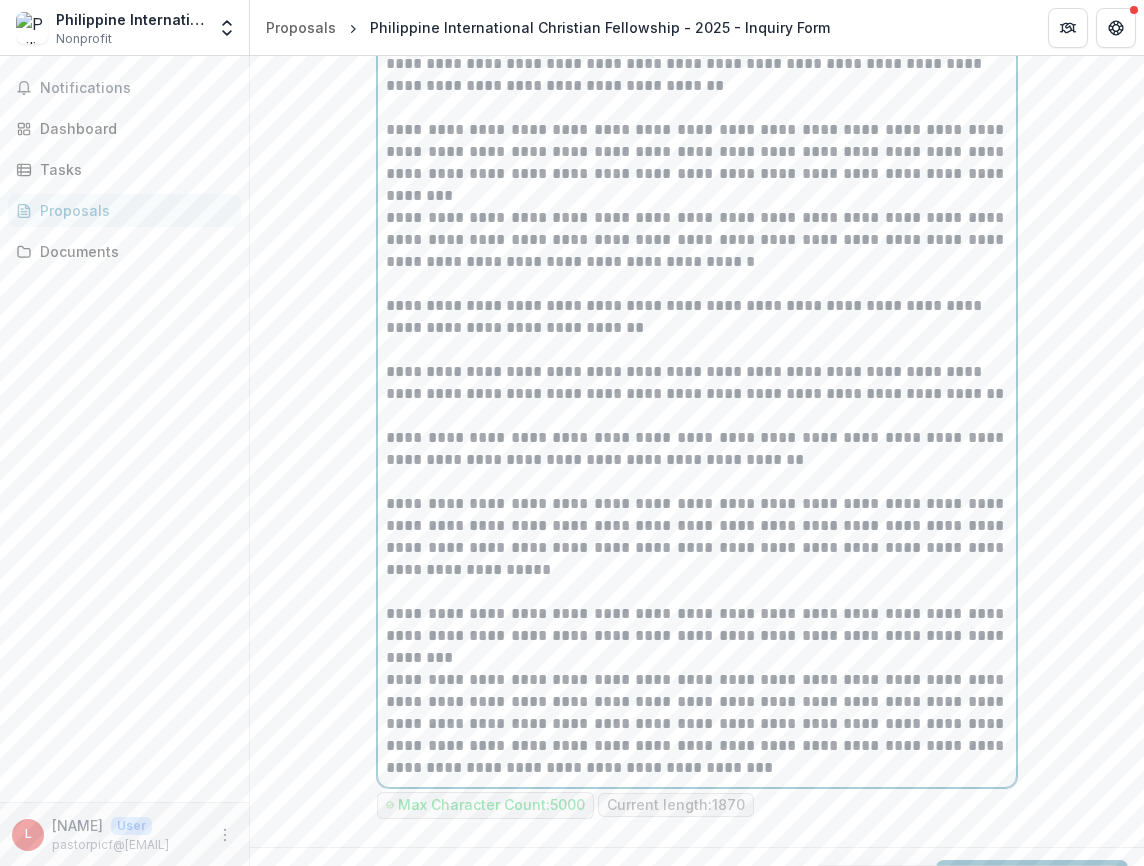 click at bounding box center (697, 592) 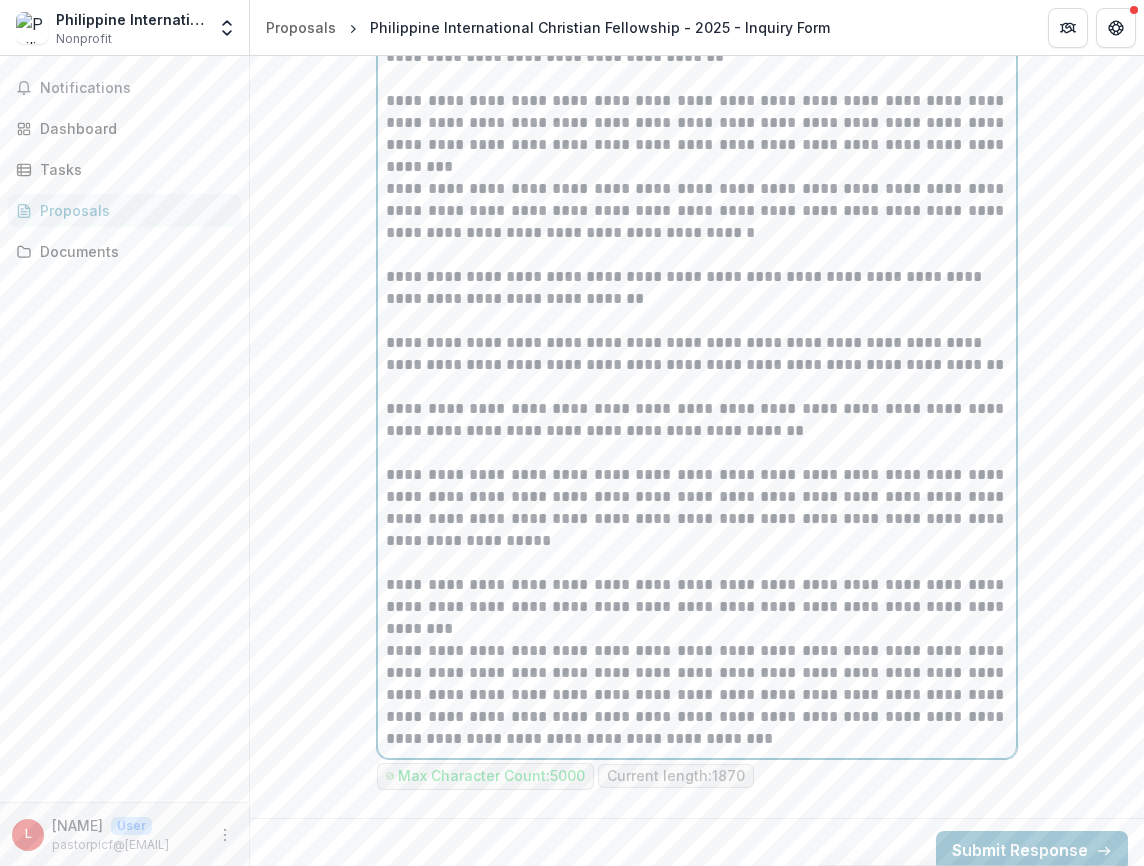 scroll, scrollTop: 1346, scrollLeft: 0, axis: vertical 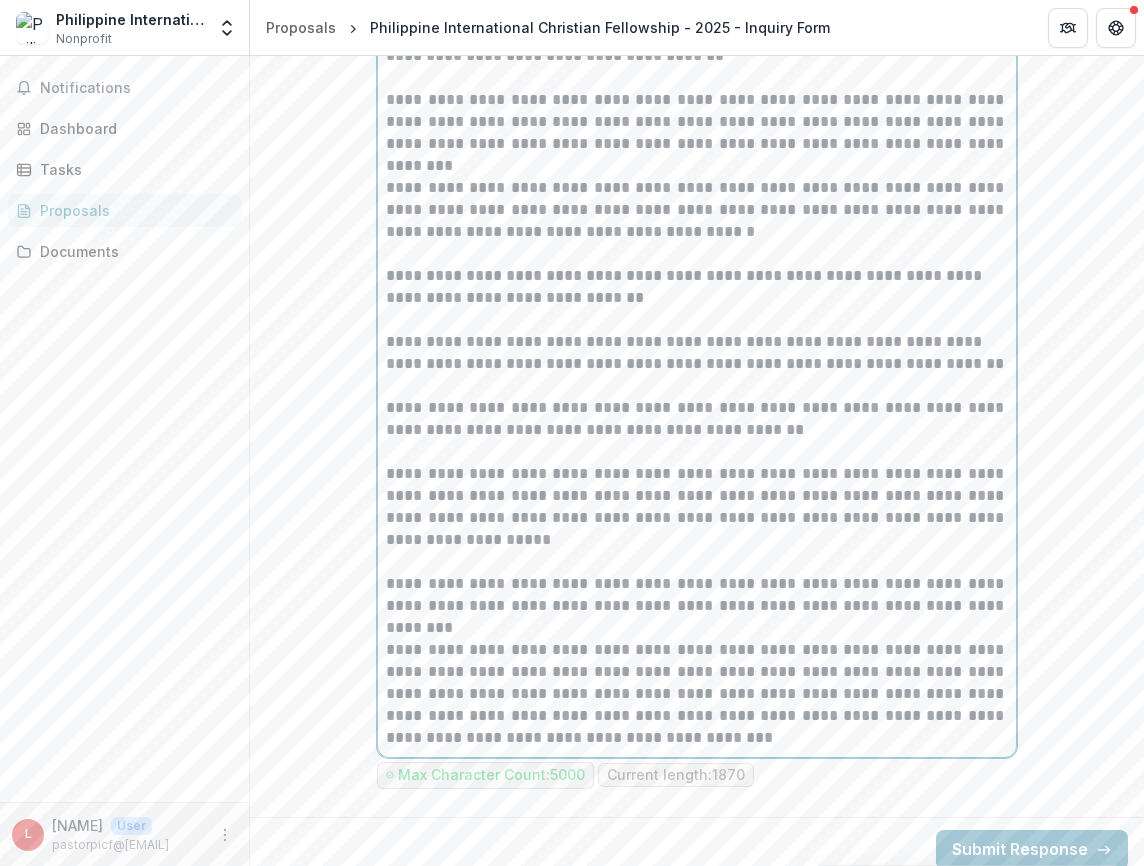click on "**********" at bounding box center (697, 694) 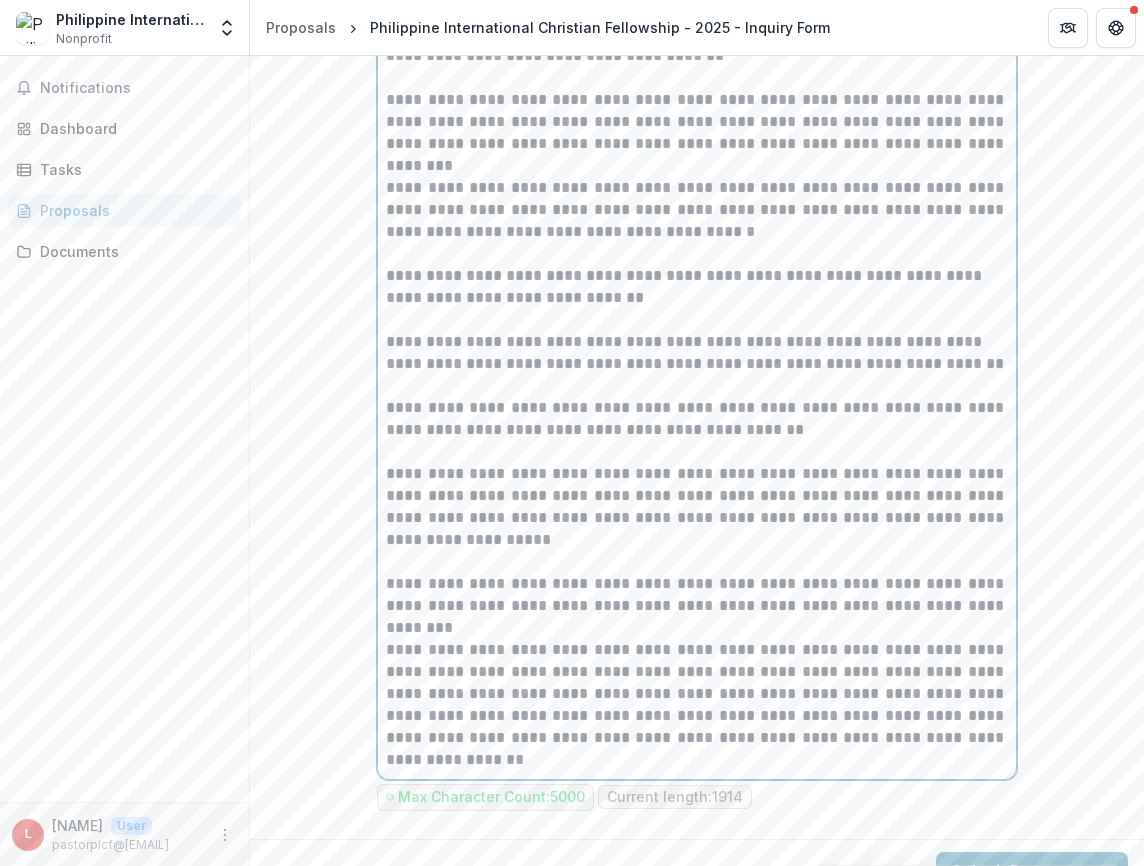 click on "**********" at bounding box center [697, 705] 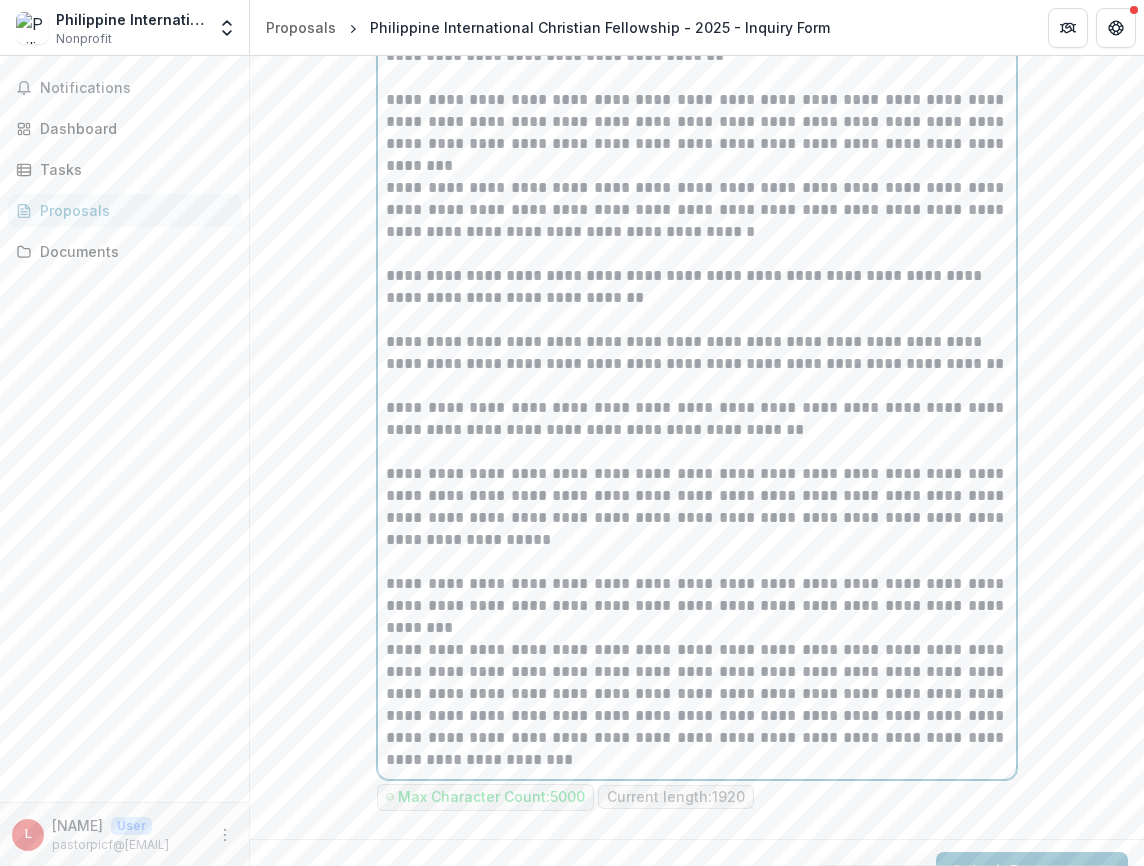 click on "**********" at bounding box center (697, 705) 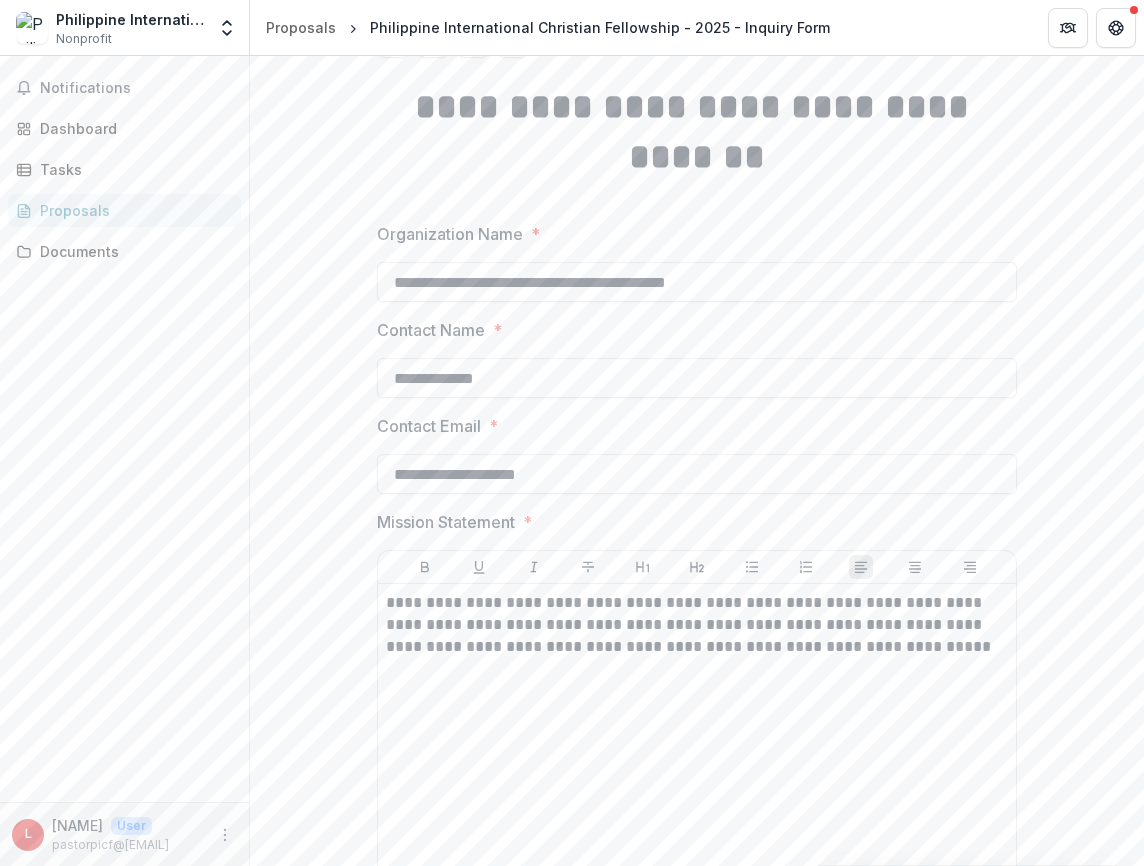 scroll, scrollTop: 299, scrollLeft: 0, axis: vertical 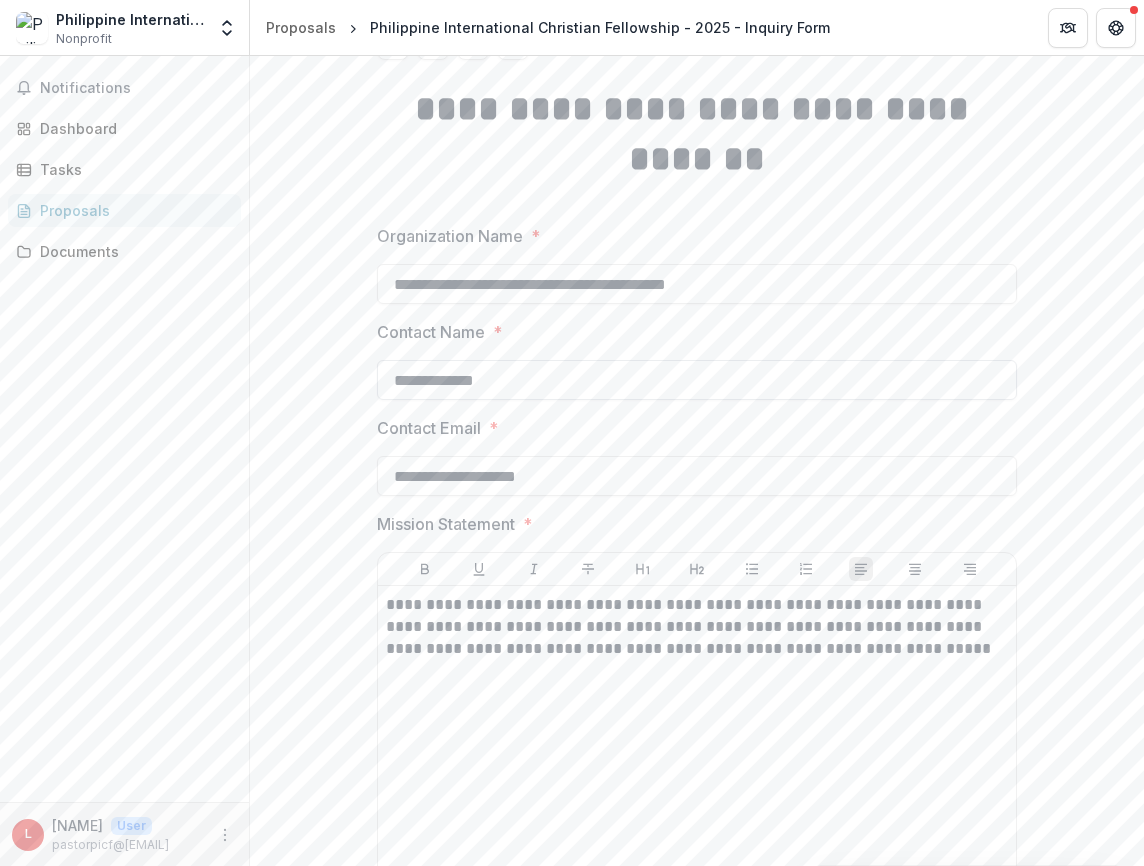 click on "**********" at bounding box center (697, 380) 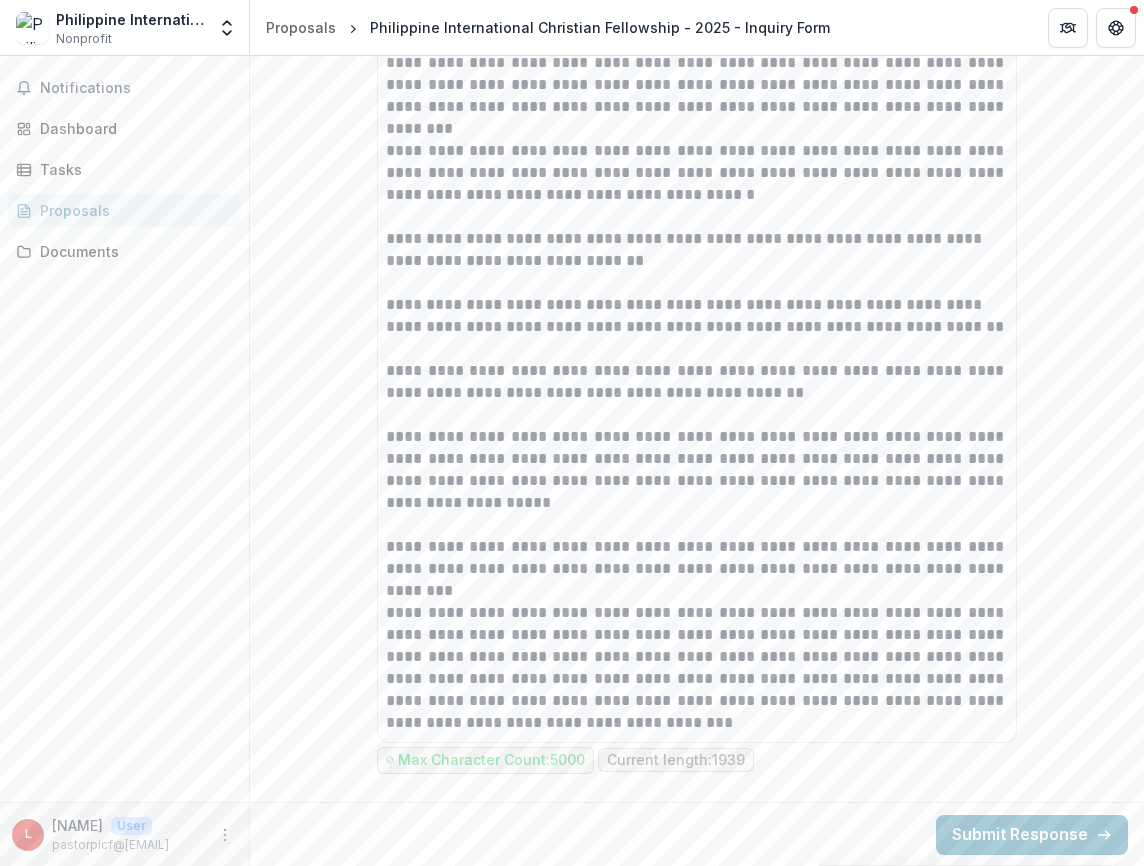 scroll, scrollTop: 1381, scrollLeft: 0, axis: vertical 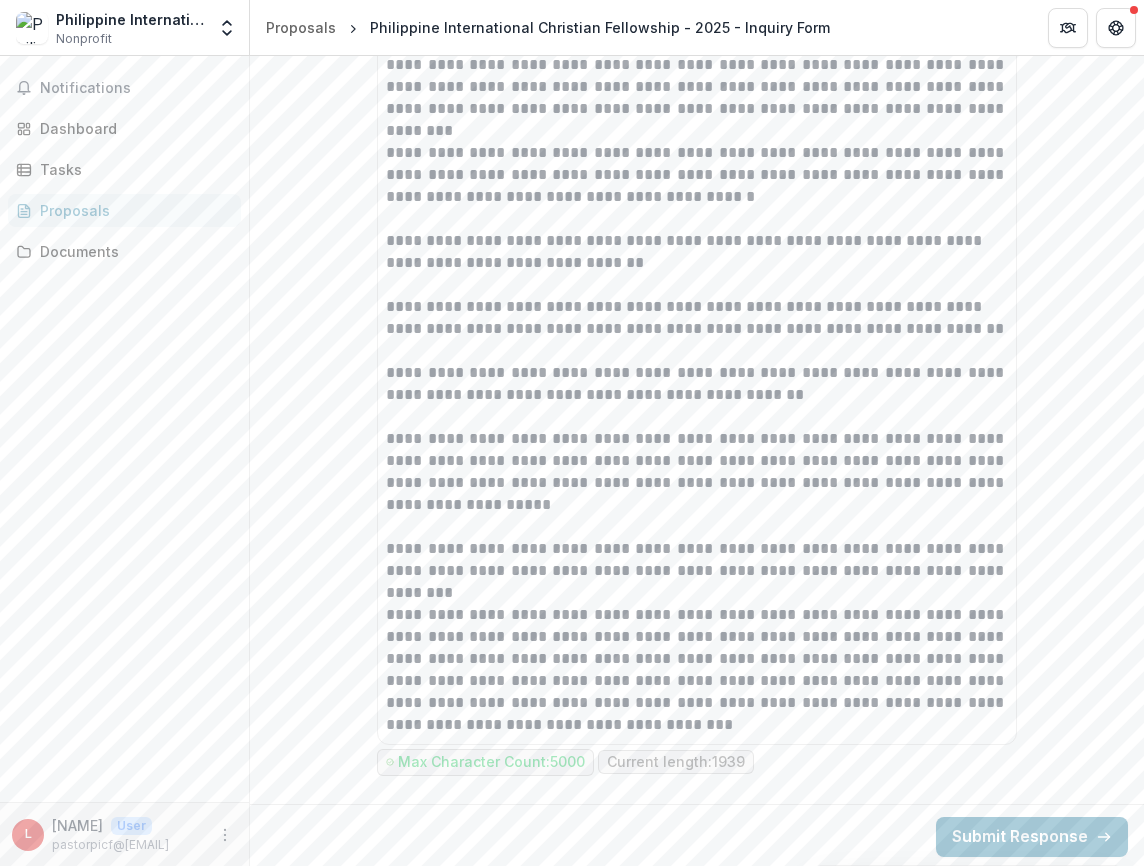 type on "**********" 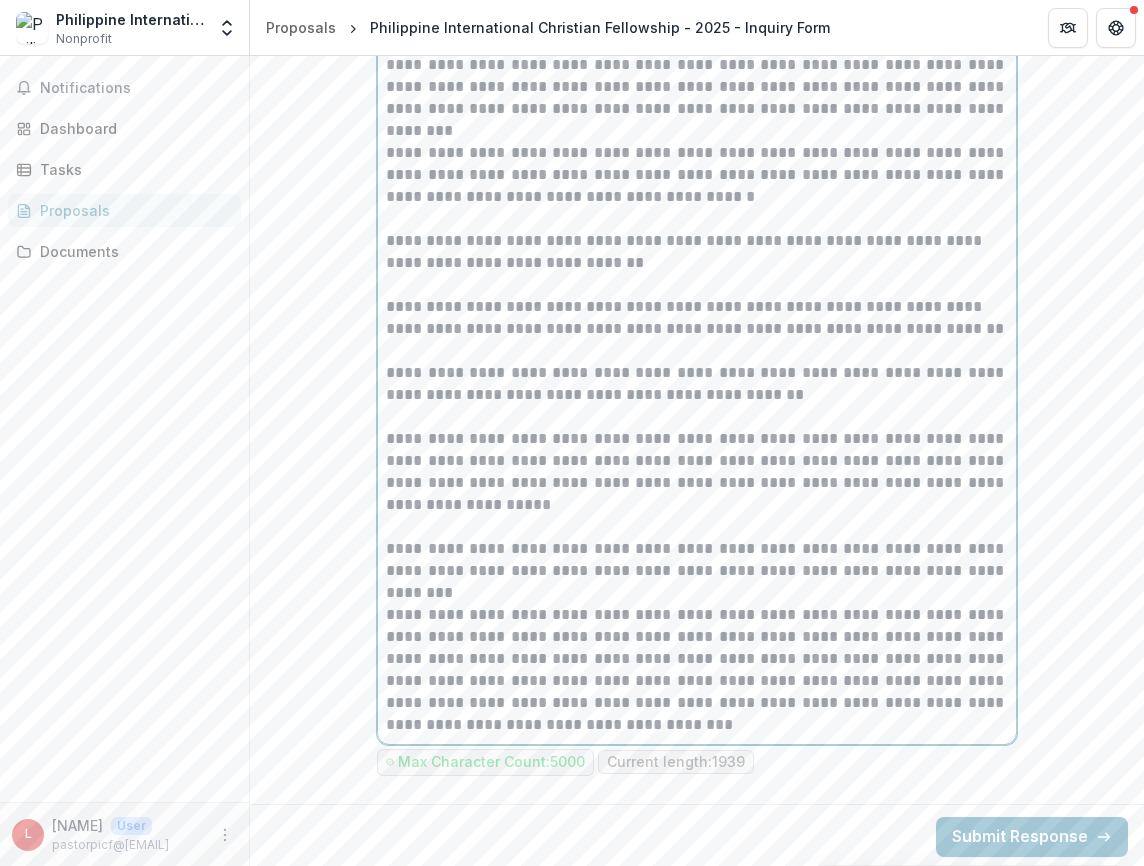 click on "**********" at bounding box center [697, 670] 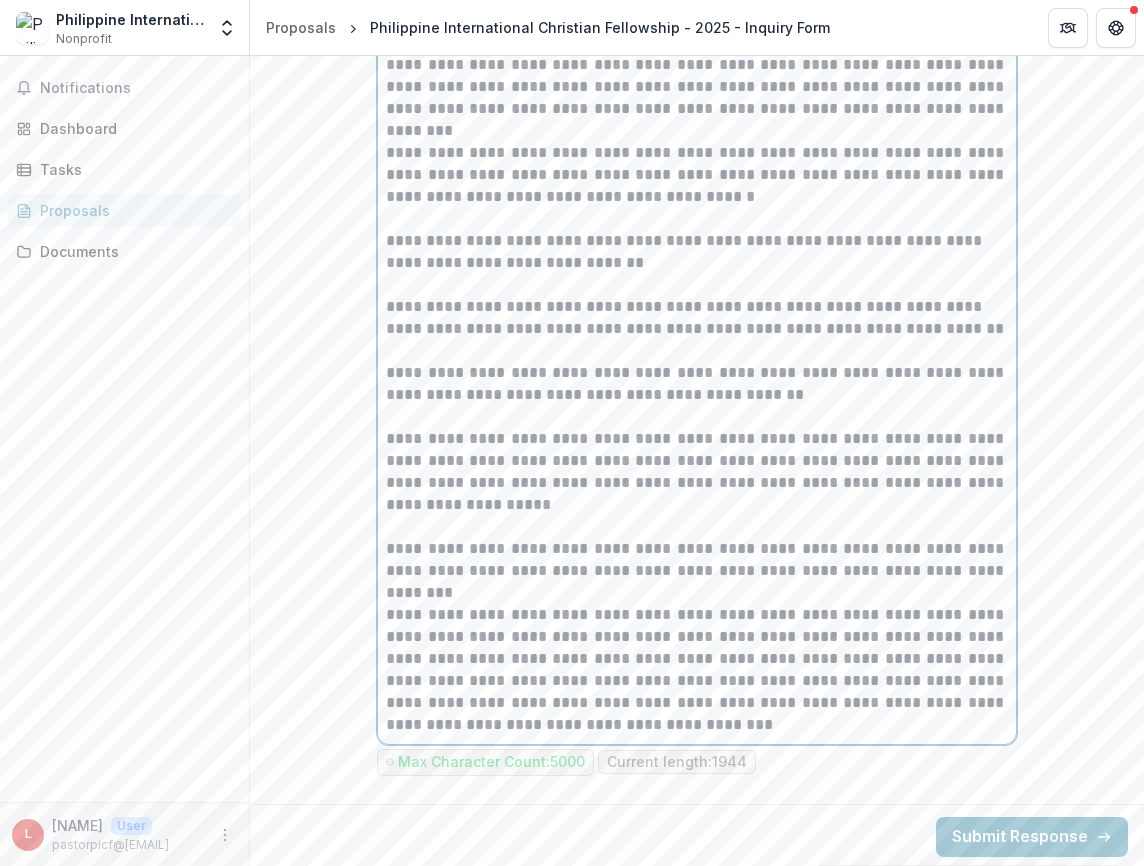 click on "**********" at bounding box center [697, 670] 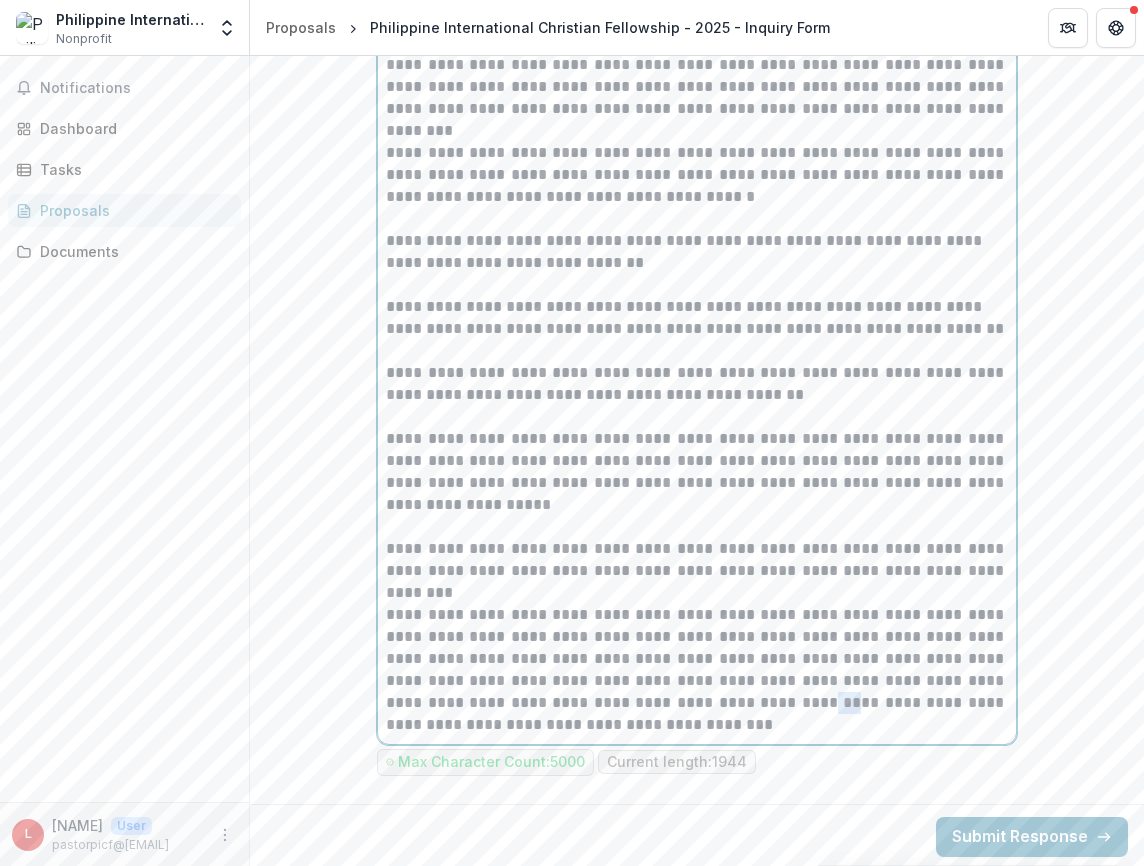 drag, startPoint x: 702, startPoint y: 706, endPoint x: 721, endPoint y: 706, distance: 19 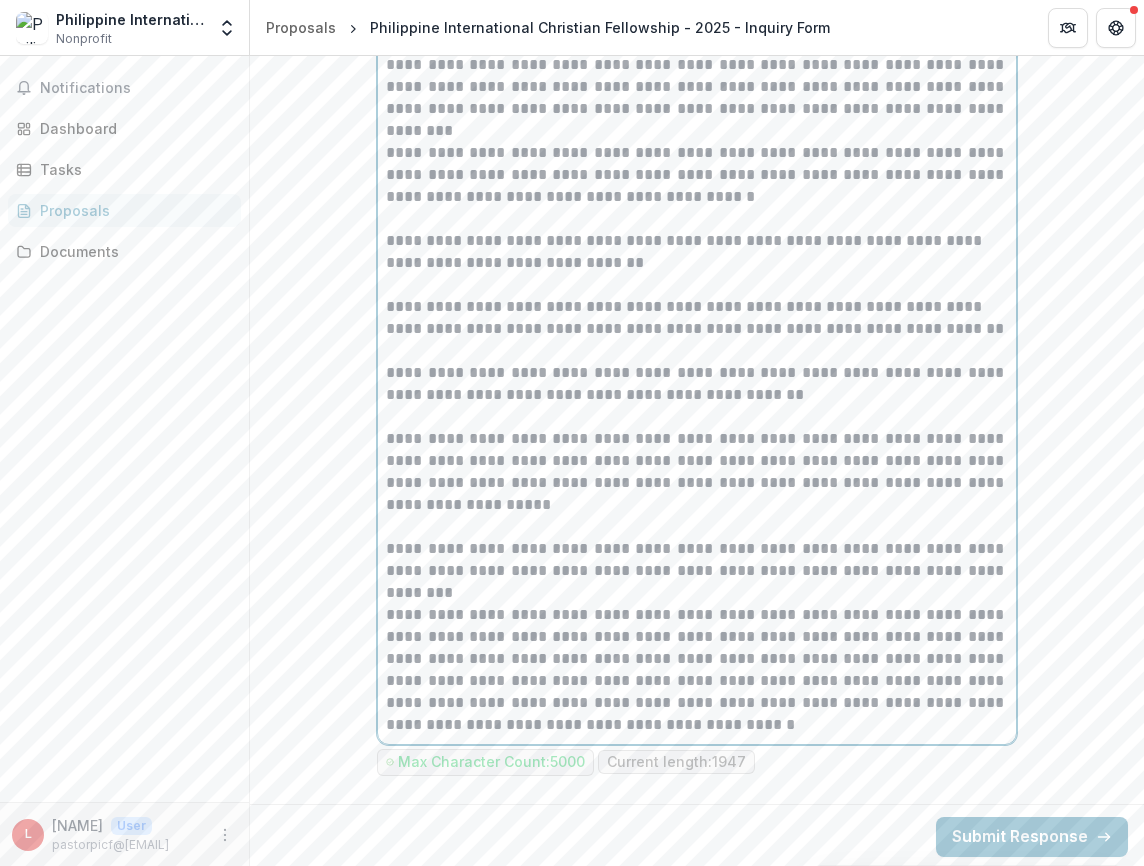 click on "**********" at bounding box center (697, 670) 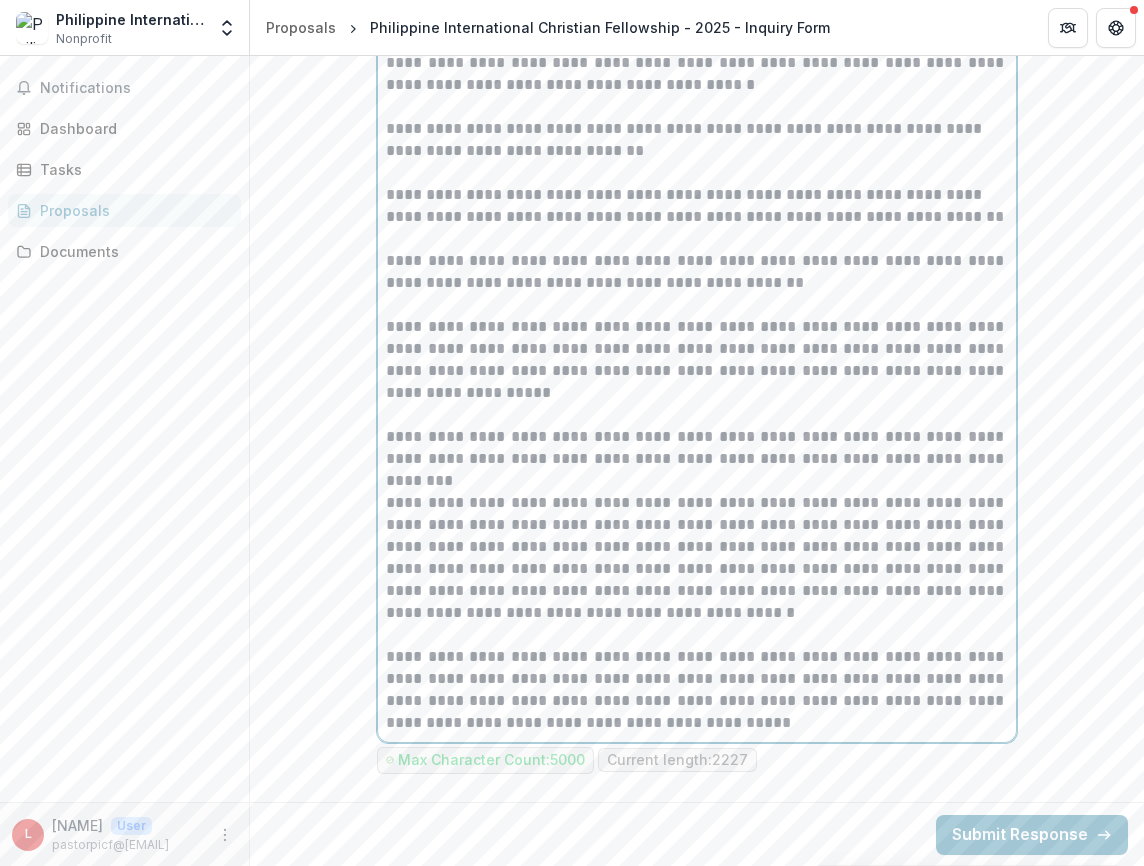 scroll, scrollTop: 1491, scrollLeft: 0, axis: vertical 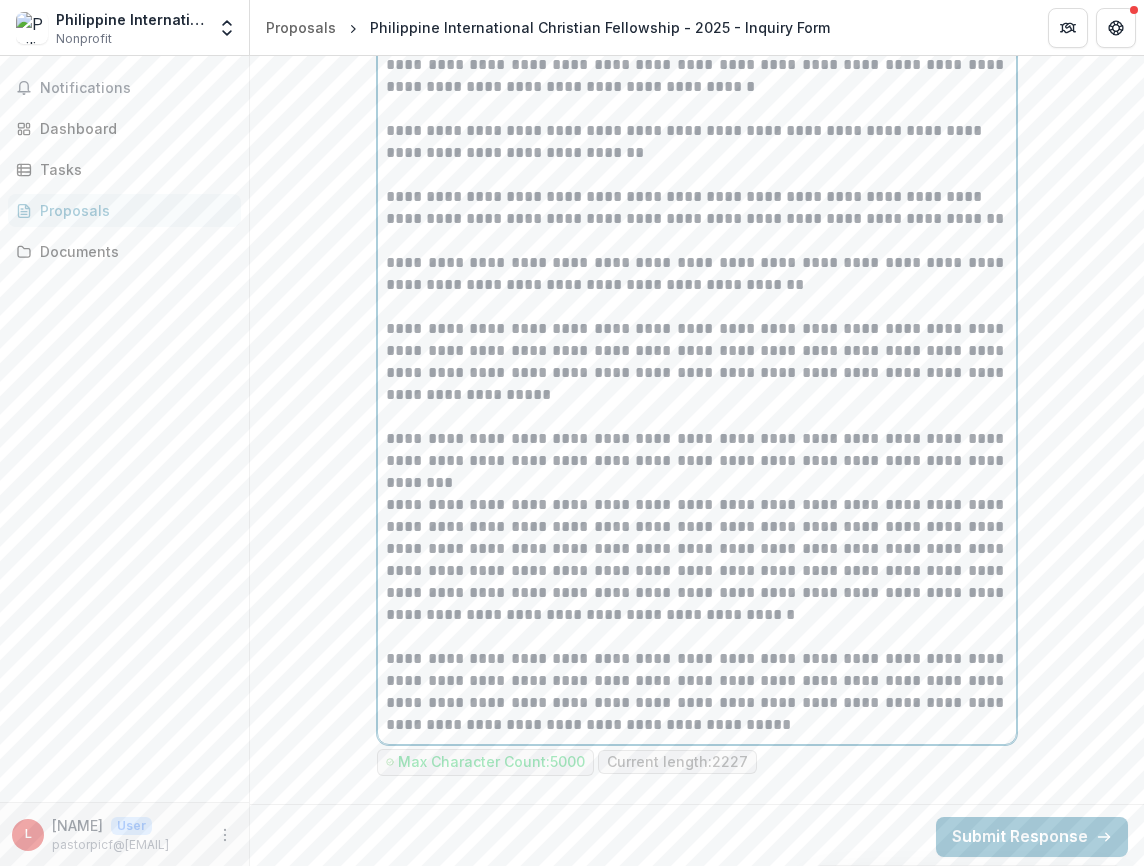 click on "**********" at bounding box center [697, 692] 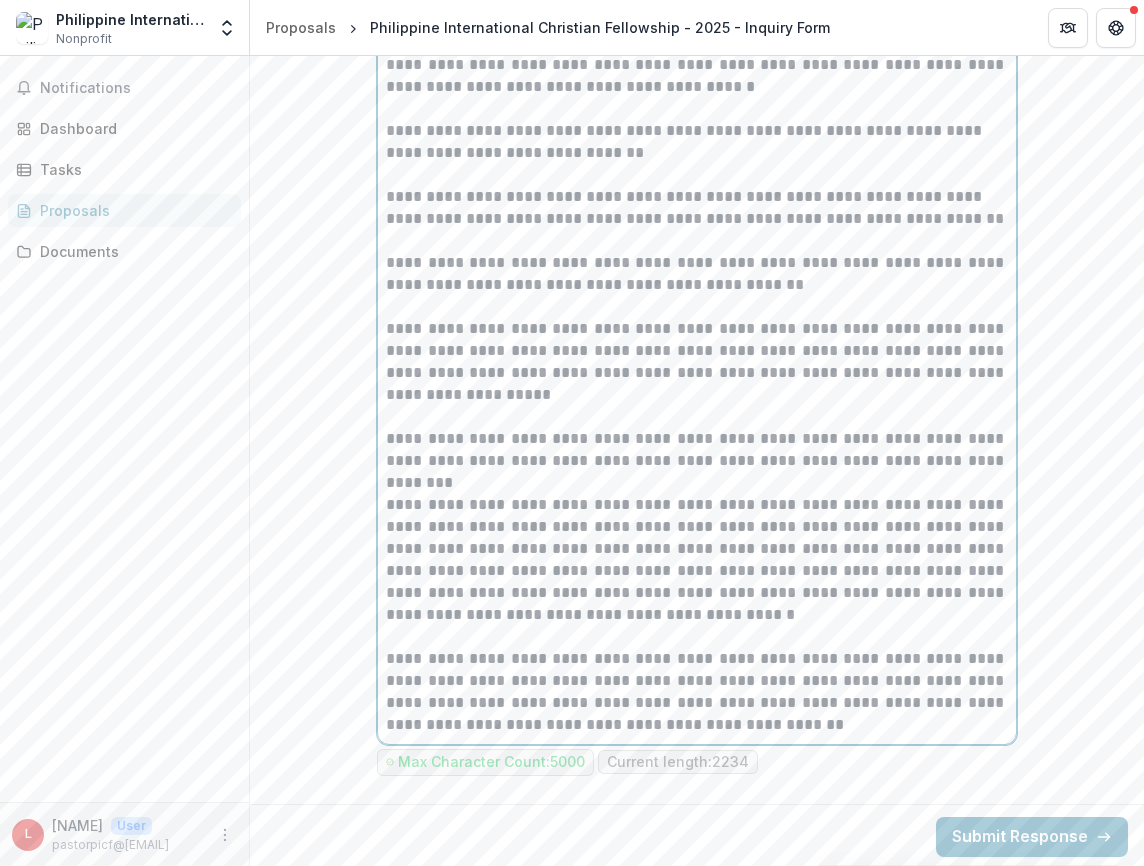 scroll, scrollTop: 1475, scrollLeft: 0, axis: vertical 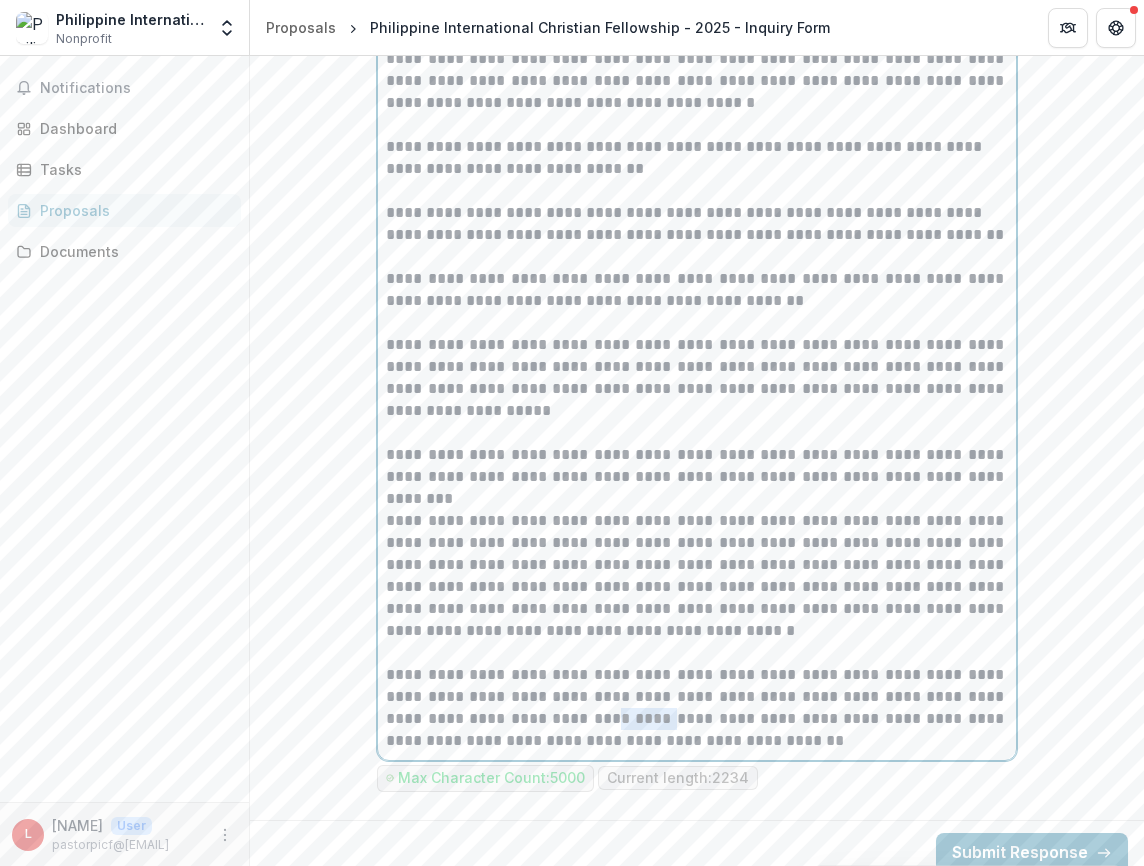 drag, startPoint x: 596, startPoint y: 724, endPoint x: 537, endPoint y: 721, distance: 59.07622 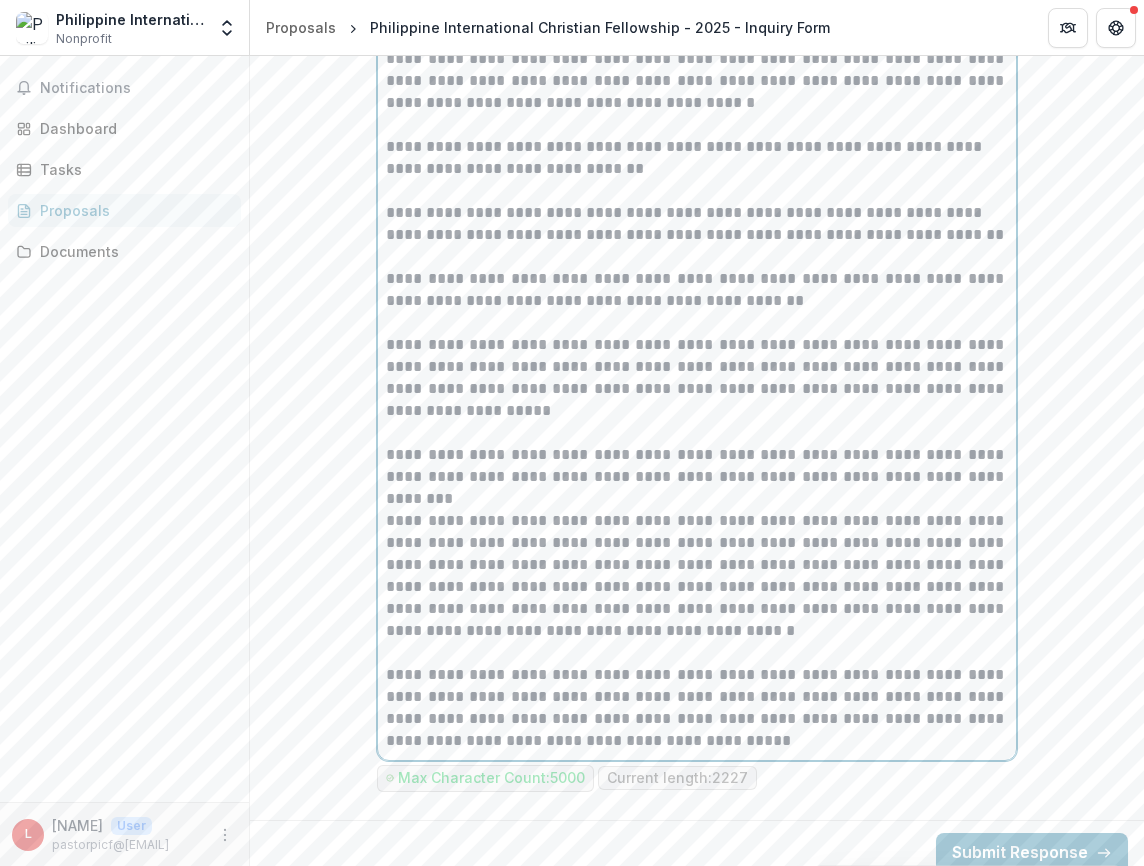 click on "**********" at bounding box center (697, 708) 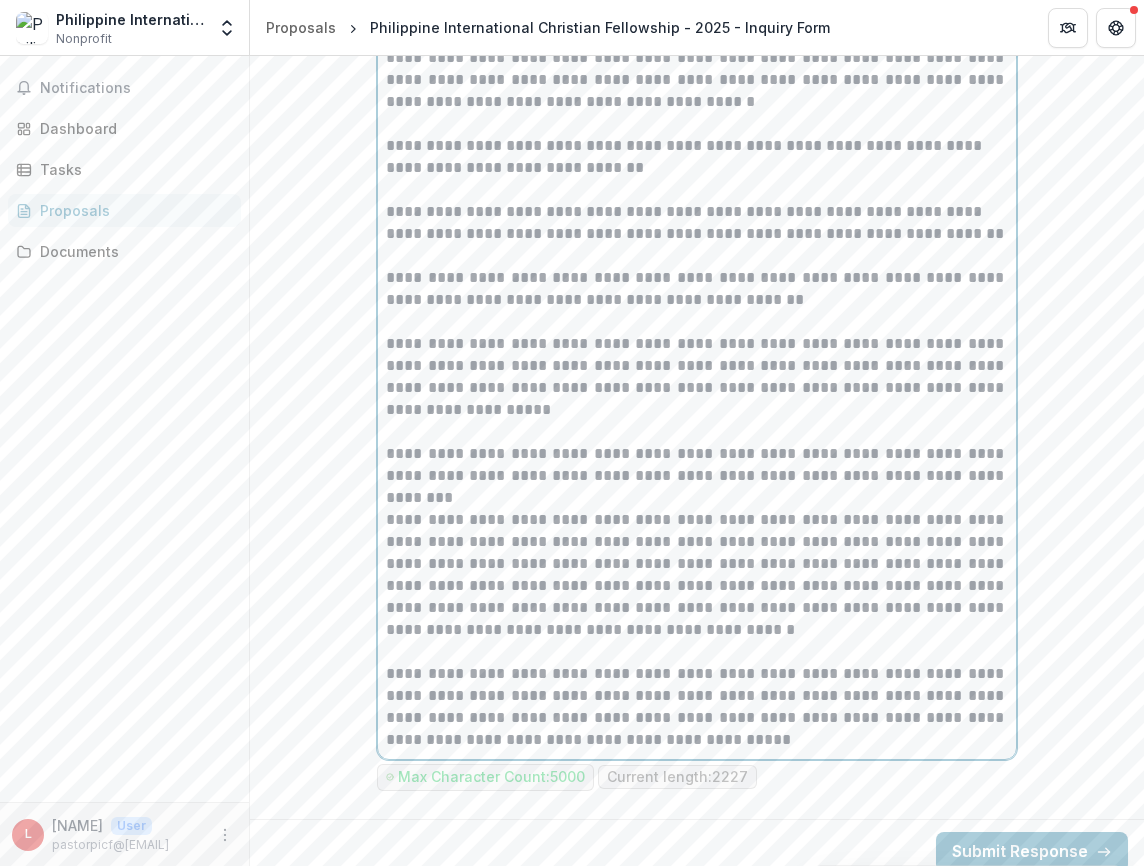click on "**********" at bounding box center (697, 707) 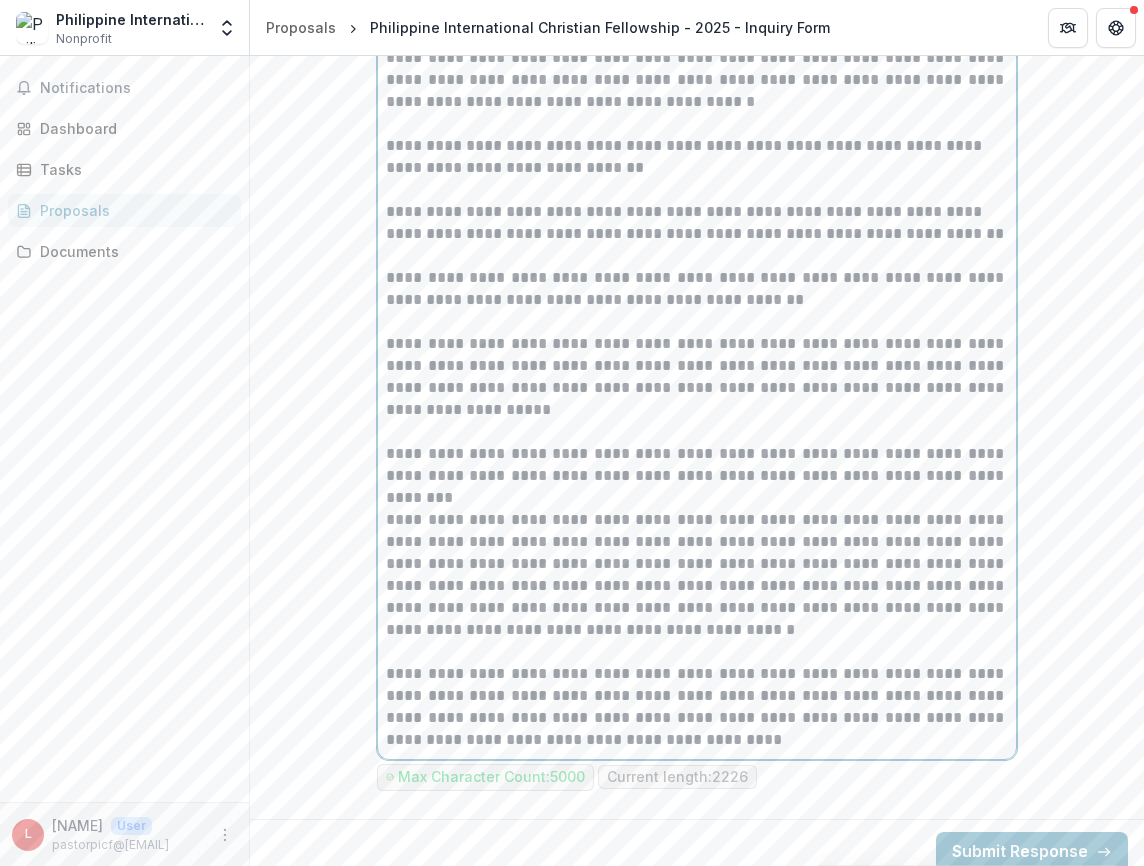 click on "**********" at bounding box center (697, 707) 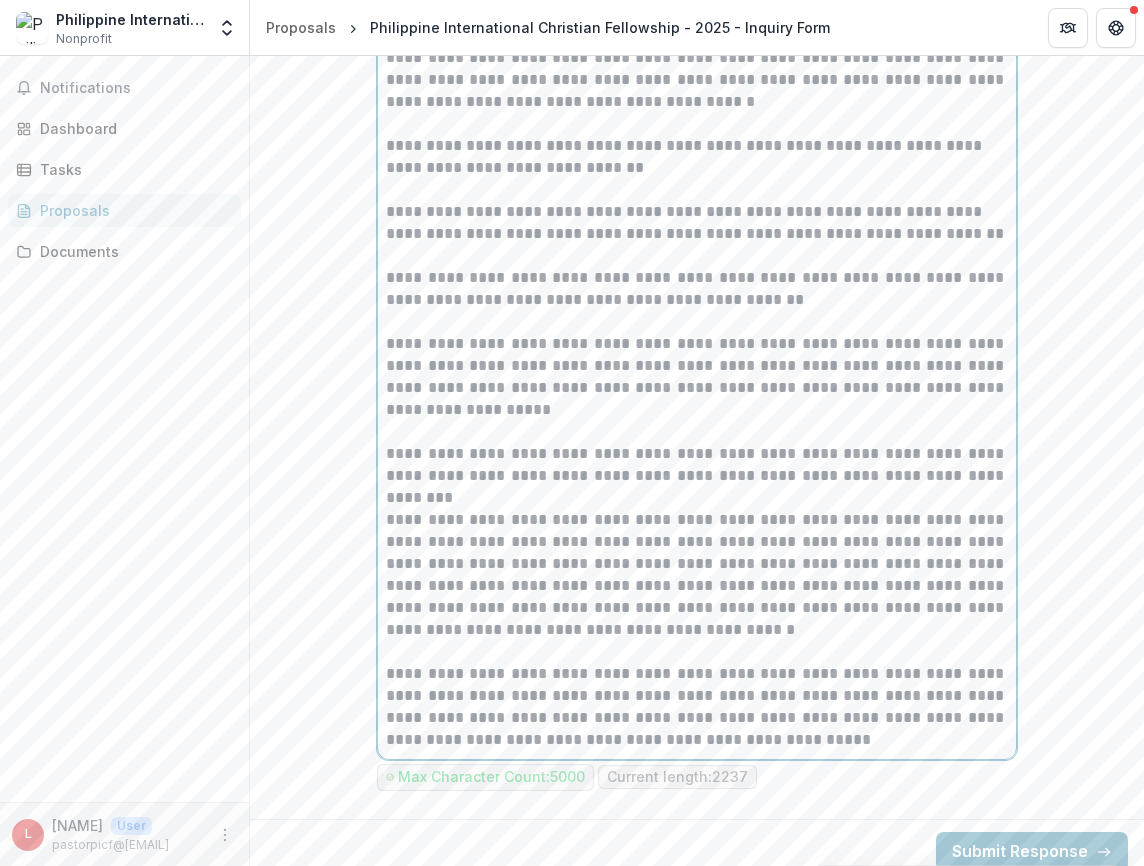 click on "**********" at bounding box center [697, 707] 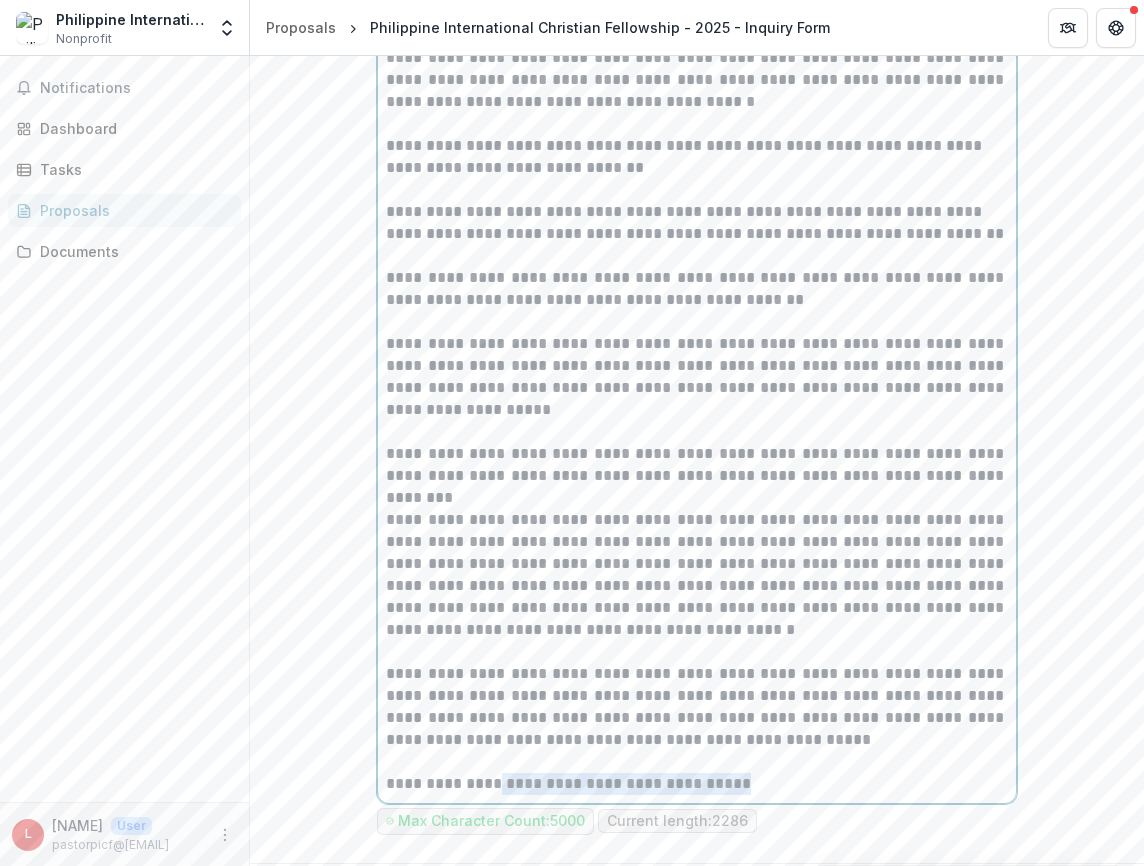 drag, startPoint x: 481, startPoint y: 787, endPoint x: 766, endPoint y: 790, distance: 285.01578 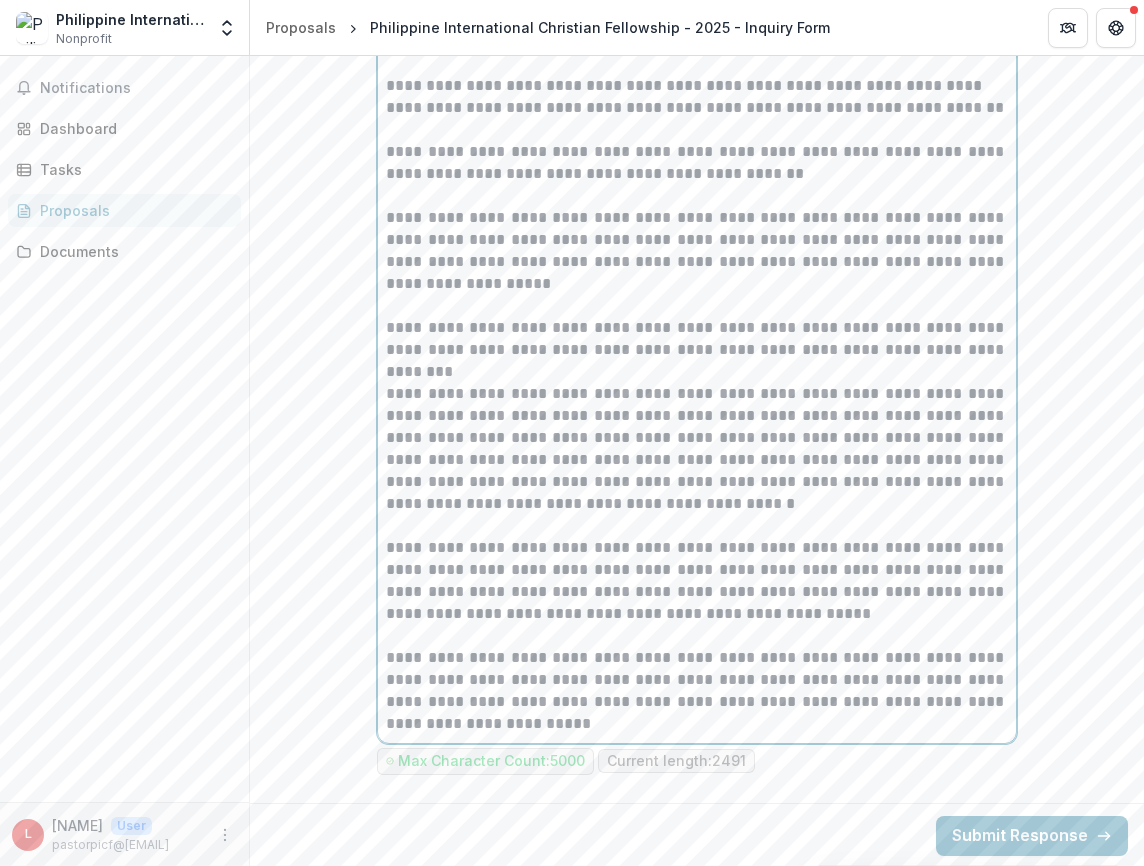 scroll, scrollTop: 1601, scrollLeft: 0, axis: vertical 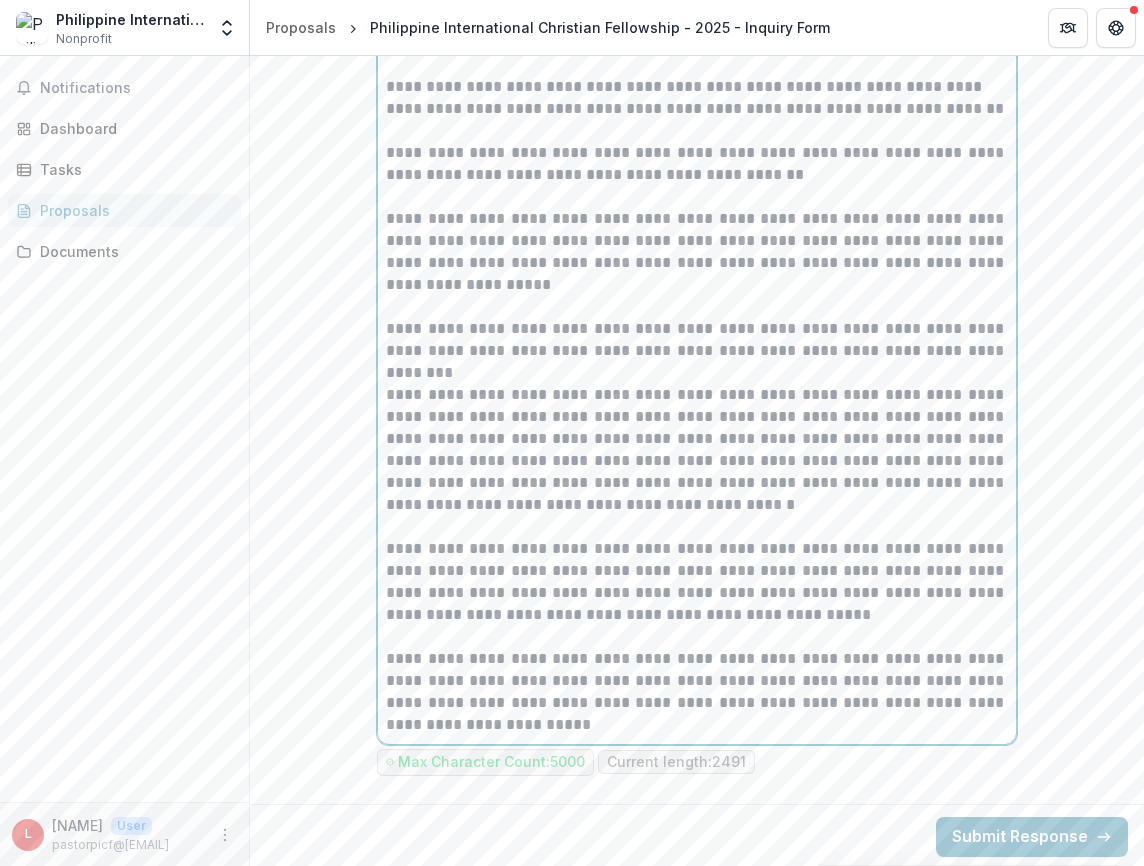 click on "**********" at bounding box center (697, 692) 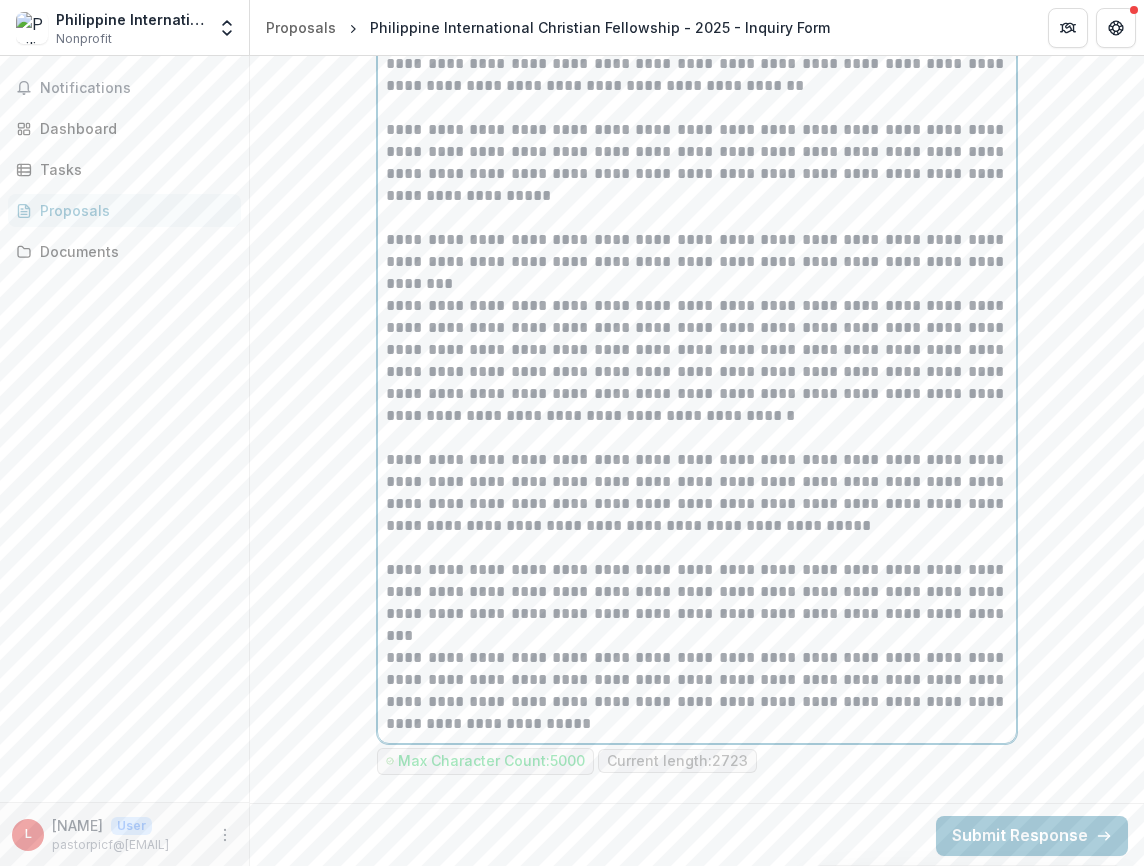scroll, scrollTop: 1689, scrollLeft: 0, axis: vertical 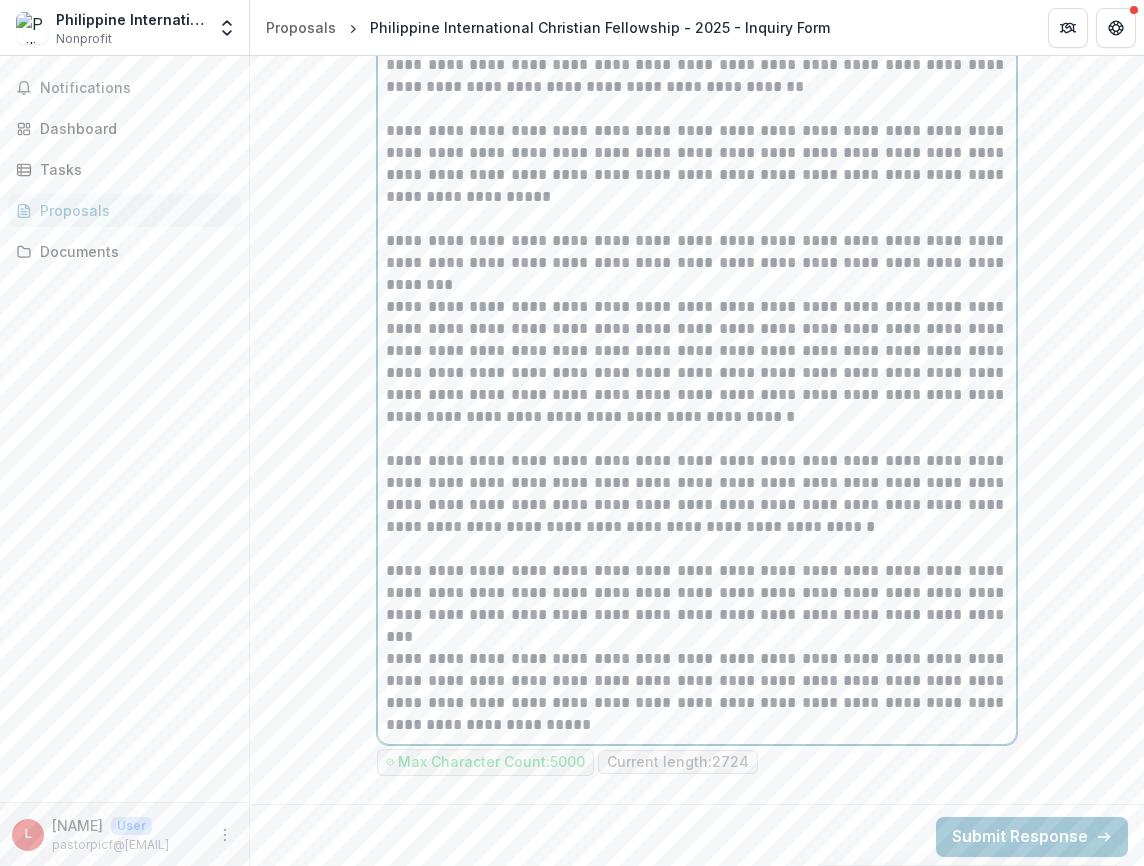 click on "**********" at bounding box center [697, 692] 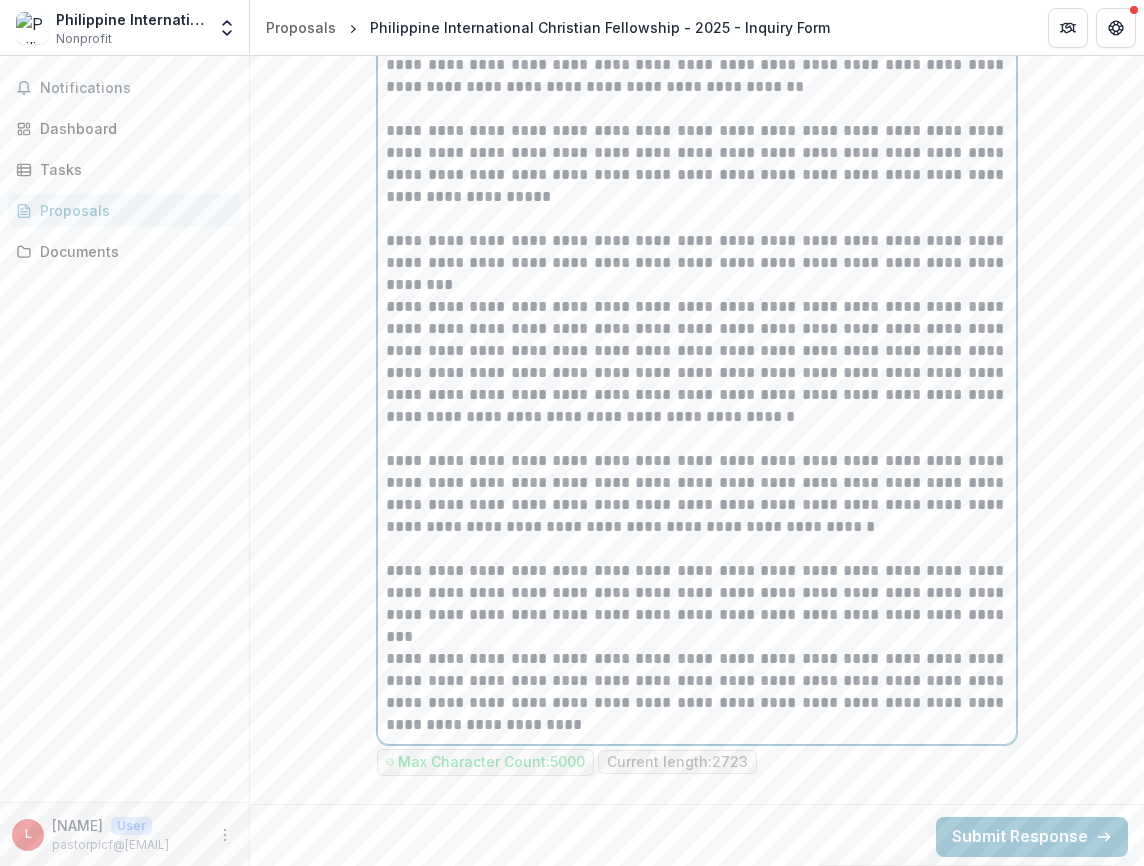 click on "**********" at bounding box center (697, 692) 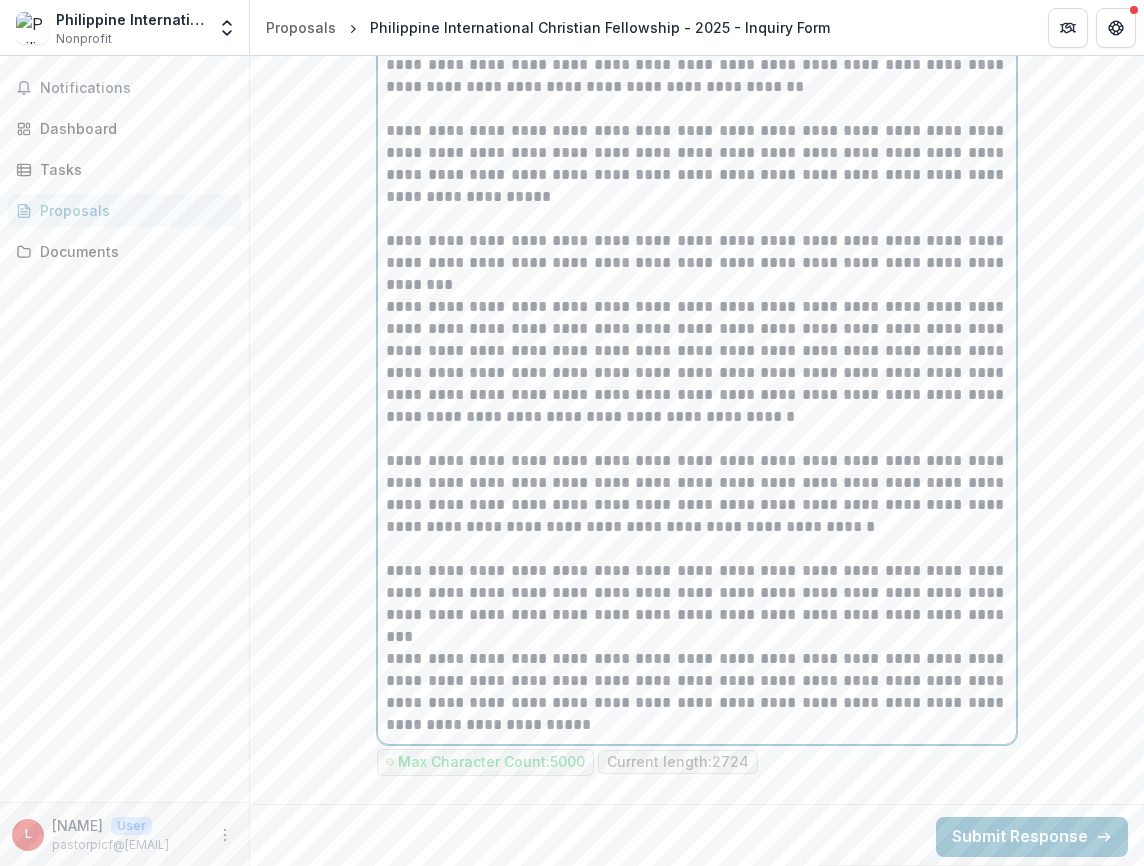 click on "**********" at bounding box center [697, 692] 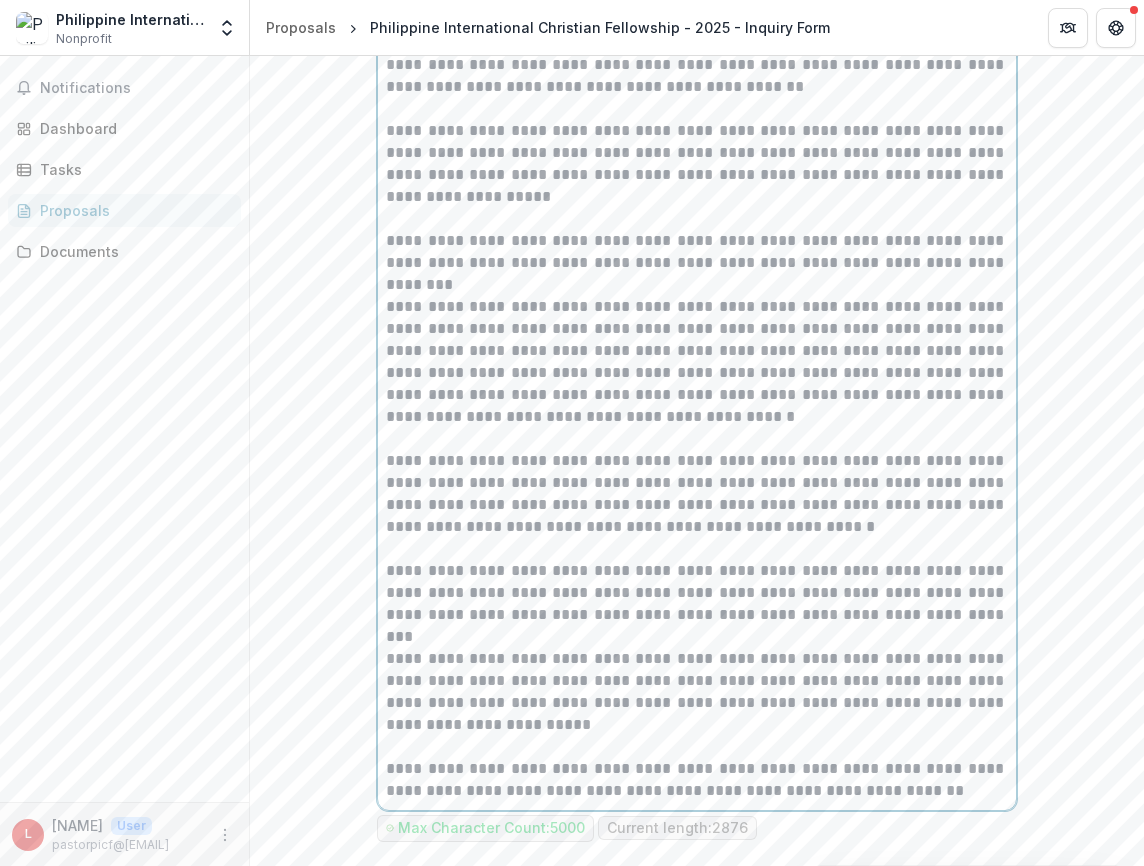 click on "**********" at bounding box center [697, 780] 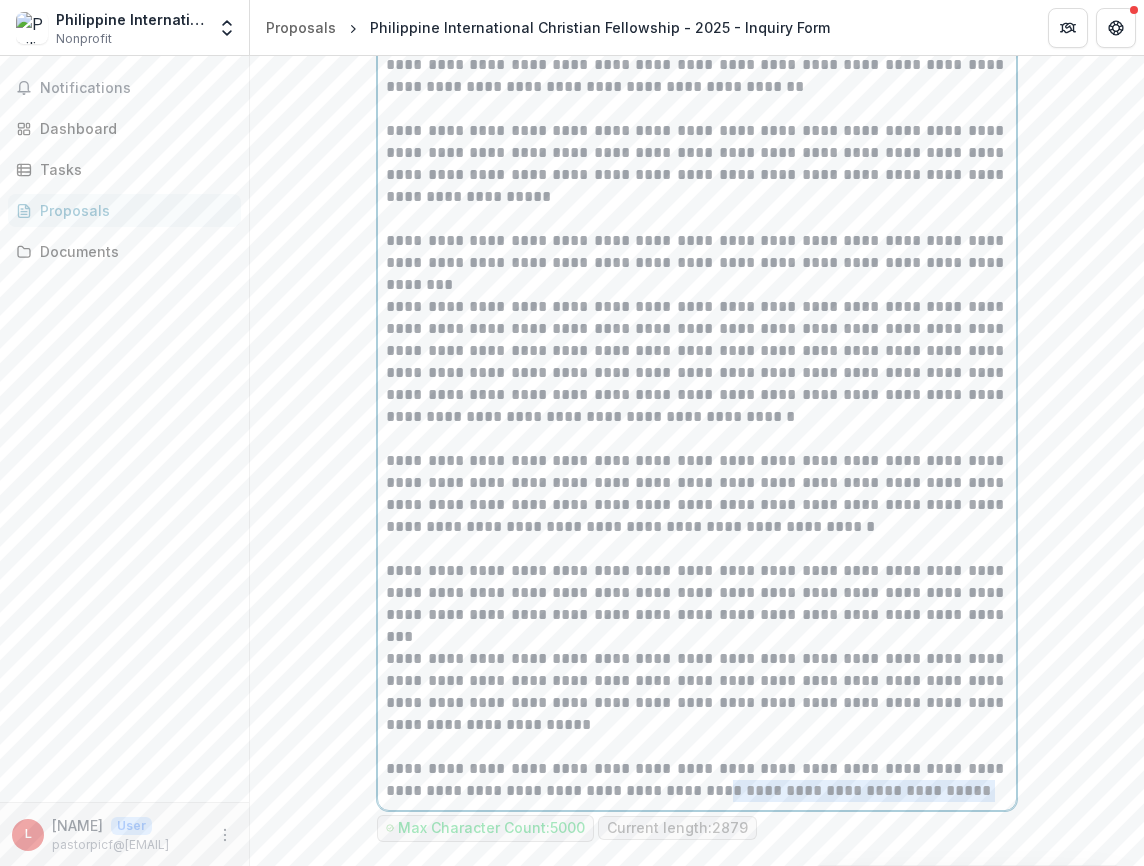 drag, startPoint x: 619, startPoint y: 794, endPoint x: 895, endPoint y: 796, distance: 276.00723 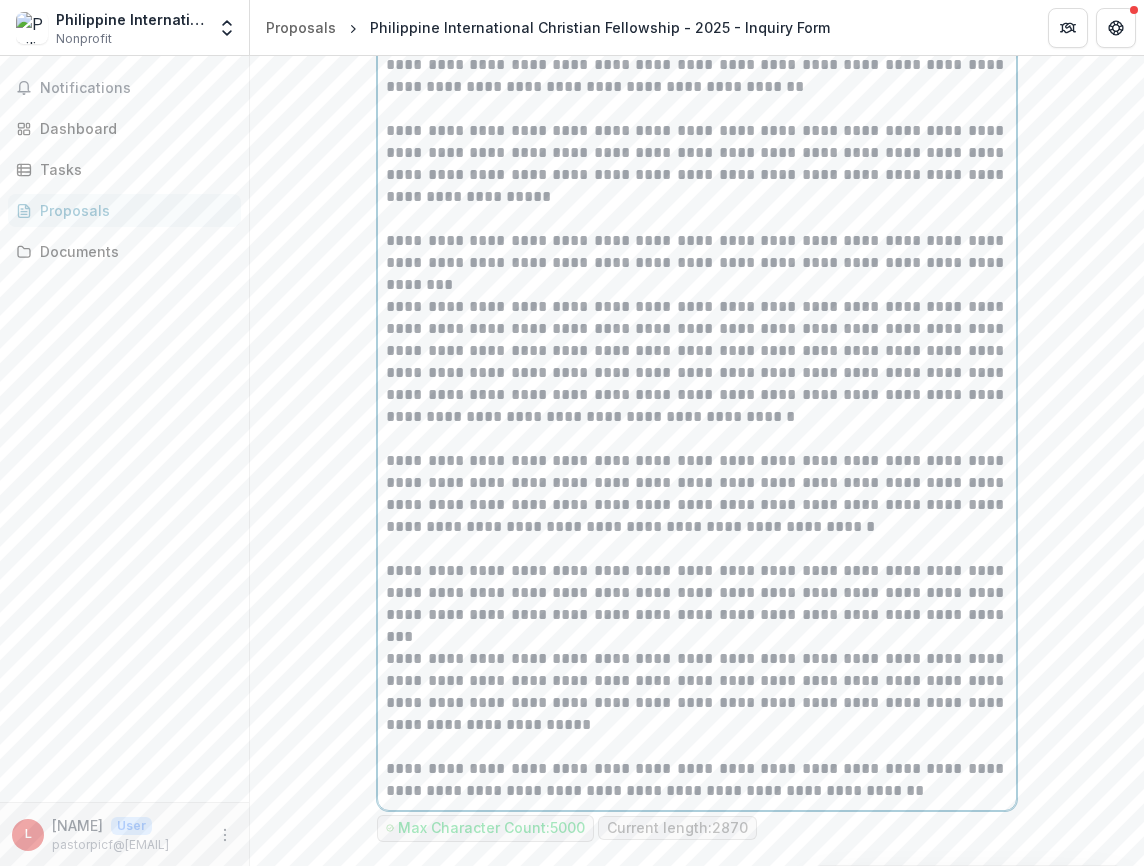 click on "**********" at bounding box center (697, 780) 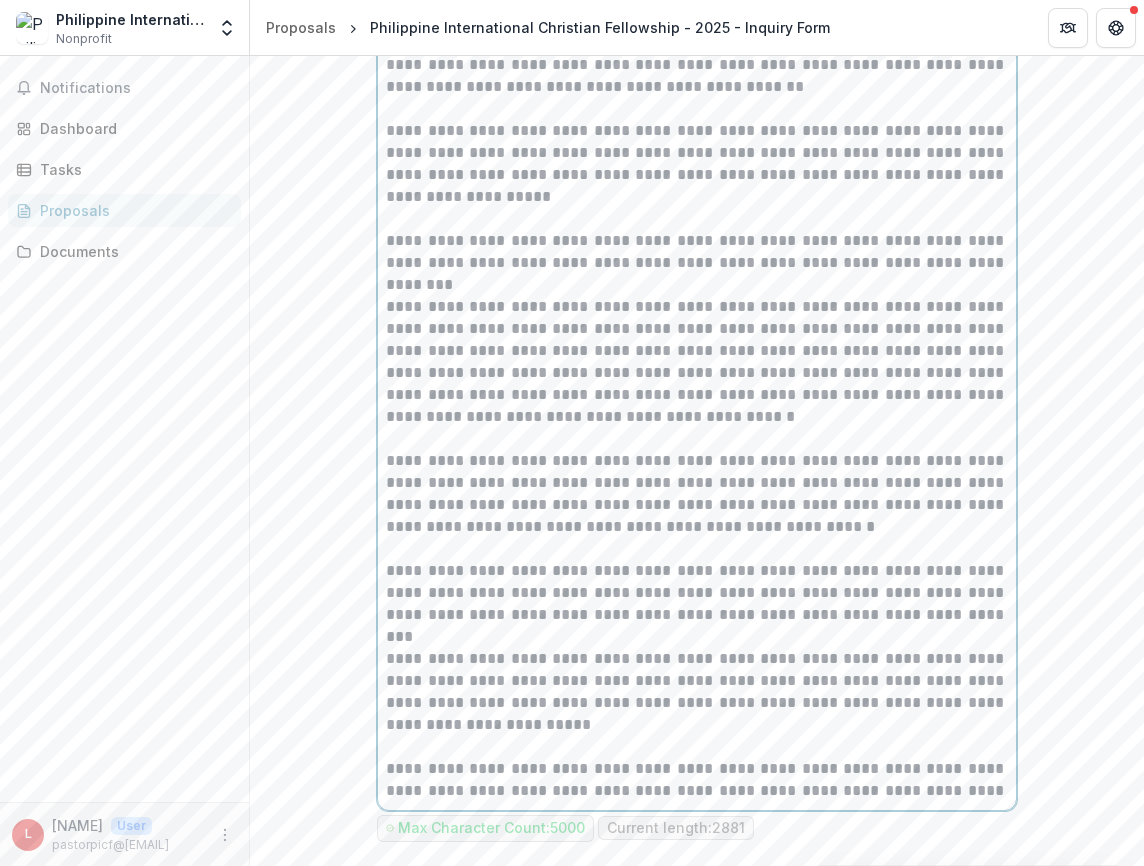 click on "**********" at bounding box center (697, 780) 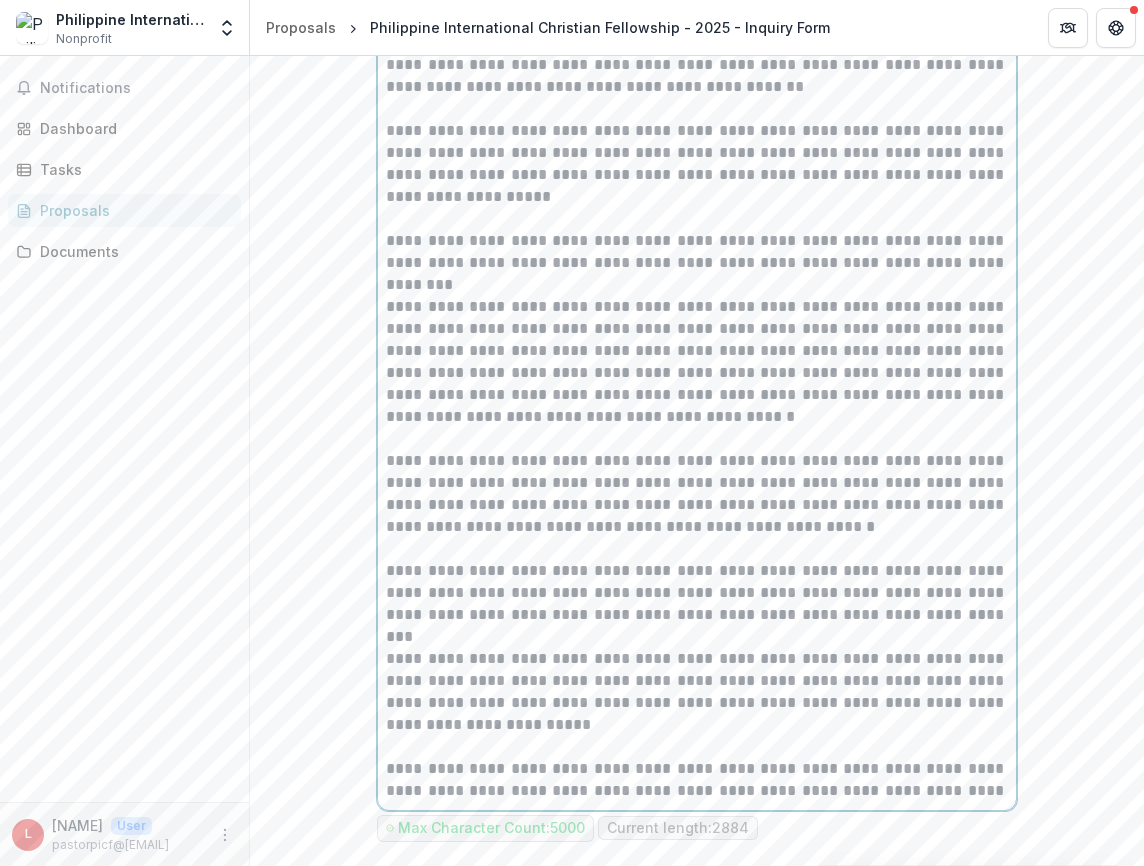 click on "**********" at bounding box center [697, 780] 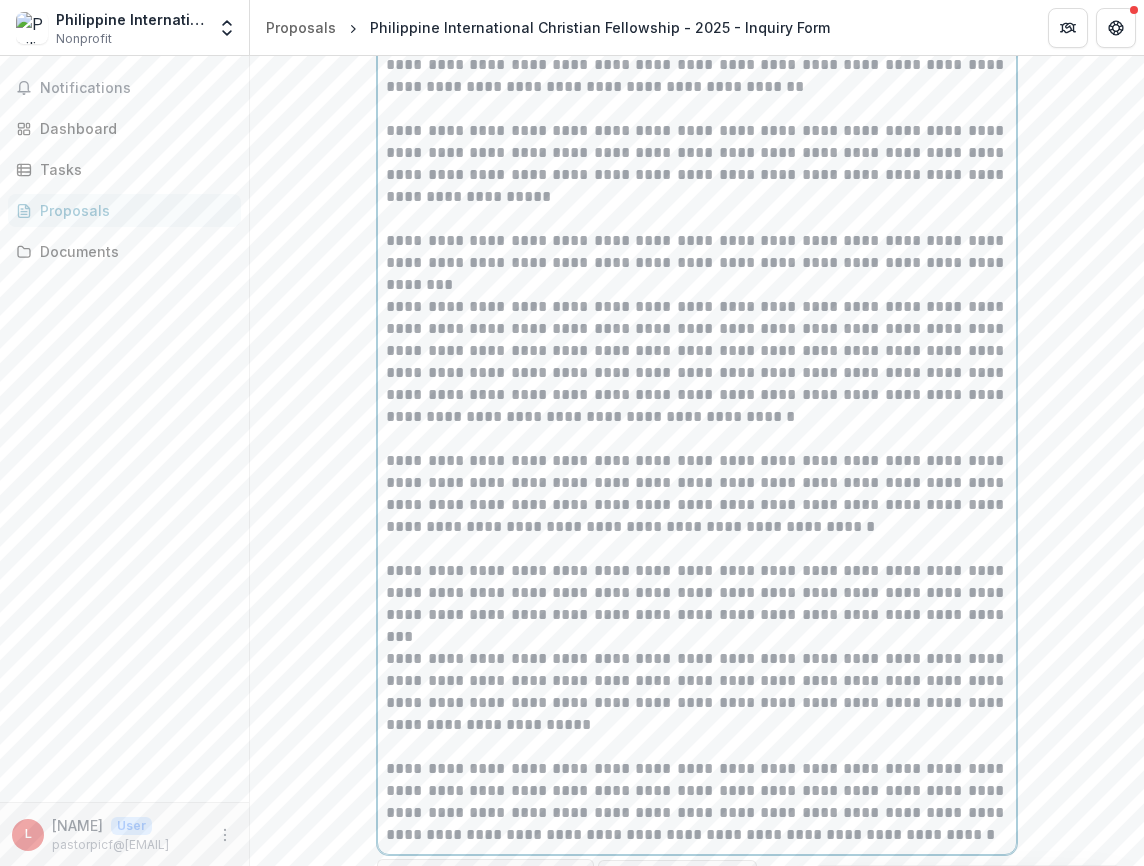 scroll, scrollTop: 1701, scrollLeft: 0, axis: vertical 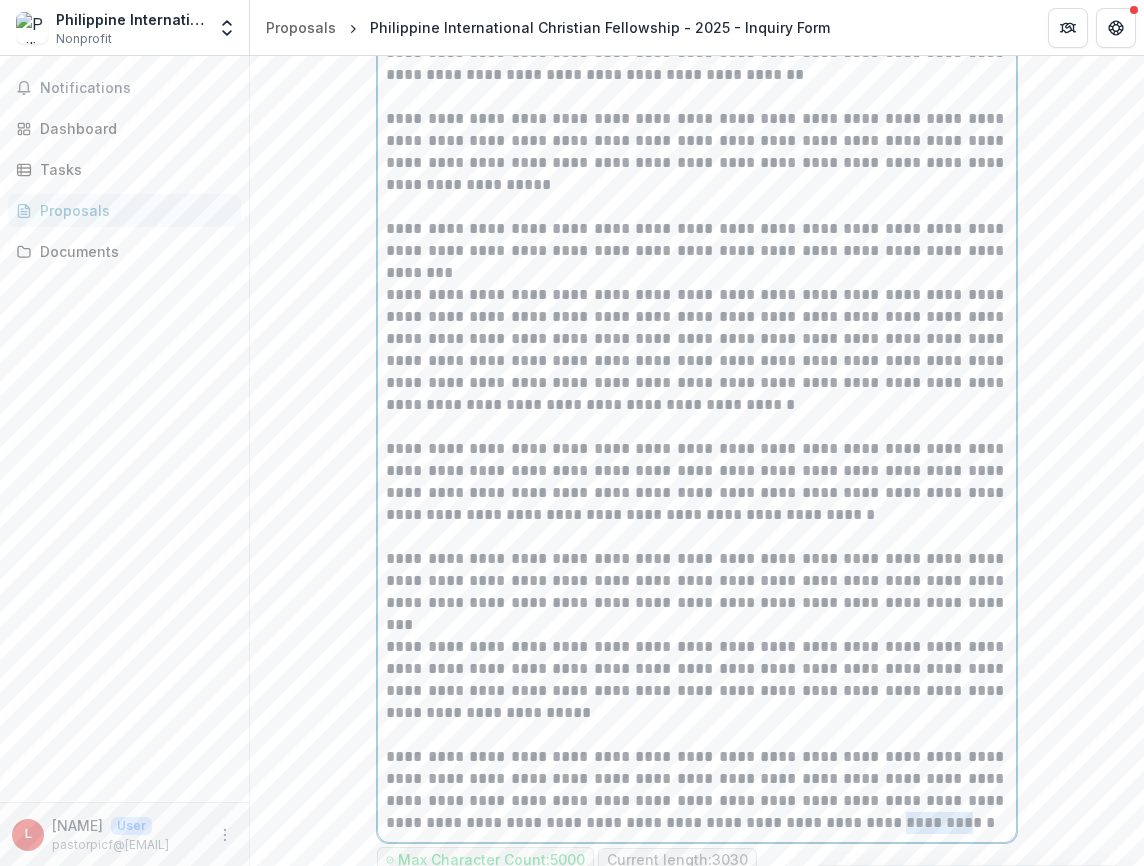 click on "**********" at bounding box center [697, 790] 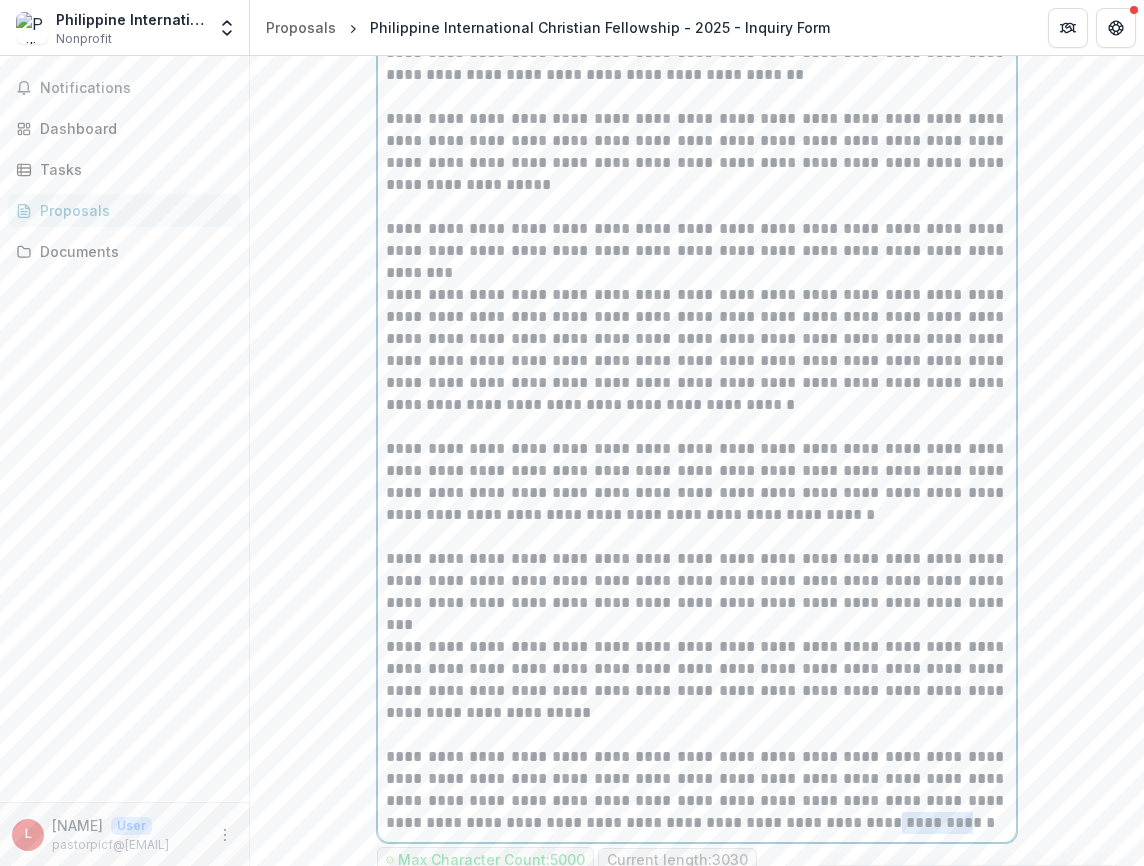 drag, startPoint x: 794, startPoint y: 826, endPoint x: 736, endPoint y: 825, distance: 58.00862 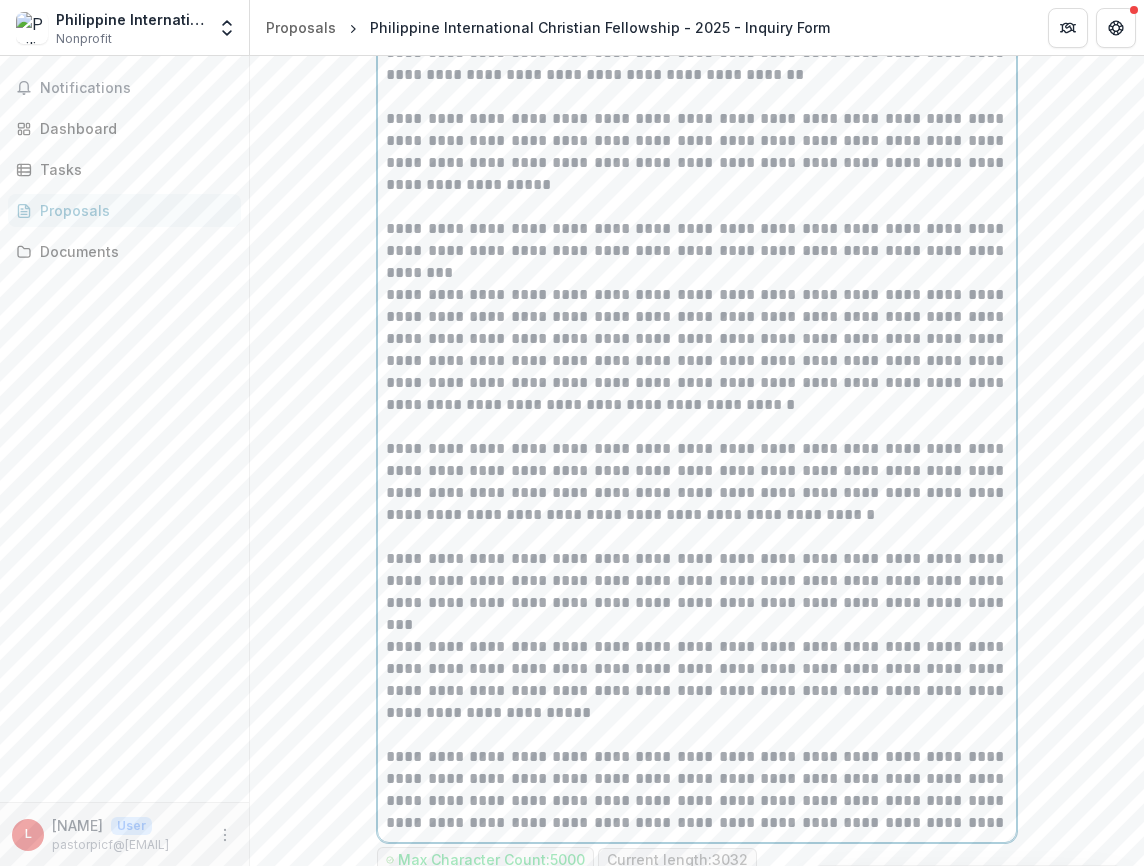 click on "**********" at bounding box center (697, 790) 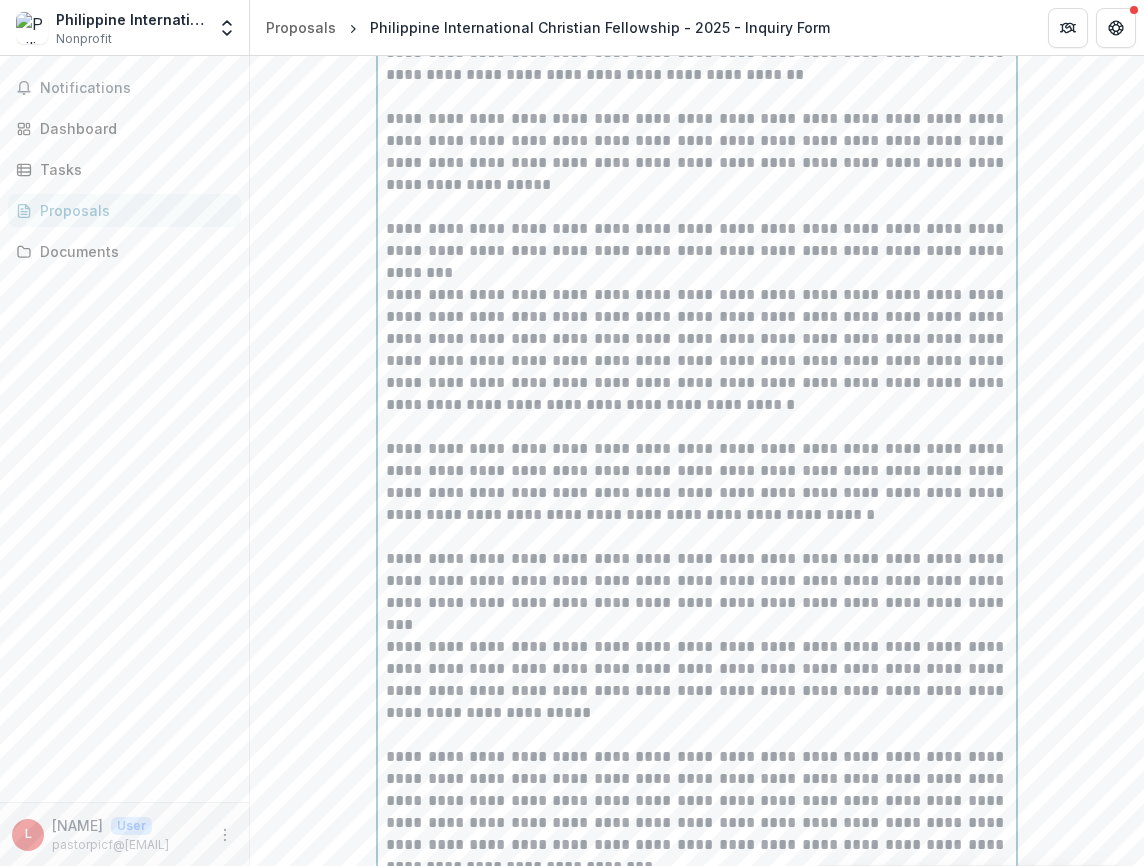 scroll, scrollTop: 1717, scrollLeft: 0, axis: vertical 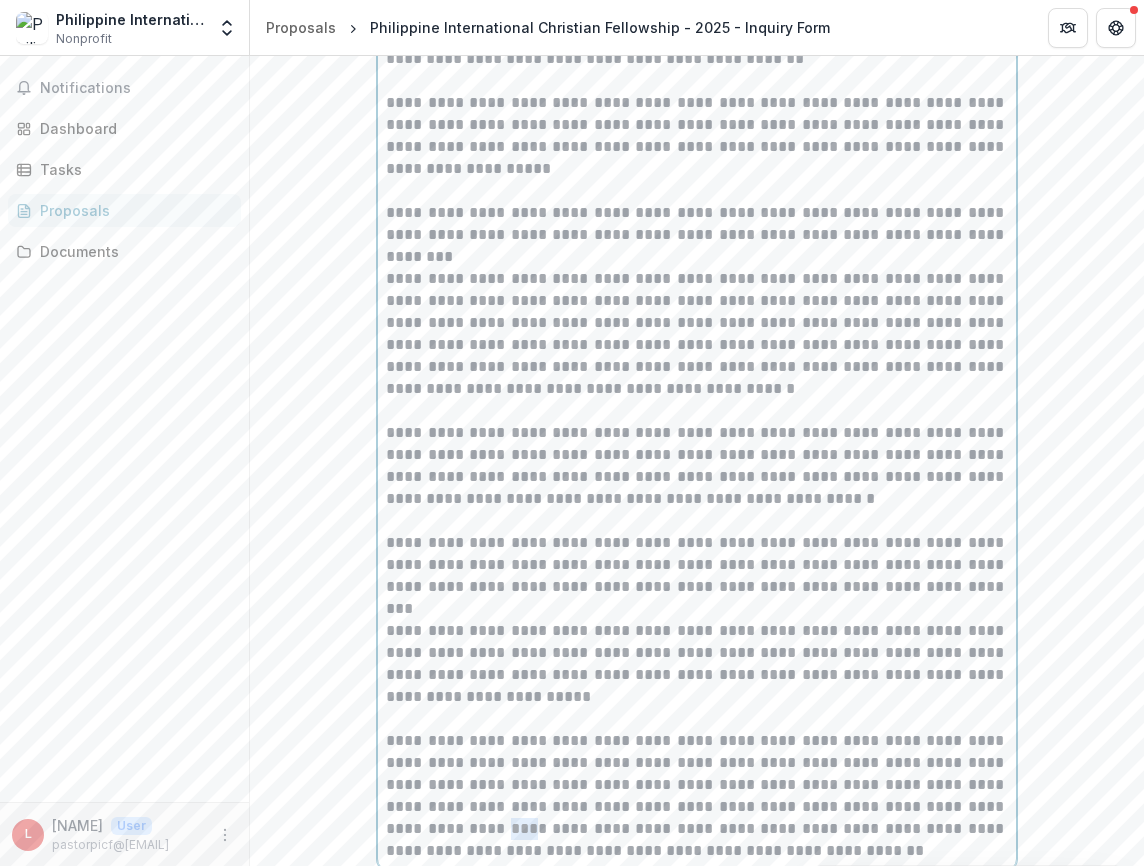drag, startPoint x: 916, startPoint y: 813, endPoint x: 946, endPoint y: 811, distance: 30.066593 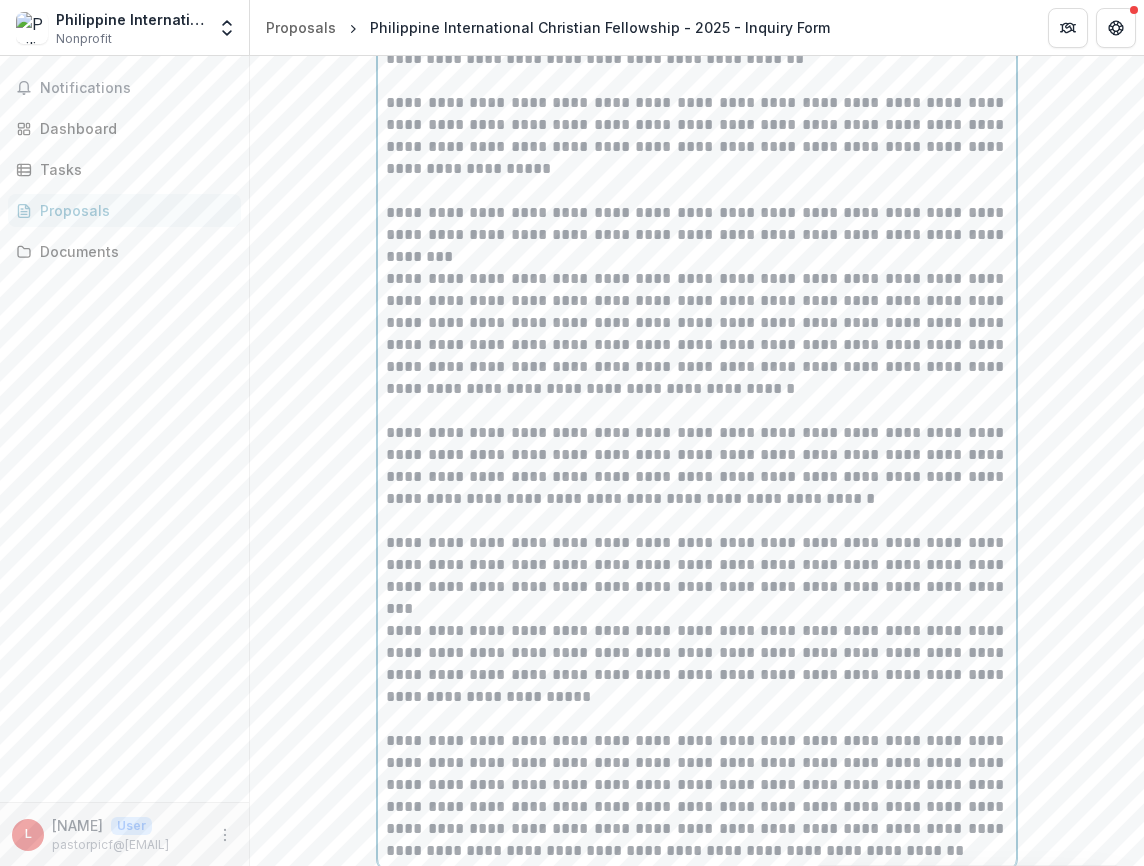 scroll, scrollTop: 1769, scrollLeft: 0, axis: vertical 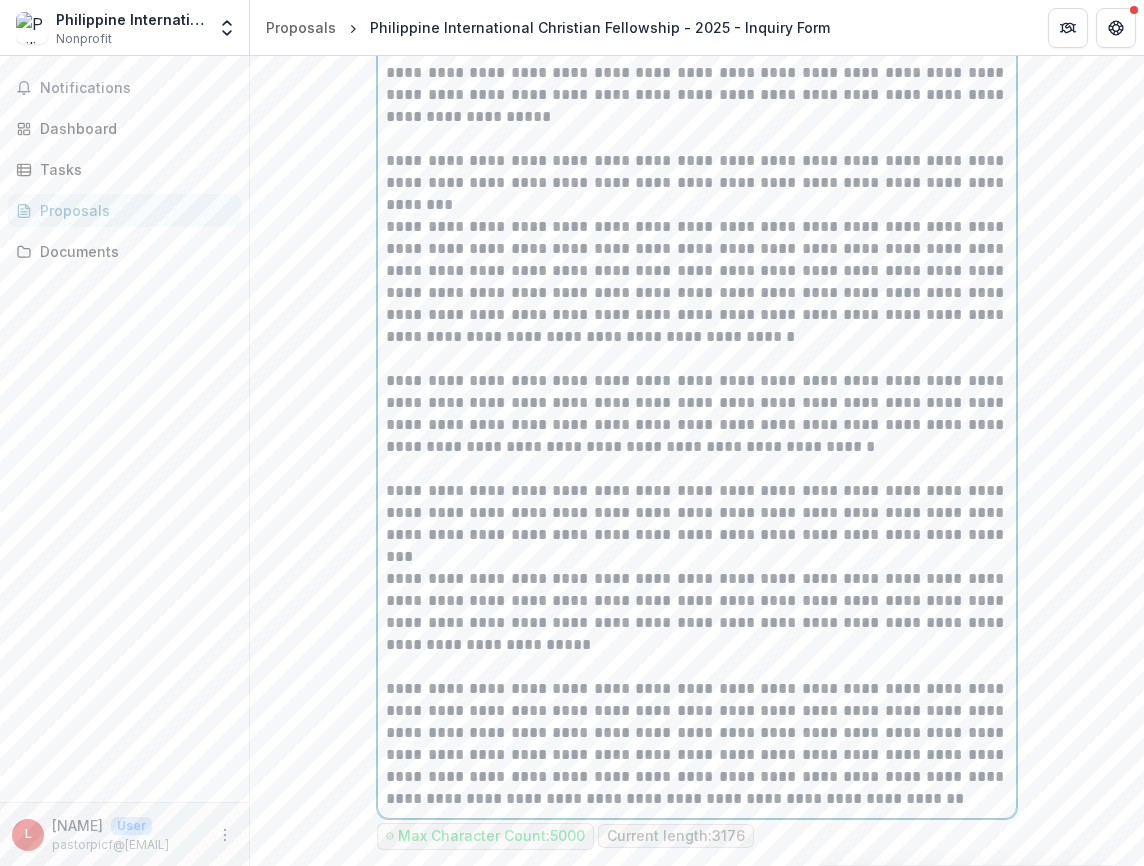 click on "**********" at bounding box center (697, 744) 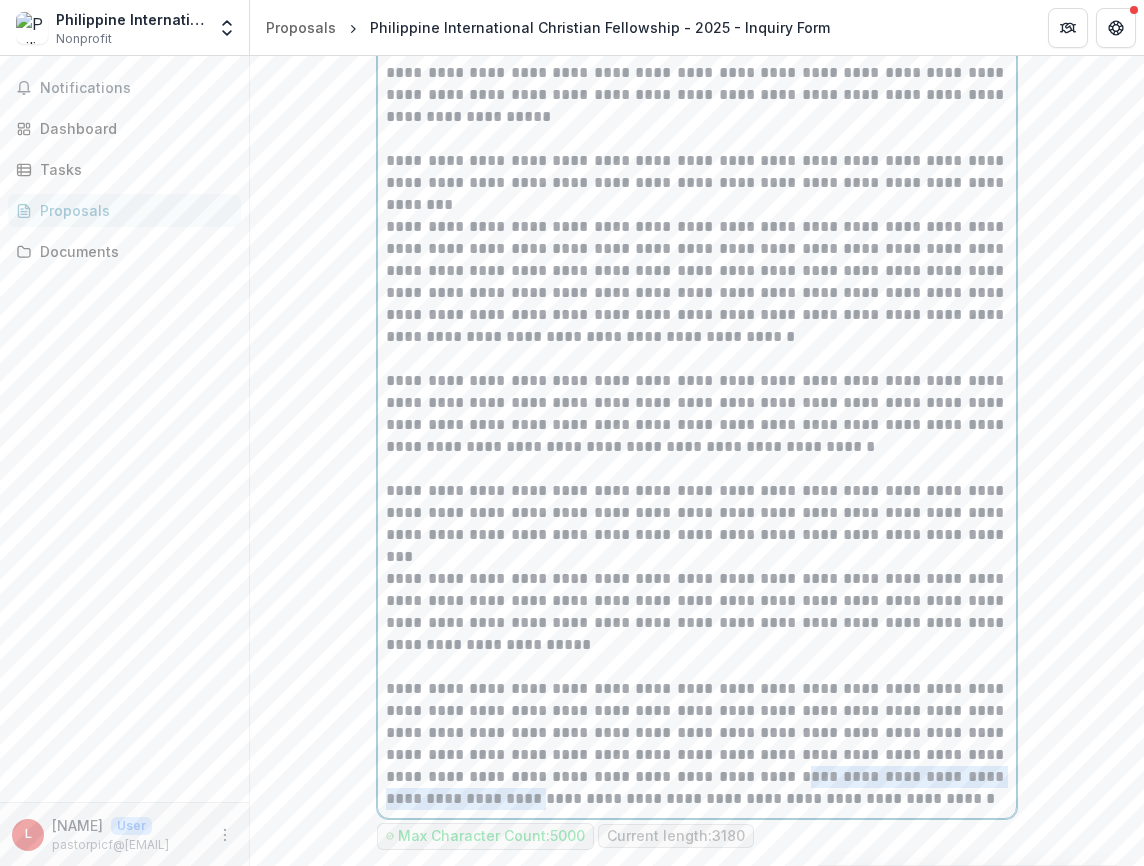 drag, startPoint x: 603, startPoint y: 781, endPoint x: 941, endPoint y: 781, distance: 338 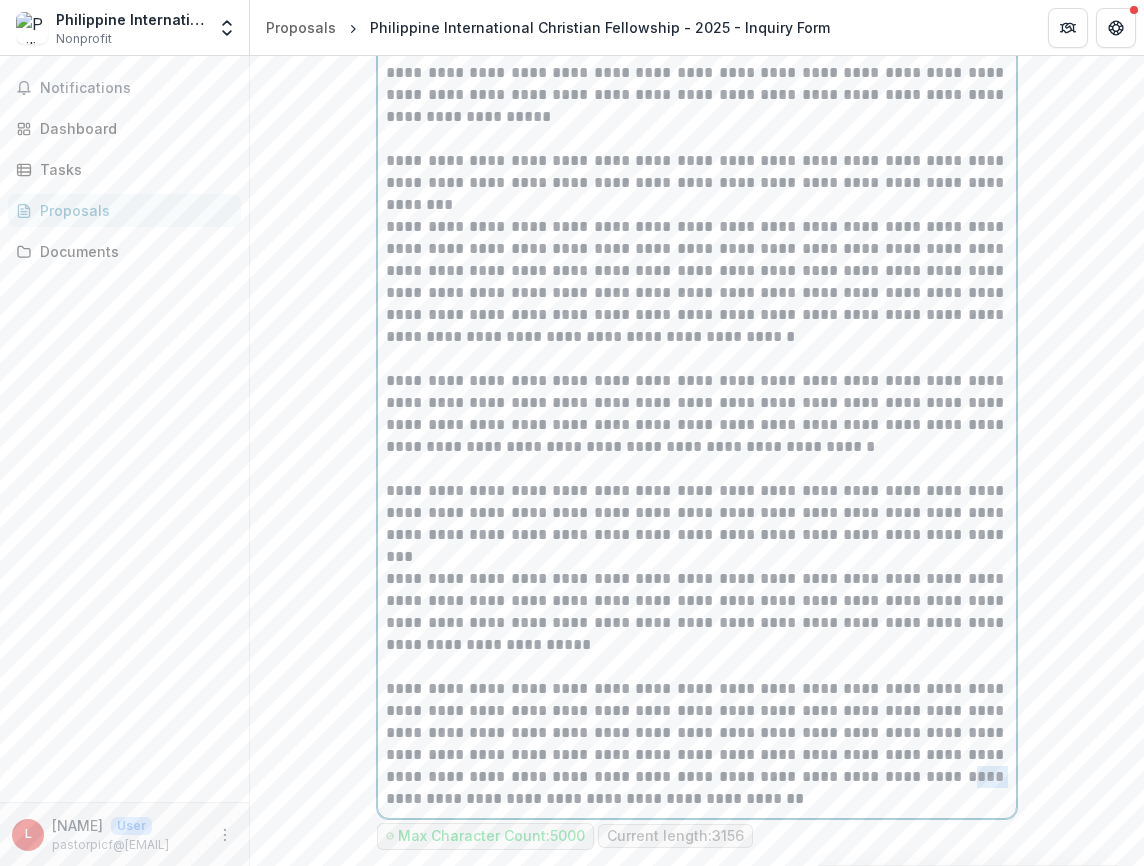 drag, startPoint x: 775, startPoint y: 780, endPoint x: 745, endPoint y: 783, distance: 30.149628 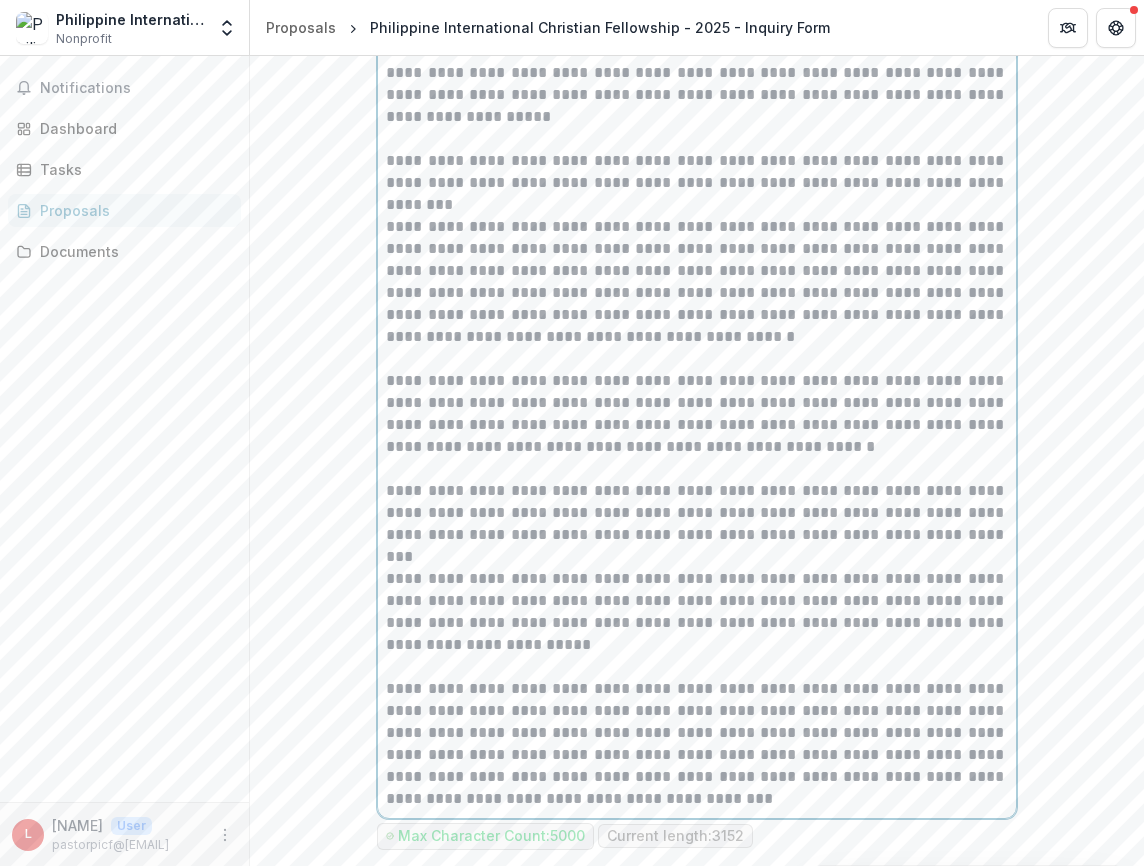 click on "**********" at bounding box center [697, 744] 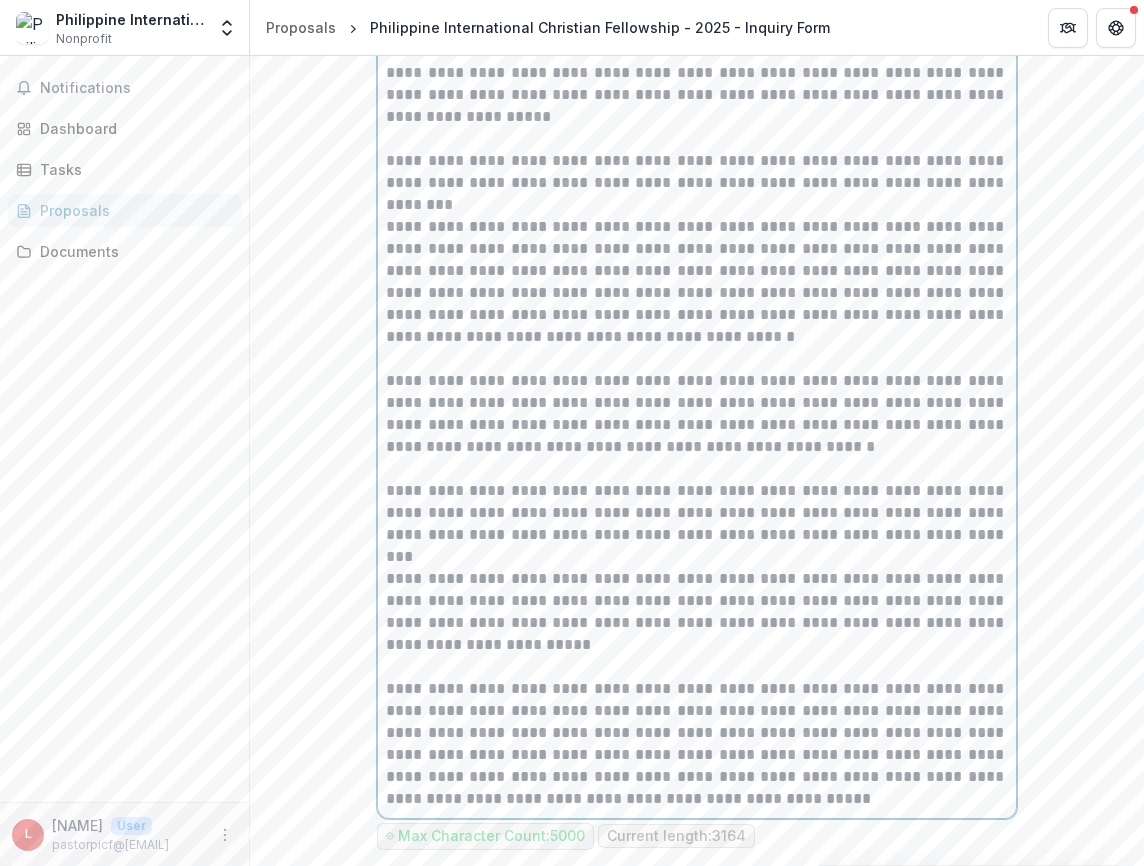 click on "**********" at bounding box center (697, 744) 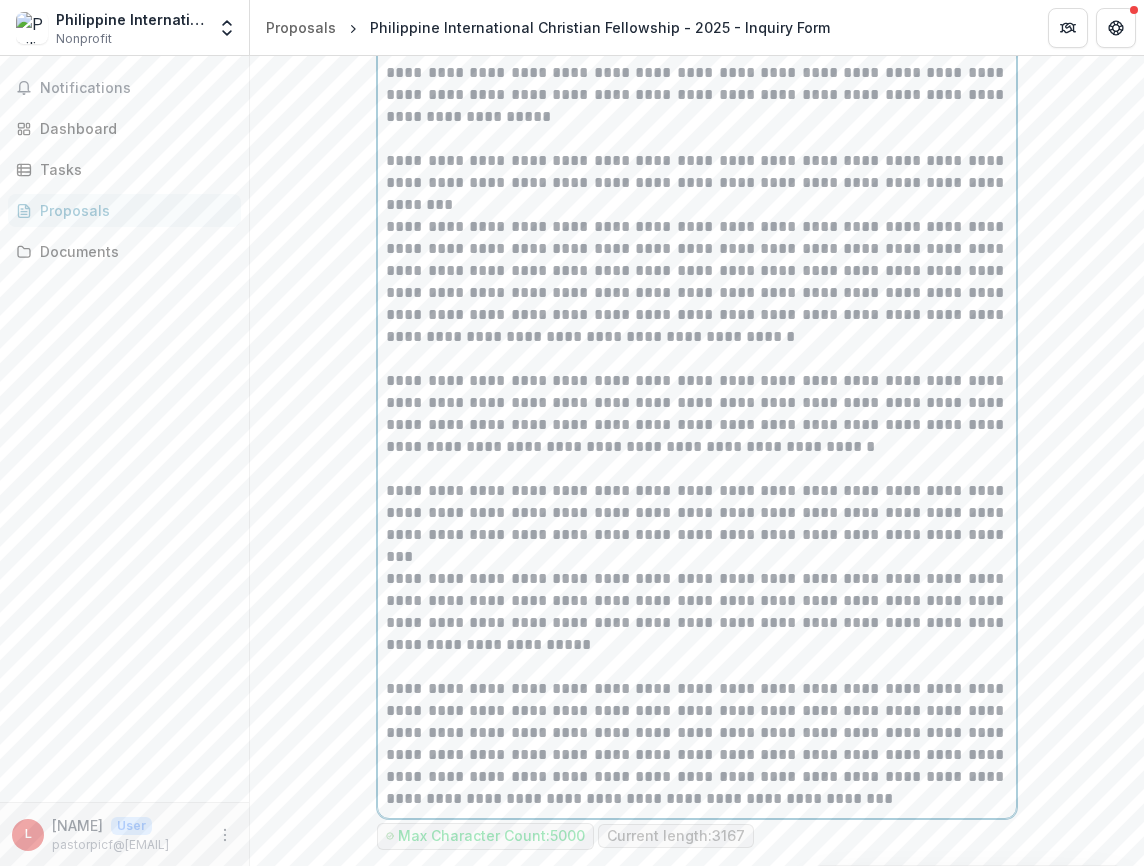 click on "**********" at bounding box center (697, 744) 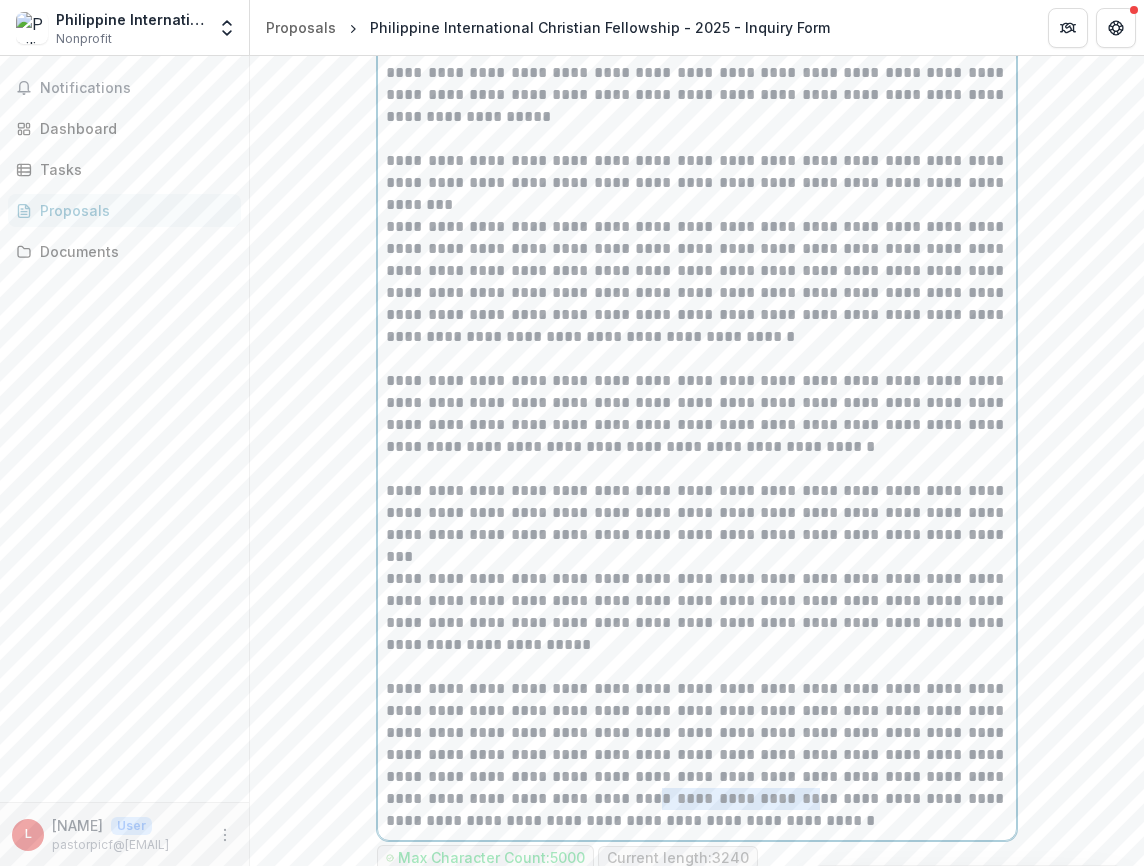 drag, startPoint x: 531, startPoint y: 805, endPoint x: 366, endPoint y: 808, distance: 165.02727 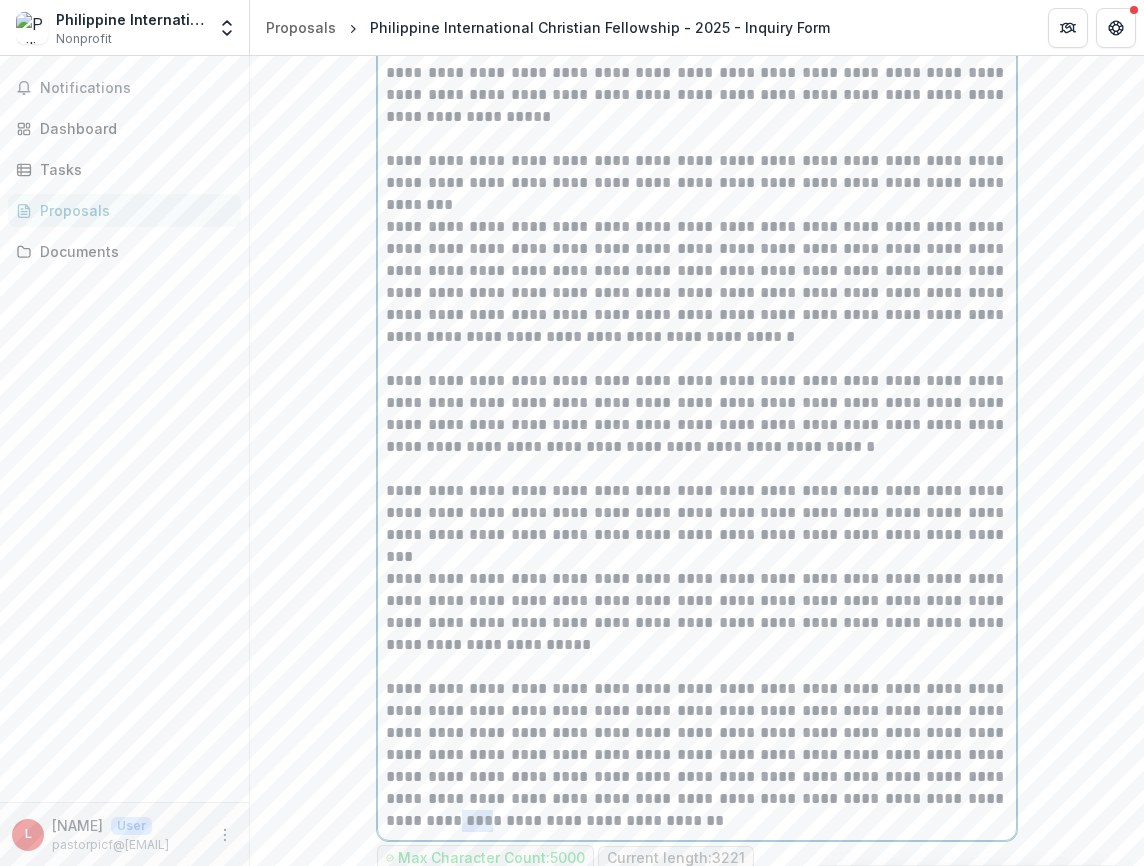 drag, startPoint x: 785, startPoint y: 802, endPoint x: 763, endPoint y: 803, distance: 22.022715 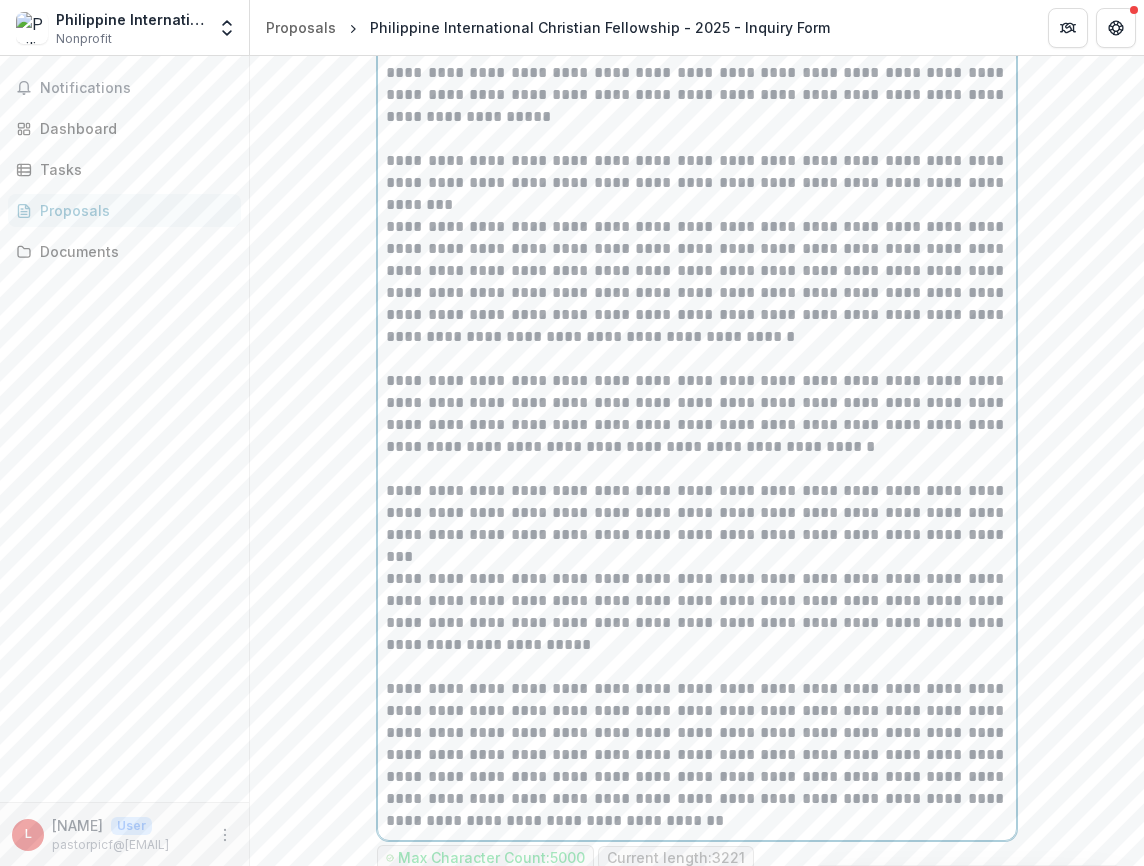 click on "**********" at bounding box center (697, 755) 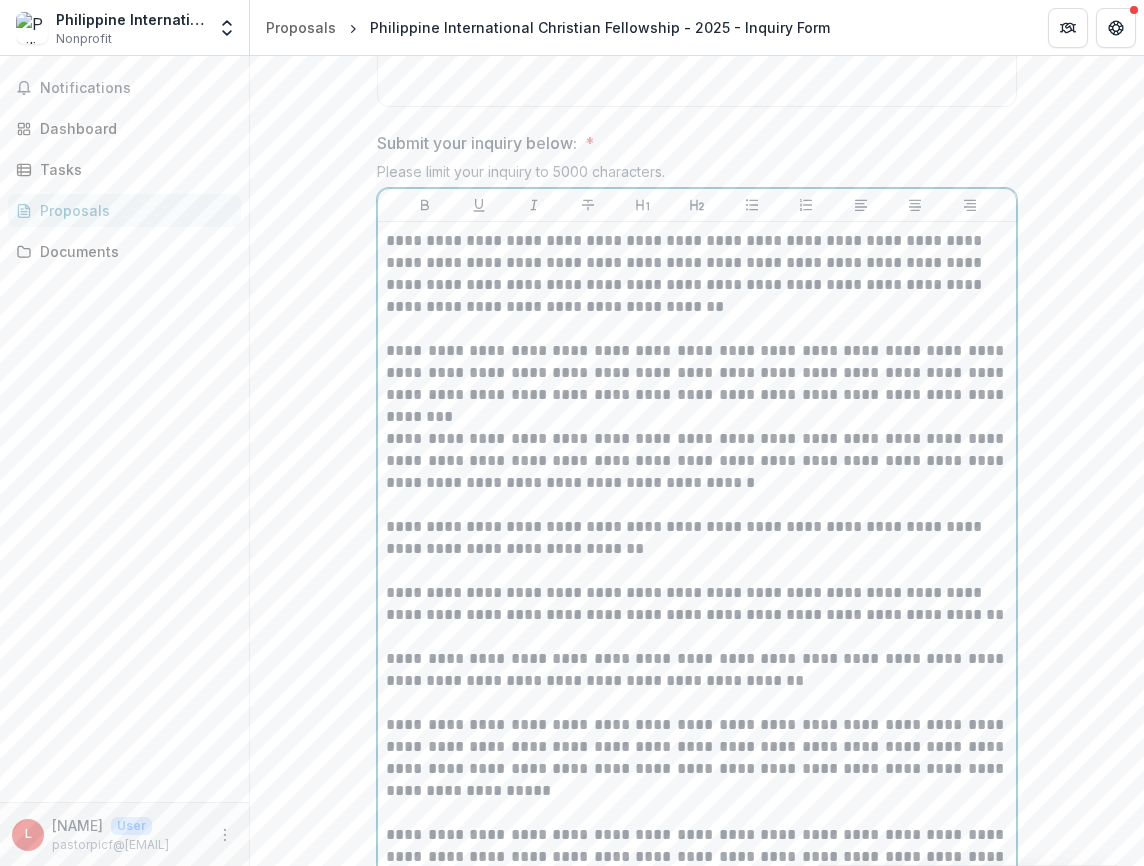 scroll, scrollTop: 1094, scrollLeft: 0, axis: vertical 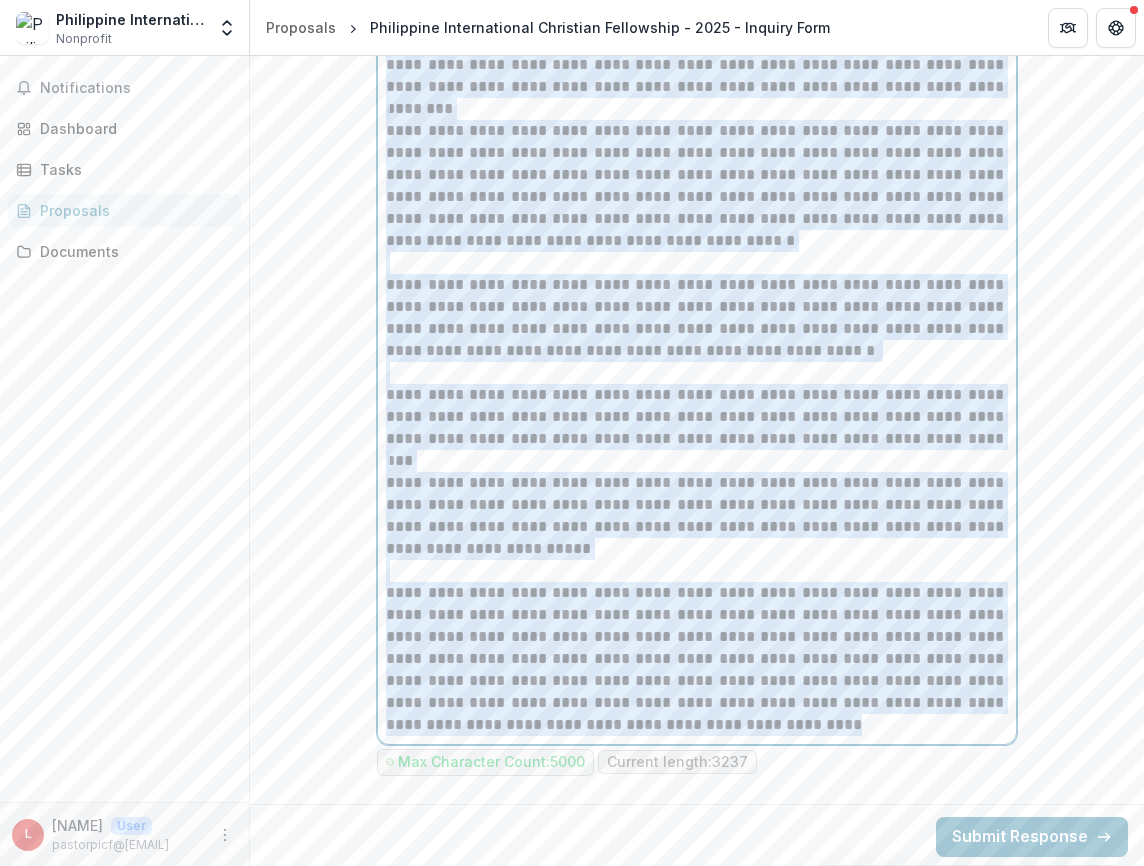 drag, startPoint x: 385, startPoint y: 239, endPoint x: 815, endPoint y: 664, distance: 604.5866 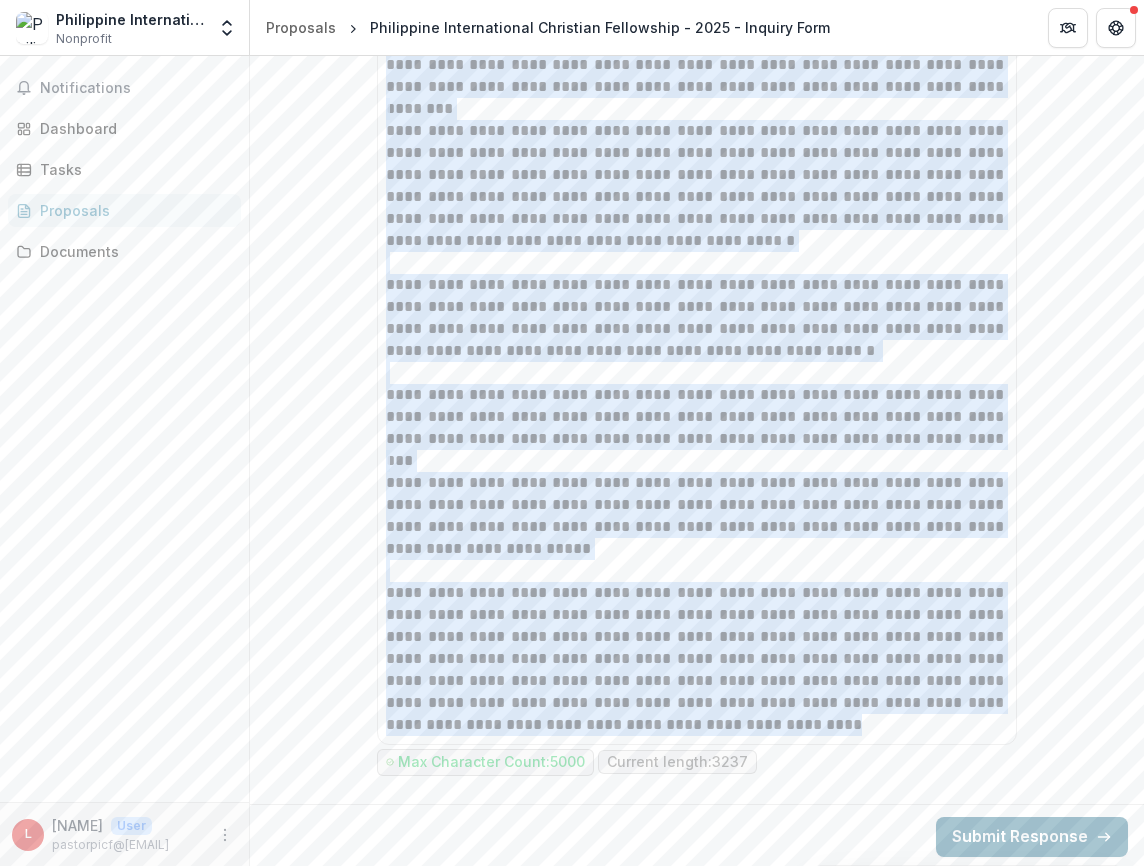 click on "Submit Response" at bounding box center [1032, 837] 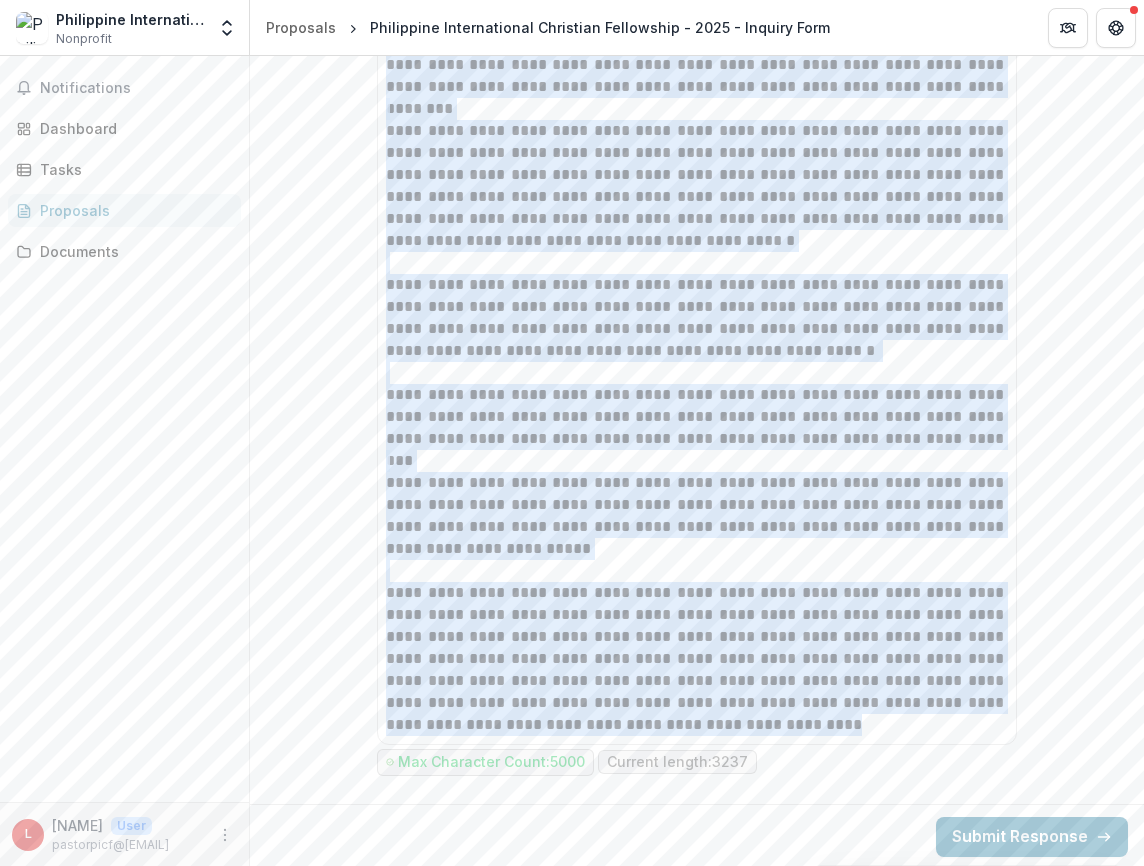 click on "Confirm" at bounding box center (82, 926) 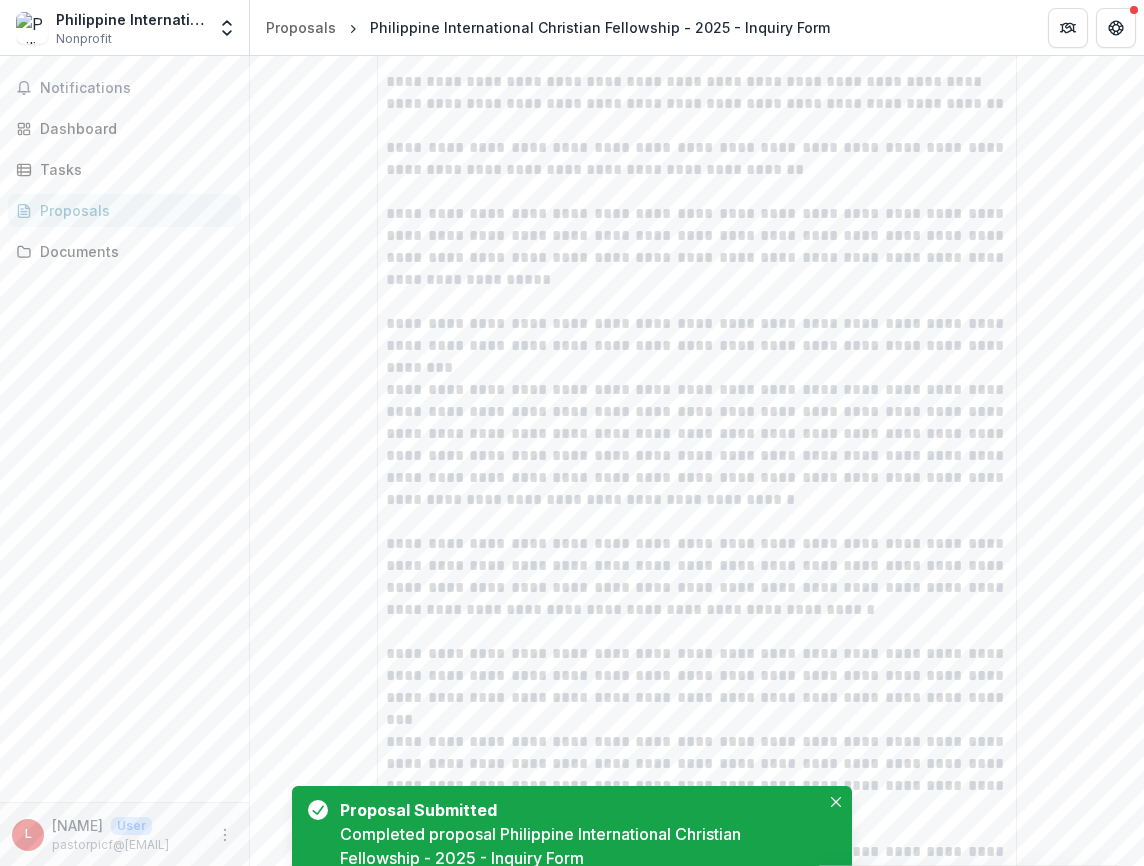 scroll, scrollTop: 415, scrollLeft: 0, axis: vertical 